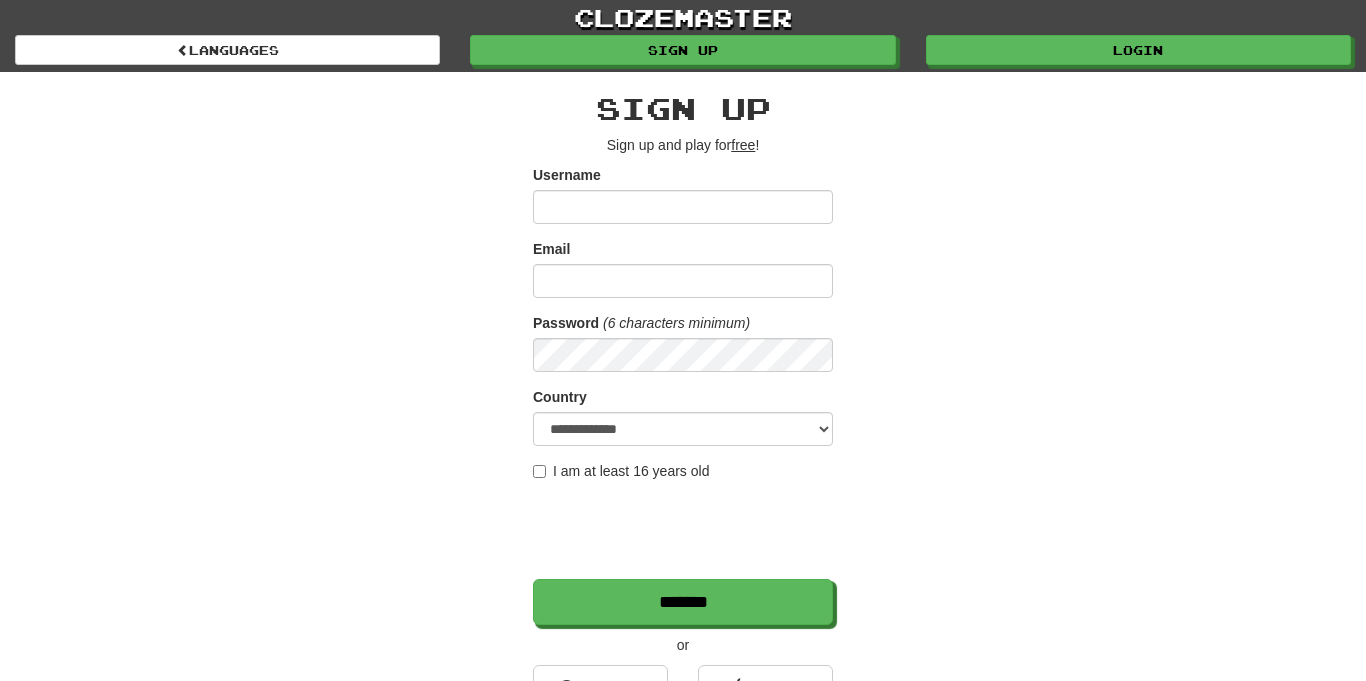 scroll, scrollTop: 0, scrollLeft: 0, axis: both 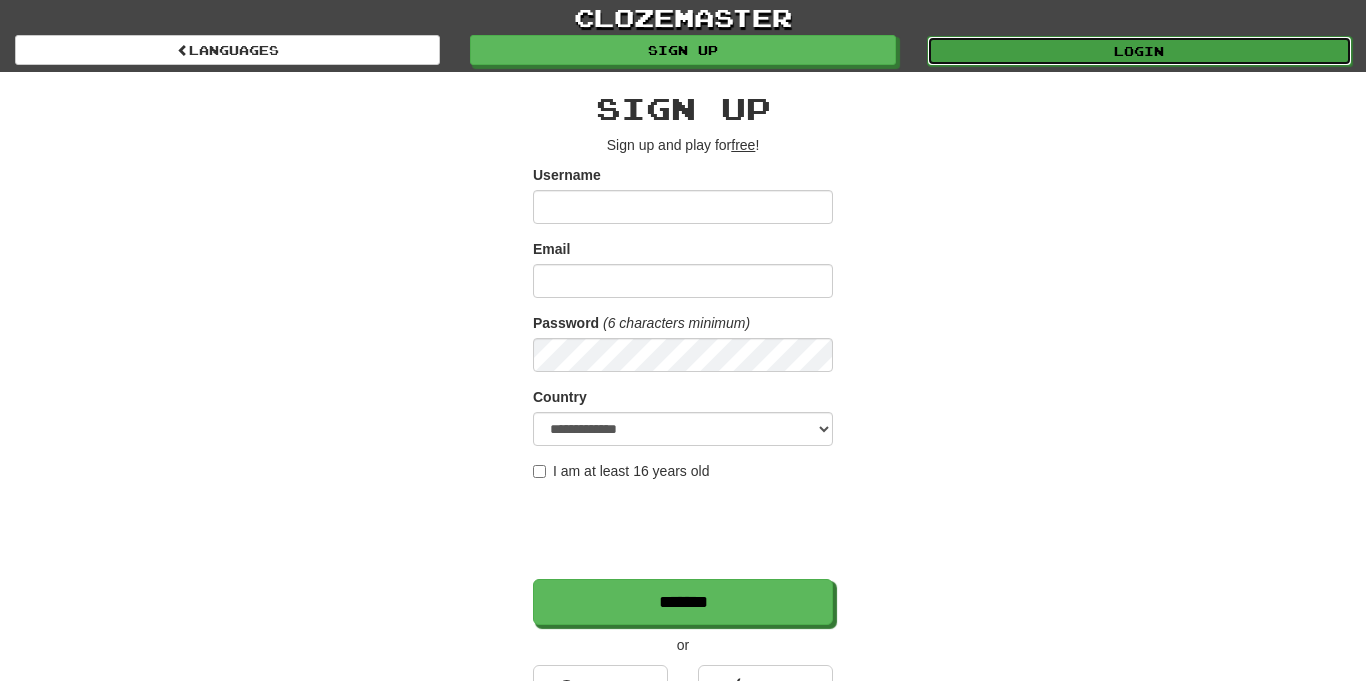click on "Login" at bounding box center (1139, 51) 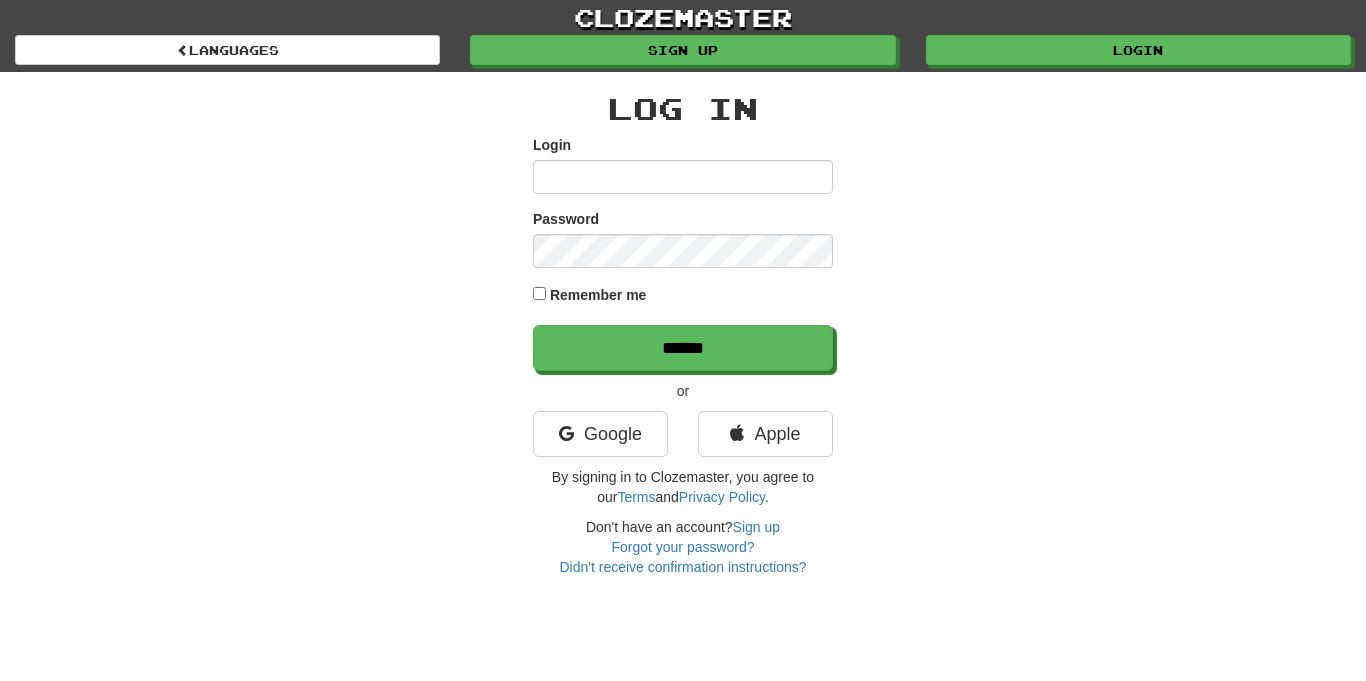 scroll, scrollTop: 0, scrollLeft: 0, axis: both 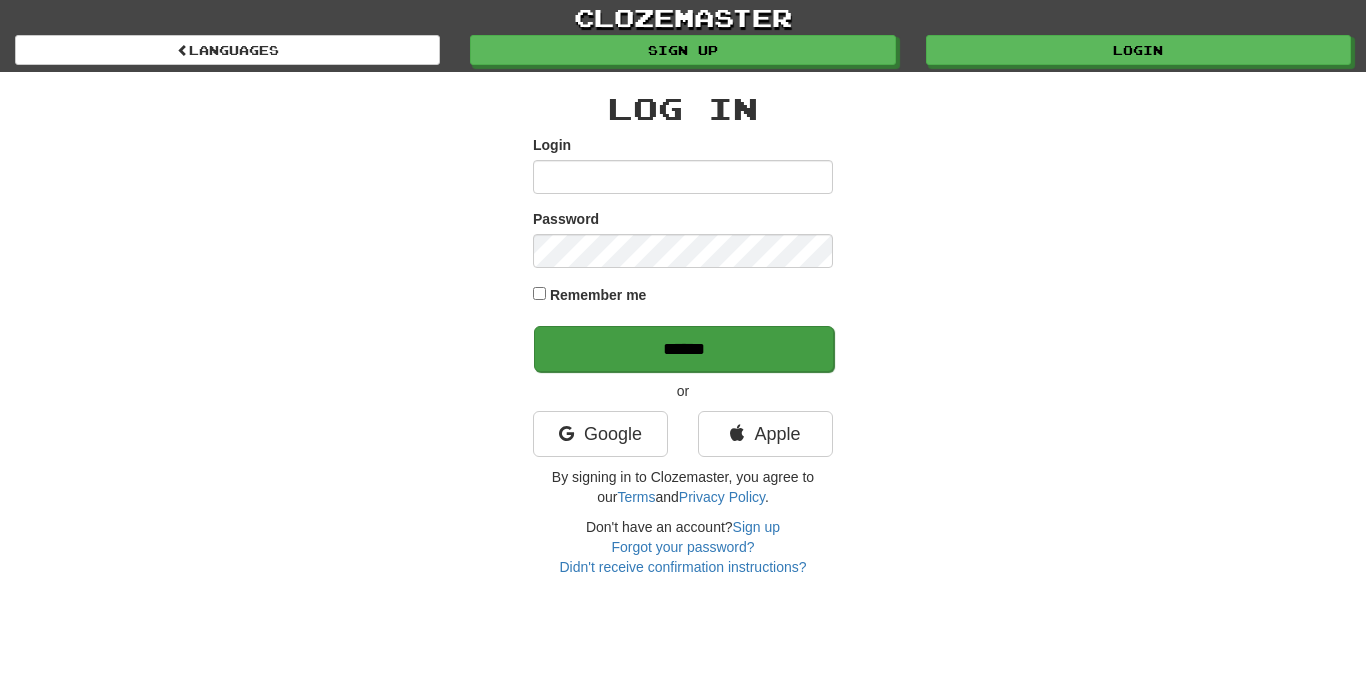 type on "**********" 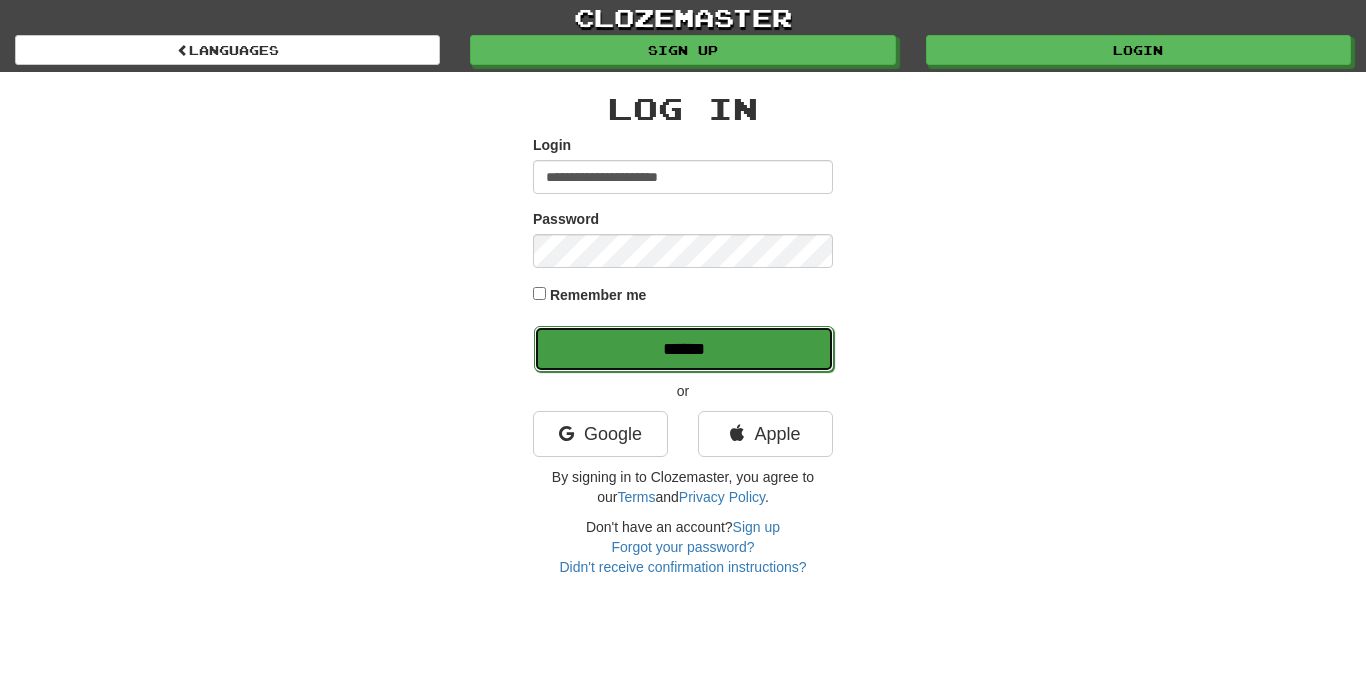 click on "******" at bounding box center [684, 349] 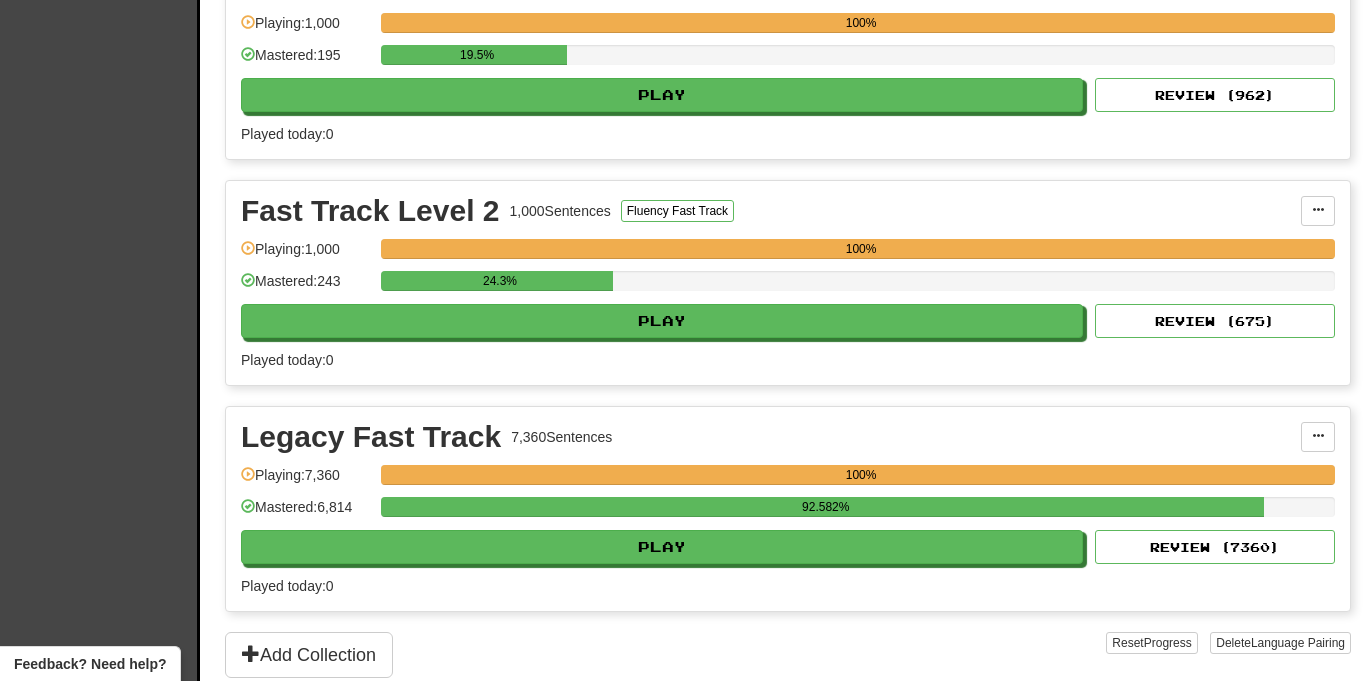 scroll, scrollTop: 508, scrollLeft: 0, axis: vertical 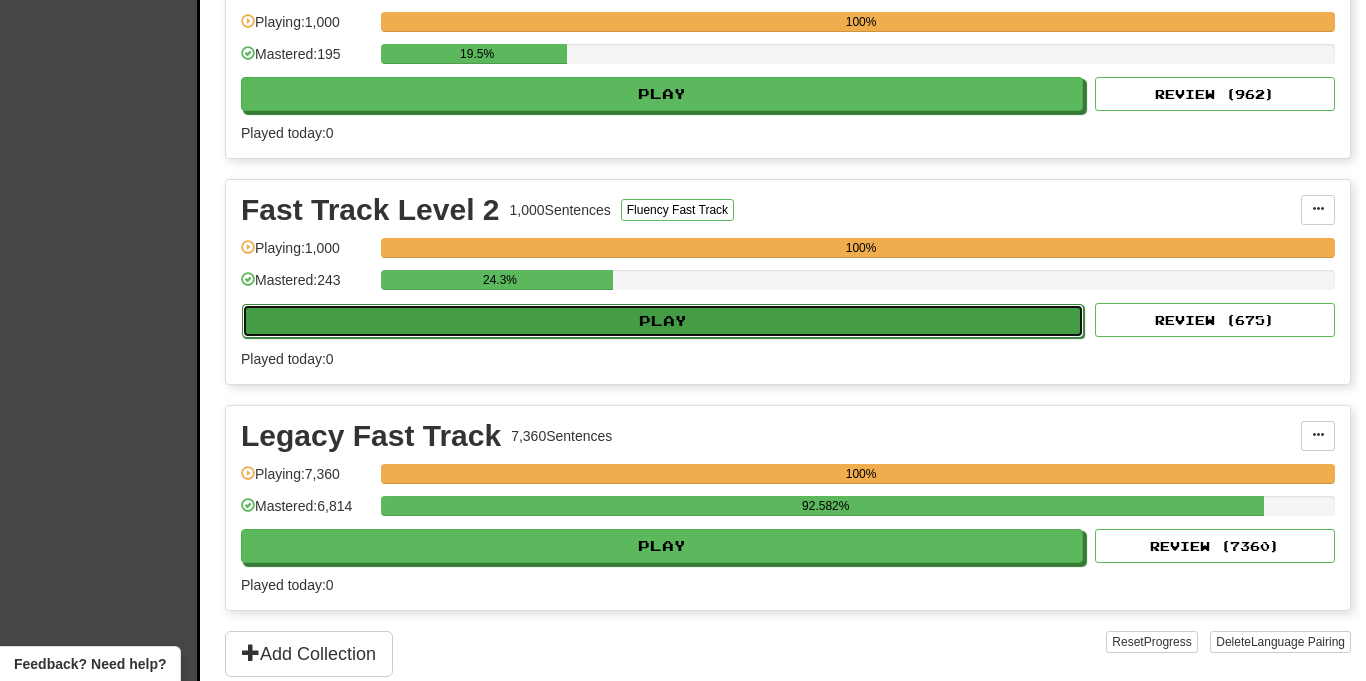 click on "Play" at bounding box center (663, 321) 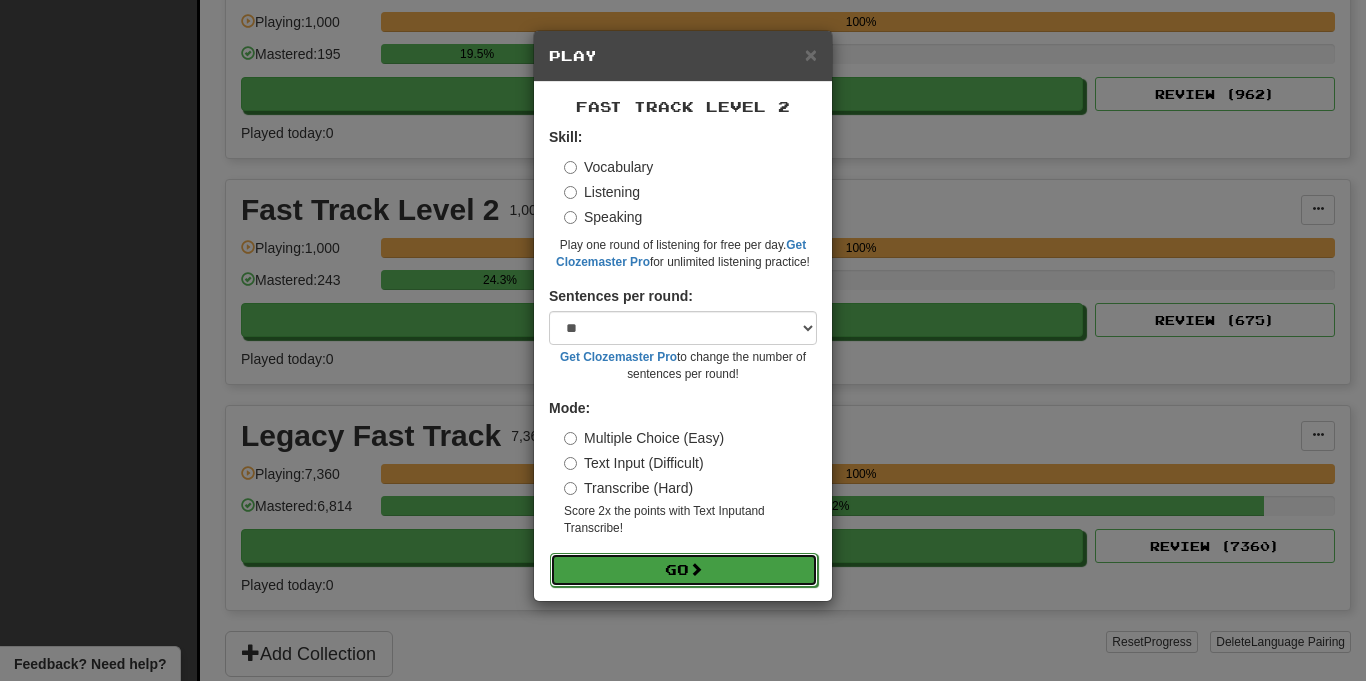 click on "Go" at bounding box center (684, 570) 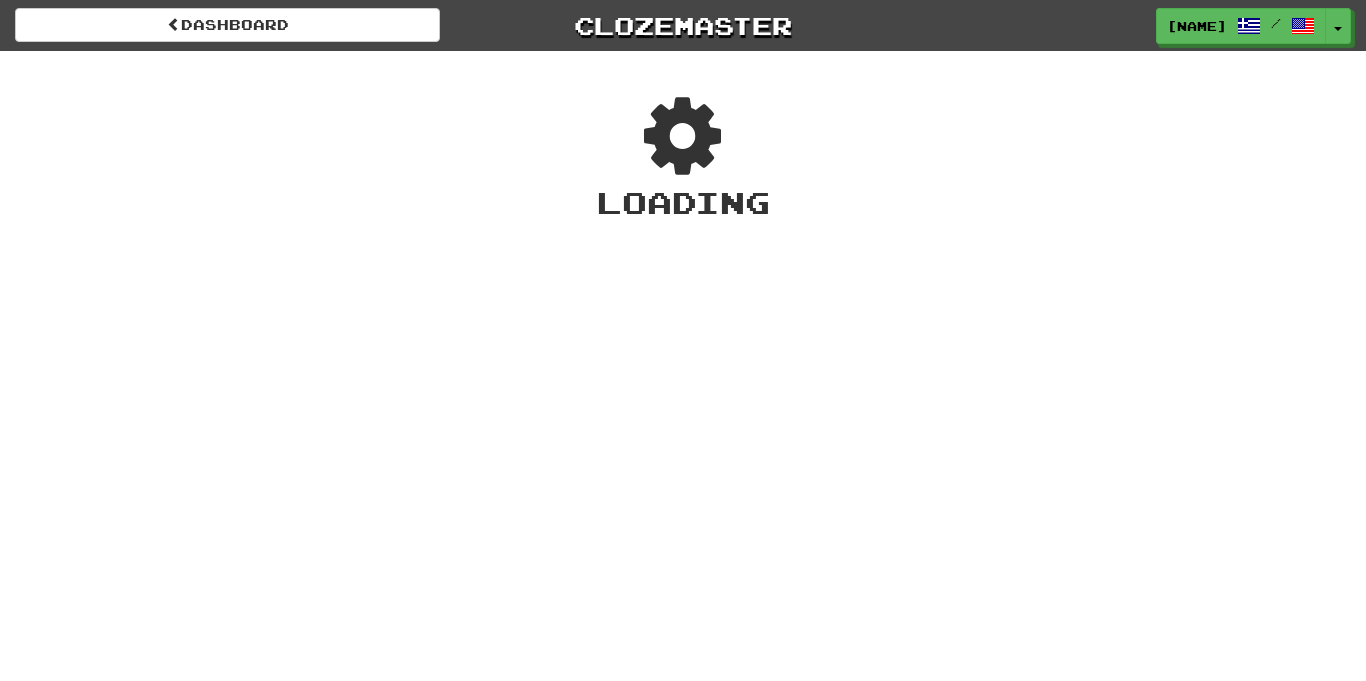 scroll, scrollTop: 0, scrollLeft: 0, axis: both 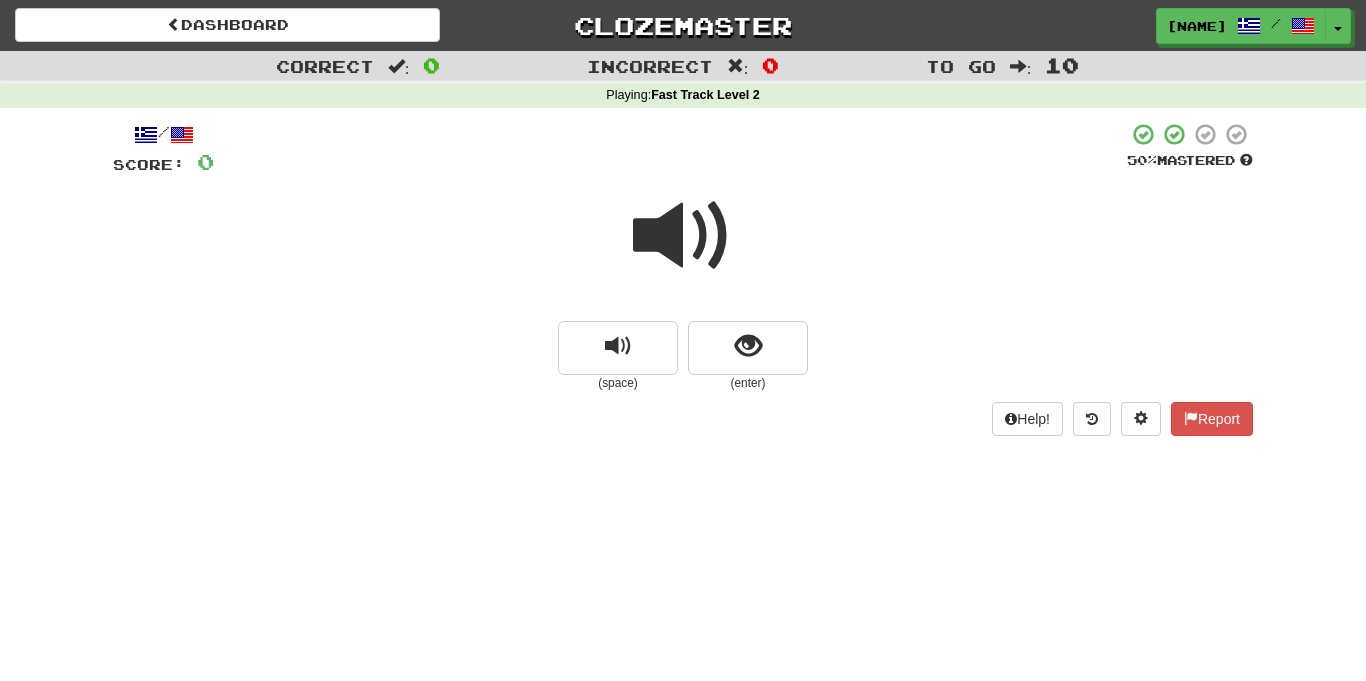 click at bounding box center [683, 236] 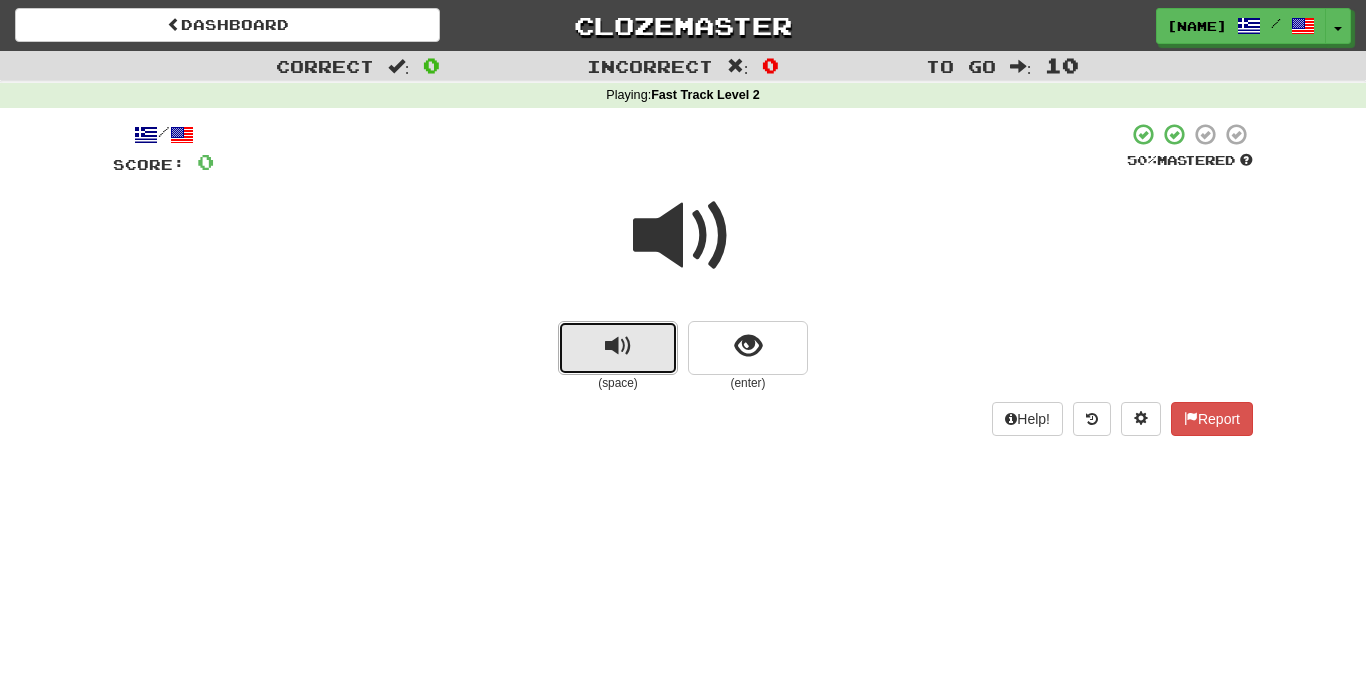 click at bounding box center (618, 348) 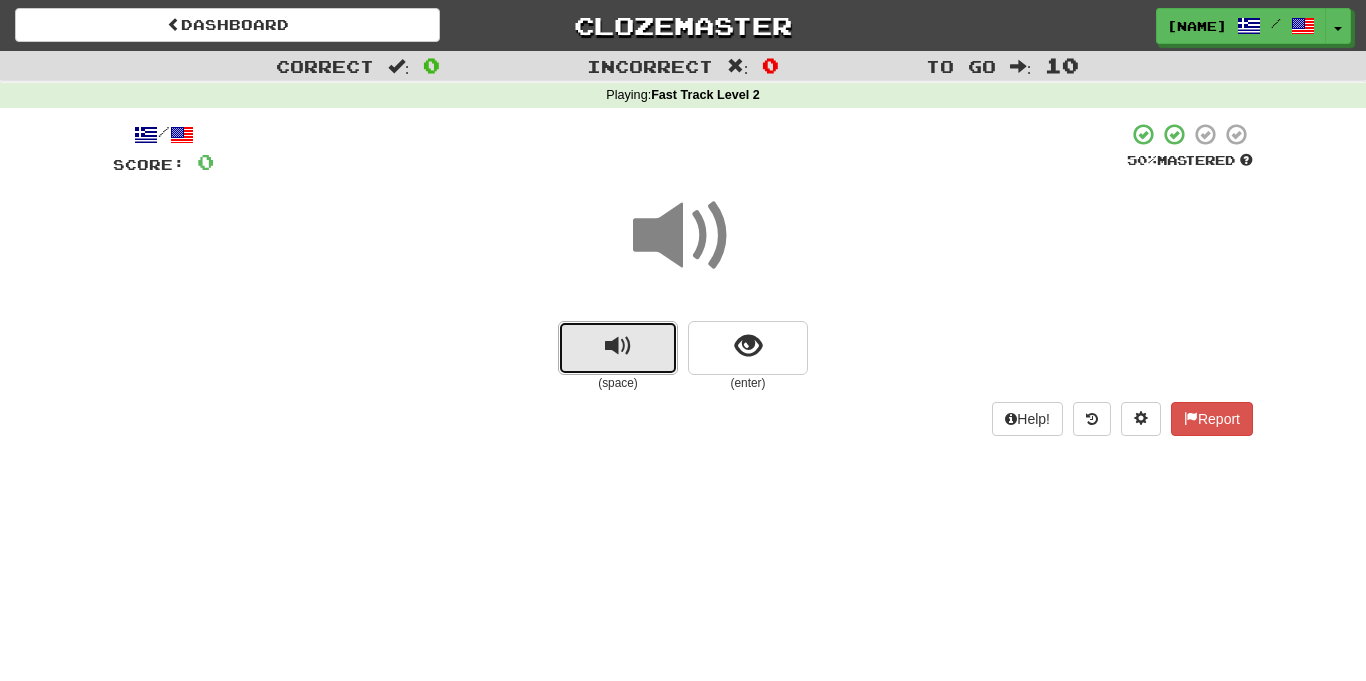 type 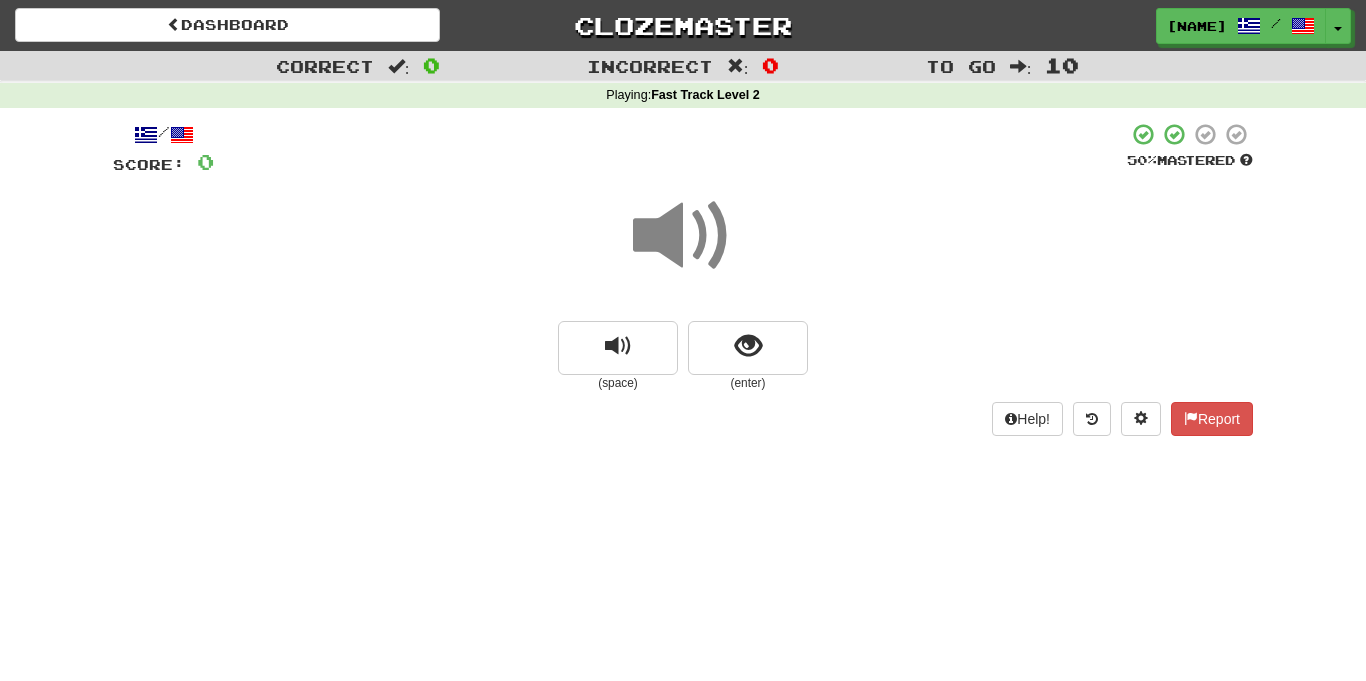 click on "(space) (enter)" at bounding box center [683, 356] 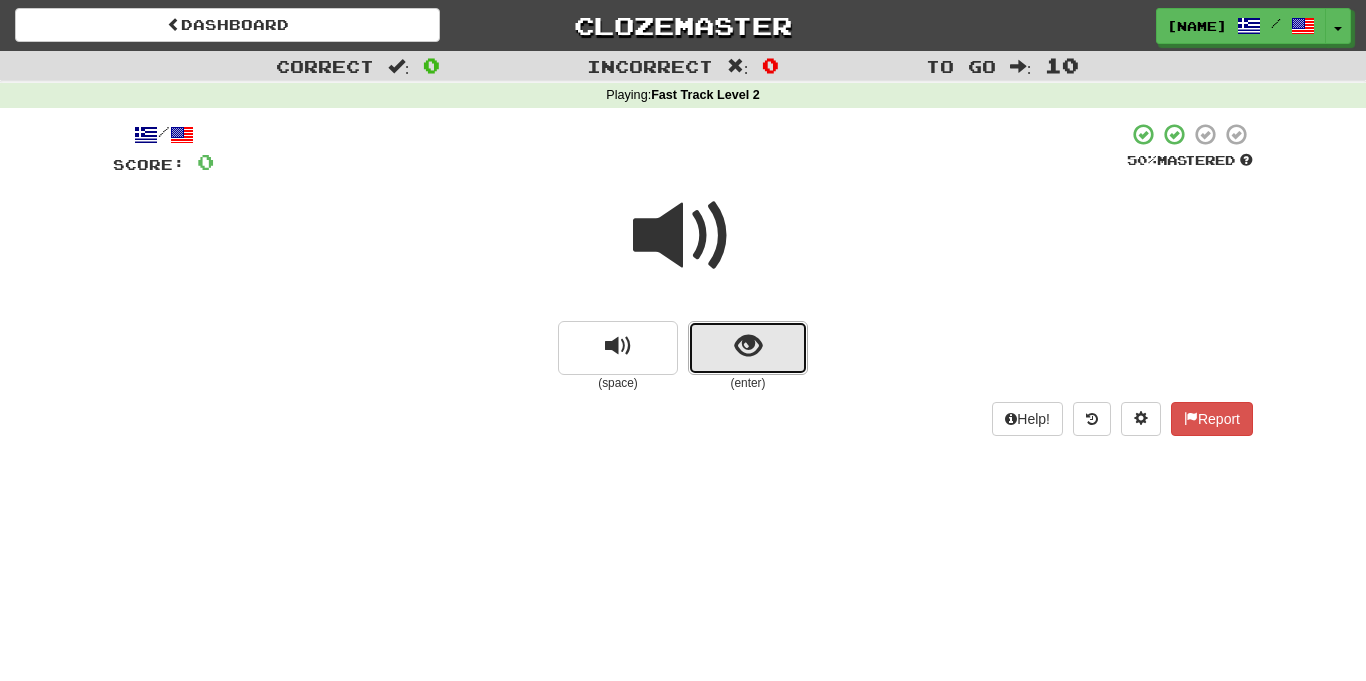 click at bounding box center [748, 348] 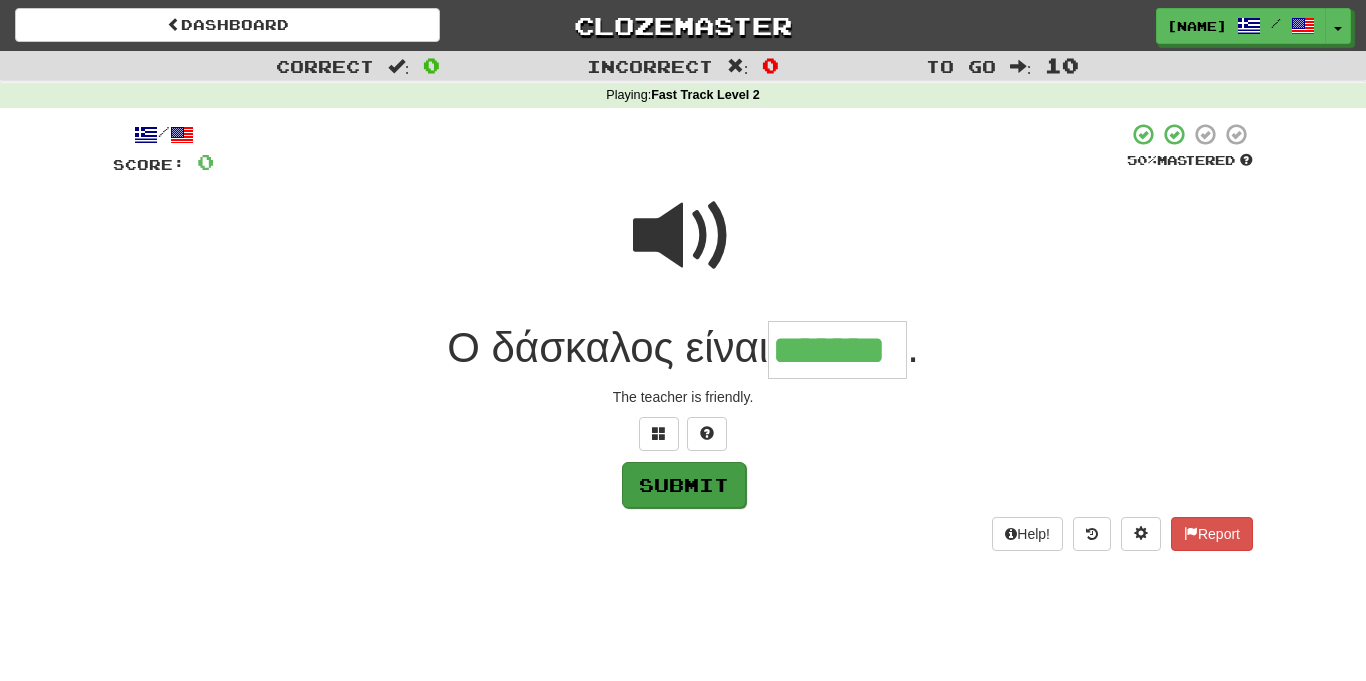 type on "*******" 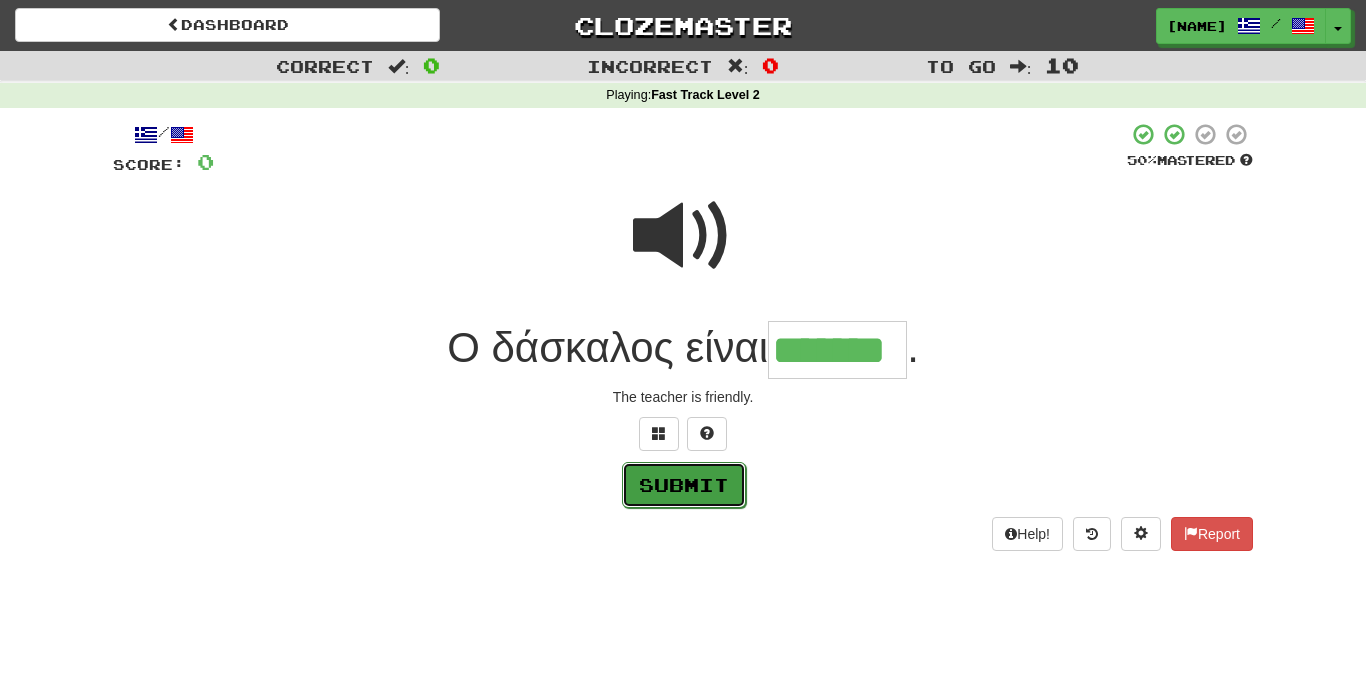 click on "Submit" at bounding box center [684, 485] 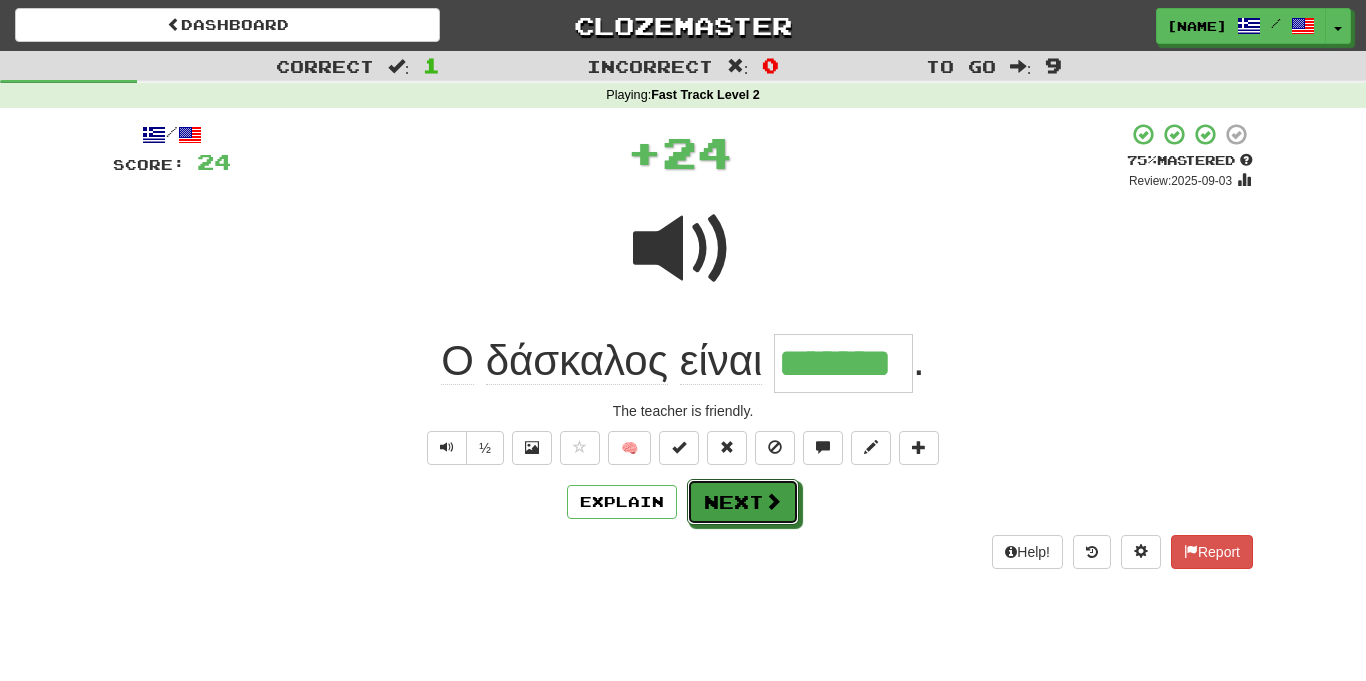 click on "Next" at bounding box center (743, 502) 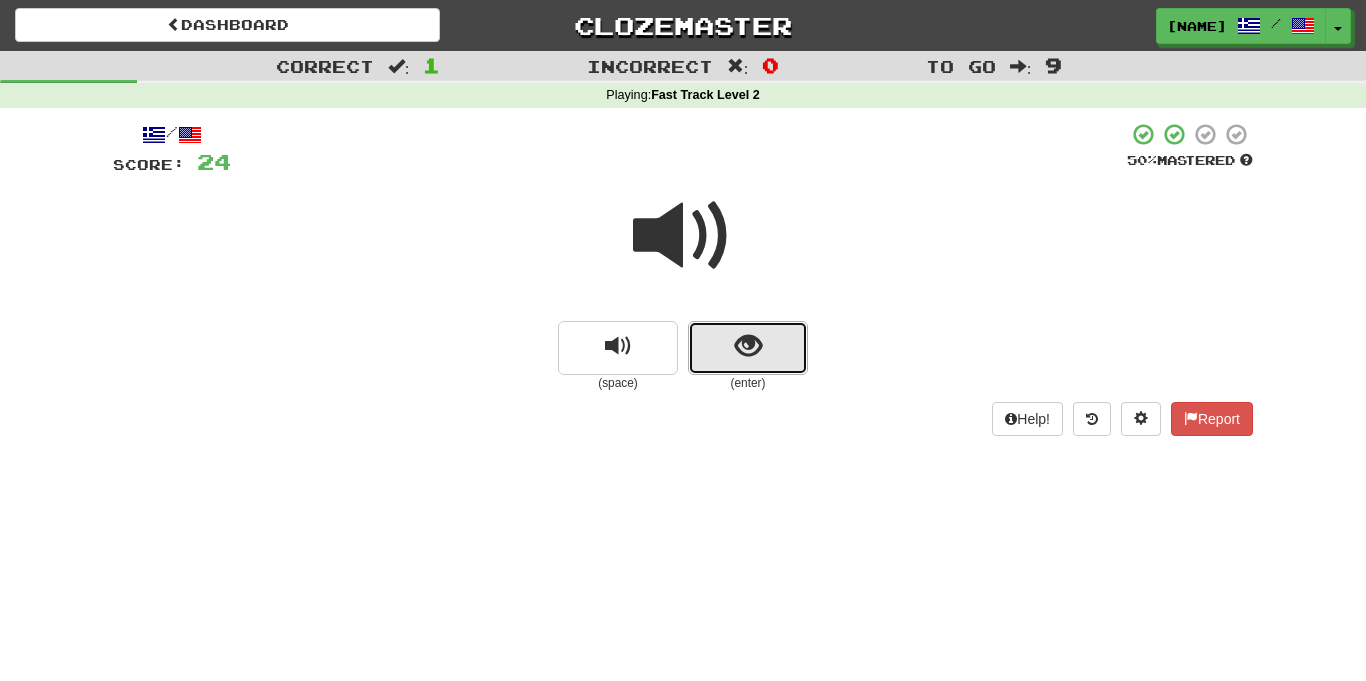 click at bounding box center [748, 348] 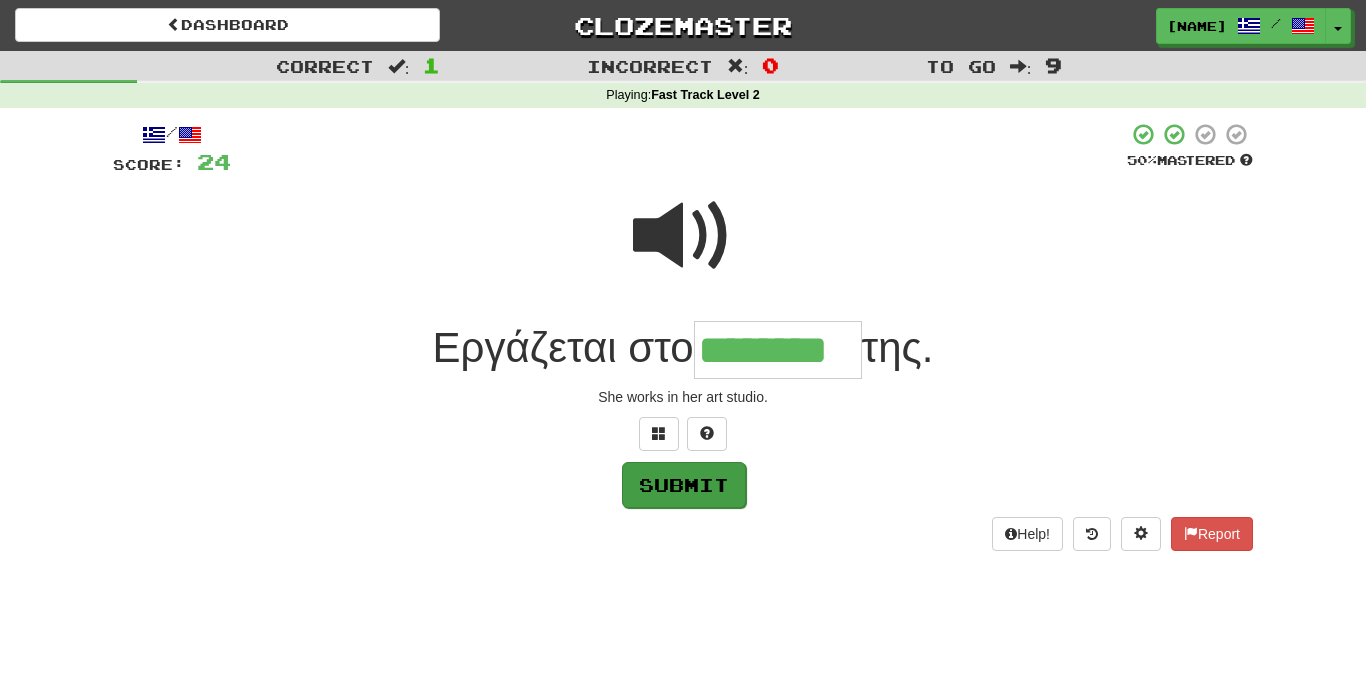 type on "********" 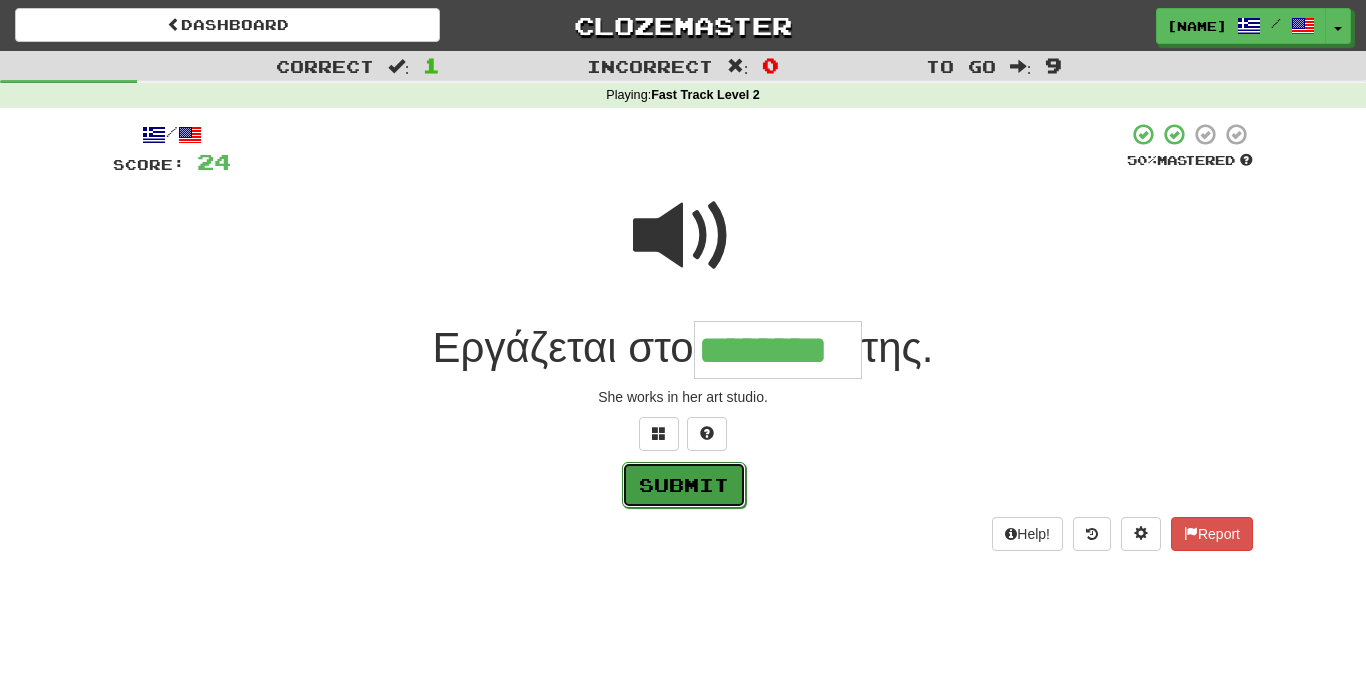 click on "Submit" at bounding box center [684, 485] 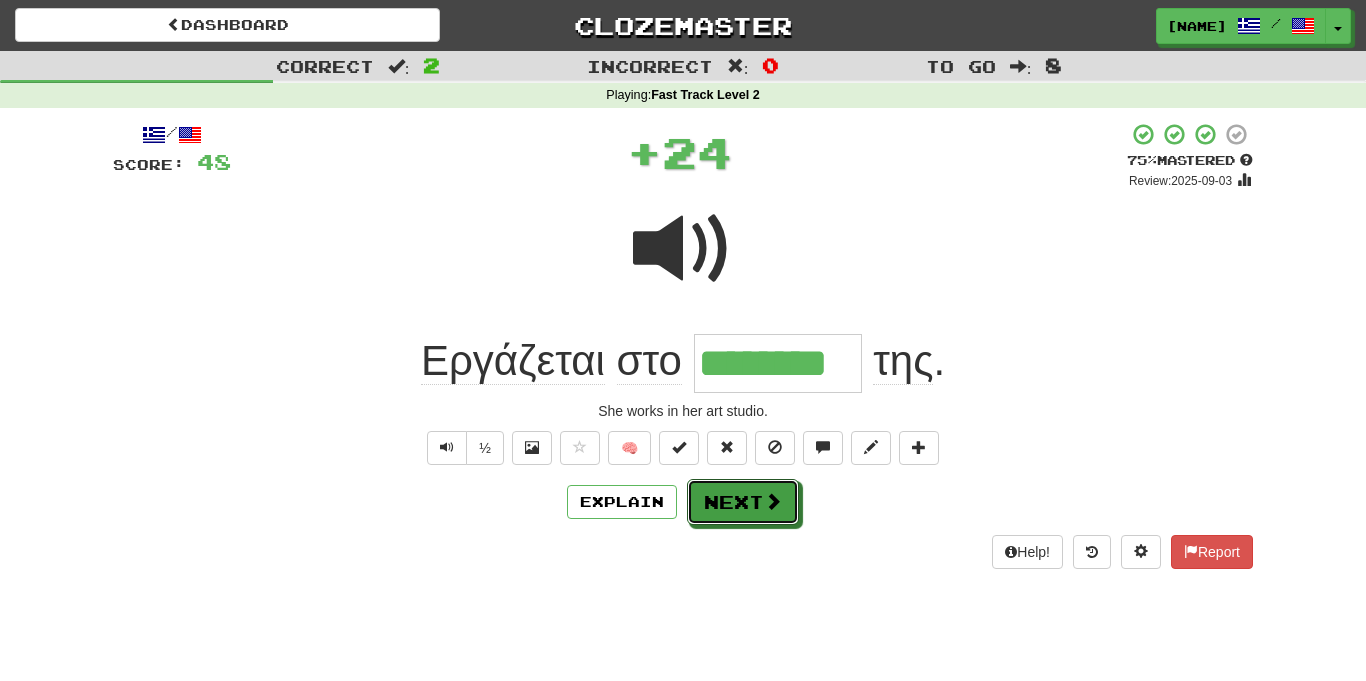 click on "Next" at bounding box center [743, 502] 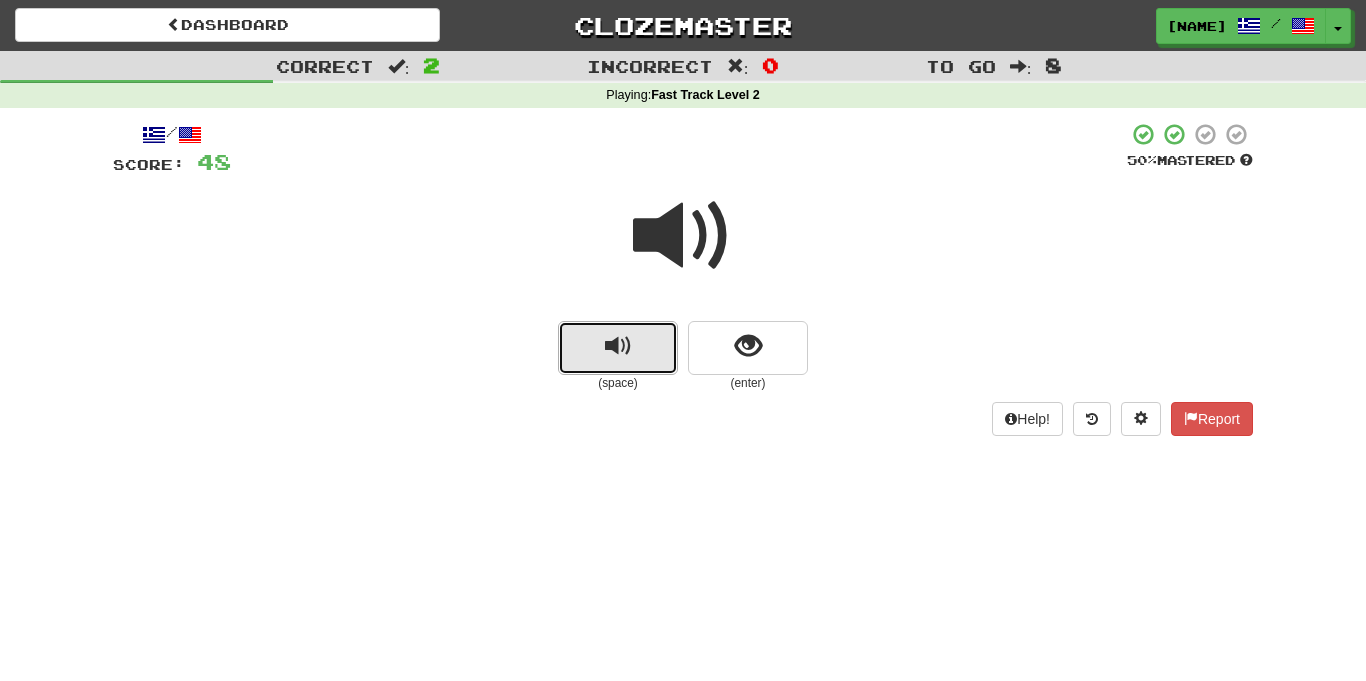click at bounding box center [618, 348] 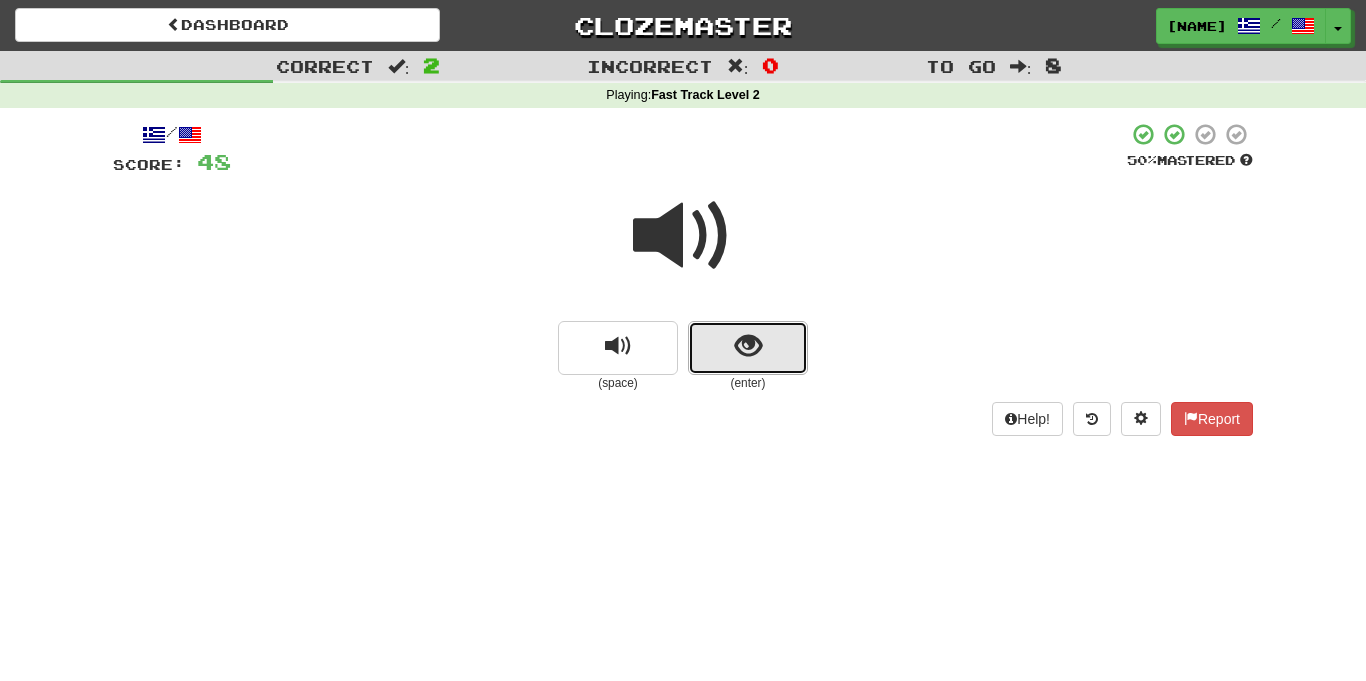 click at bounding box center (748, 348) 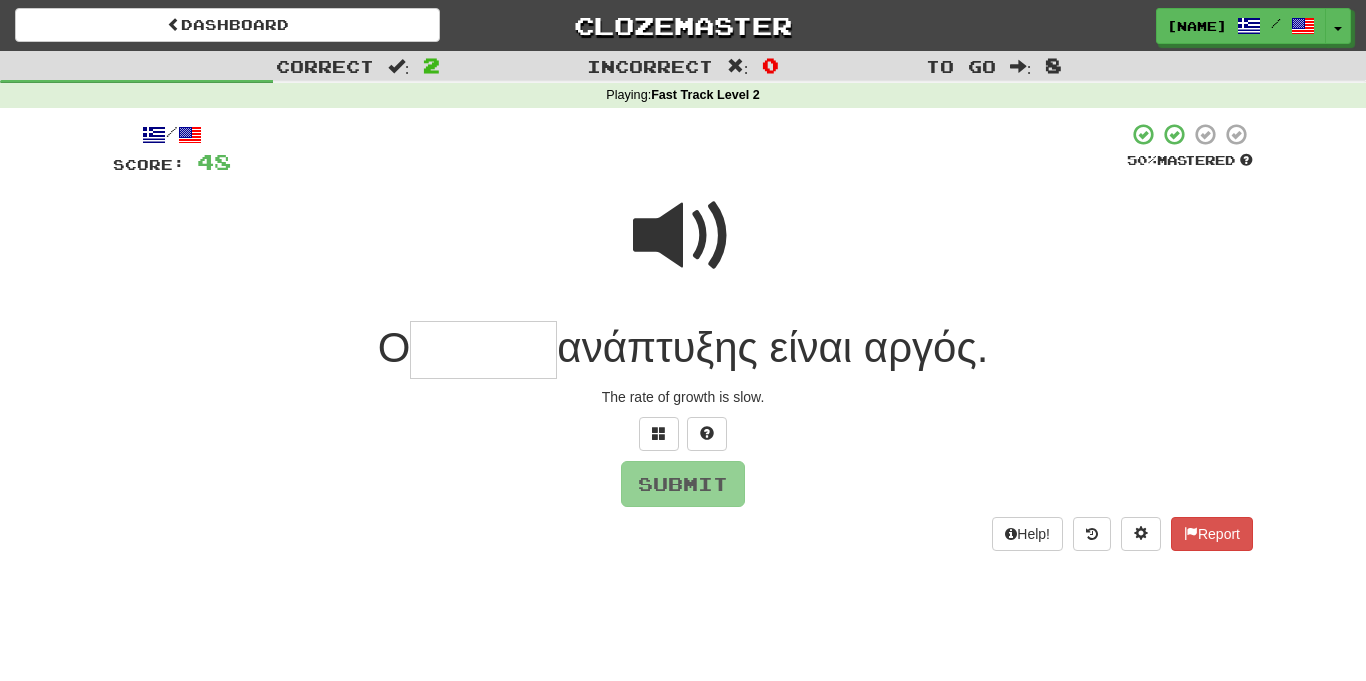 type on "*" 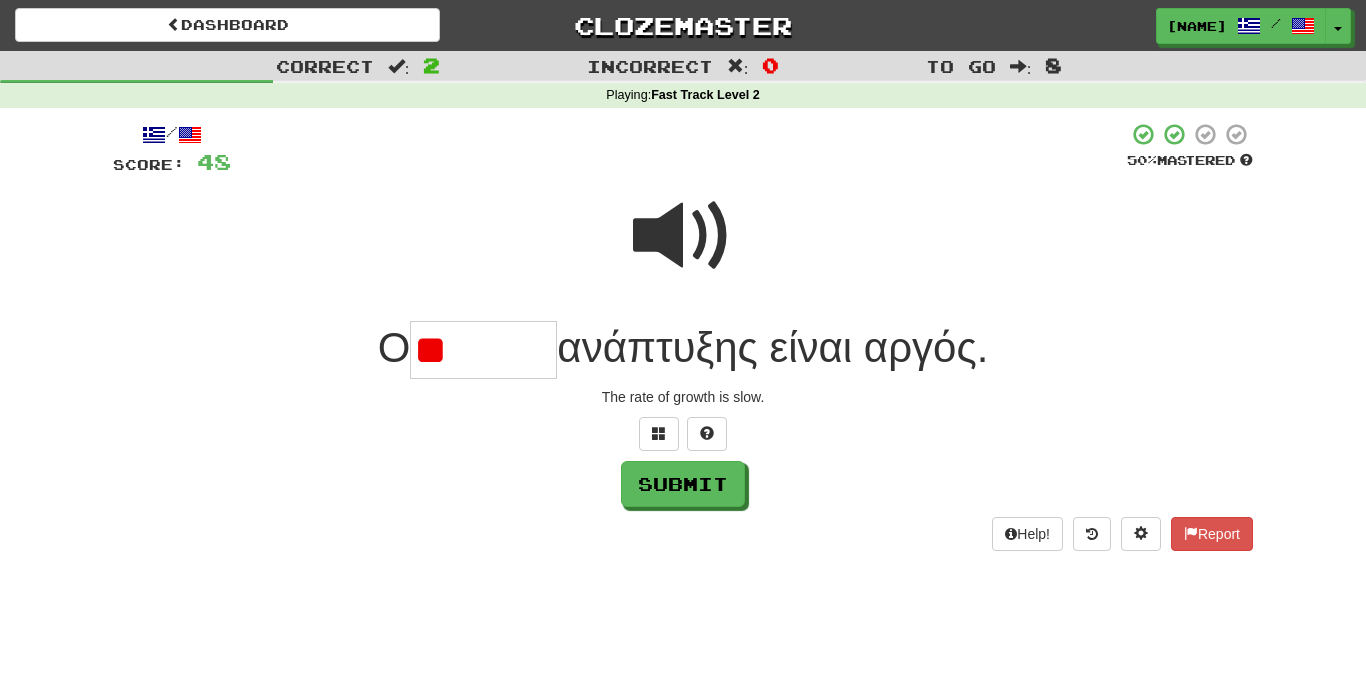 type on "*" 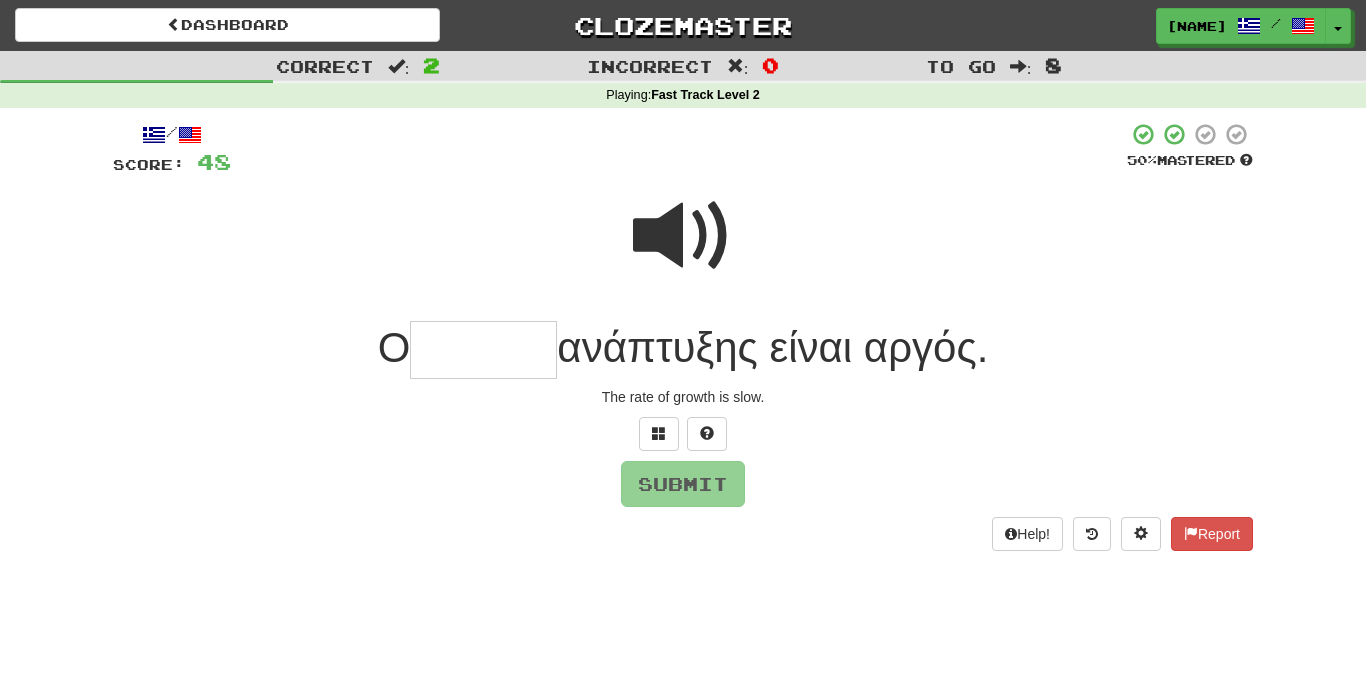 type on "*" 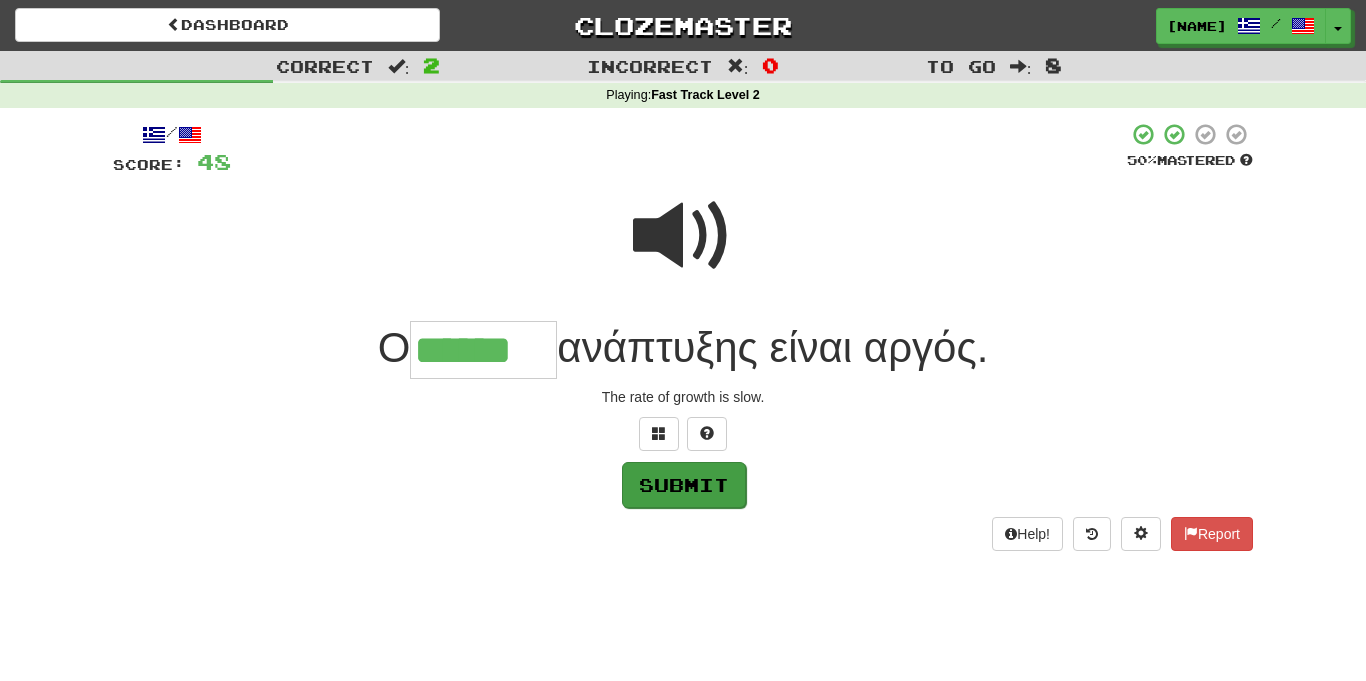 type on "******" 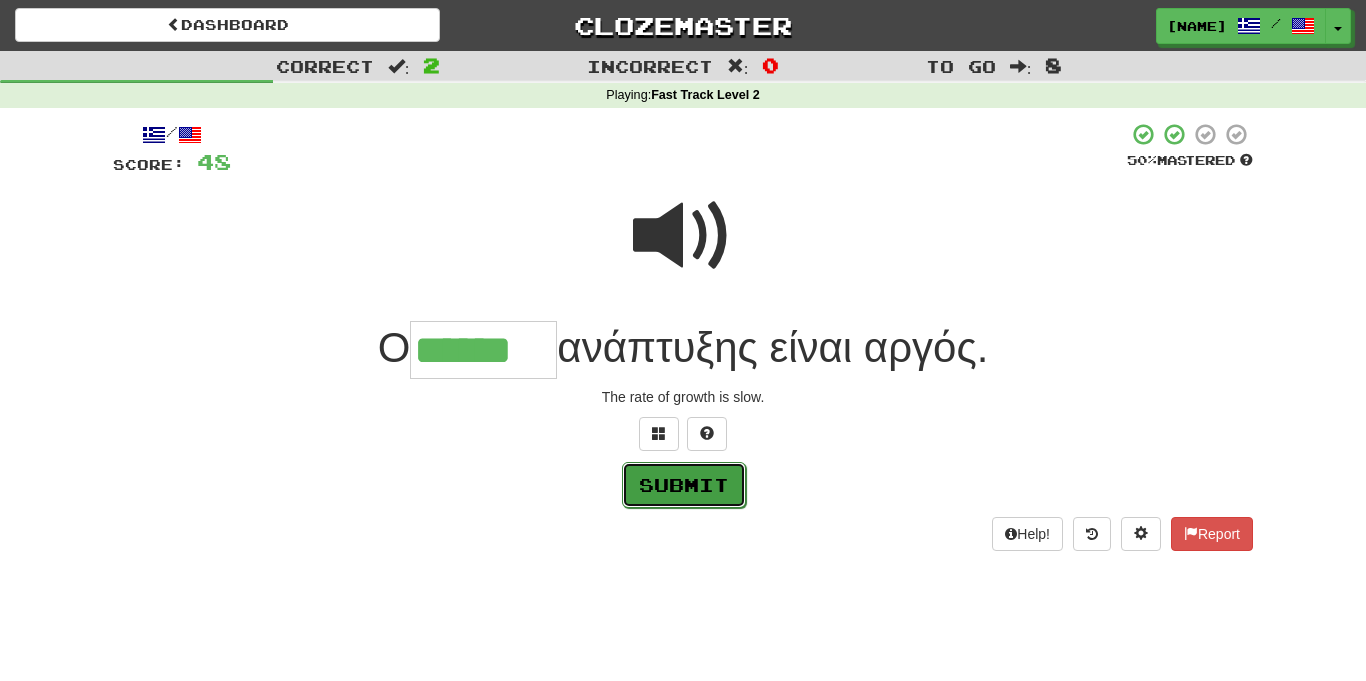 click on "Submit" at bounding box center (684, 485) 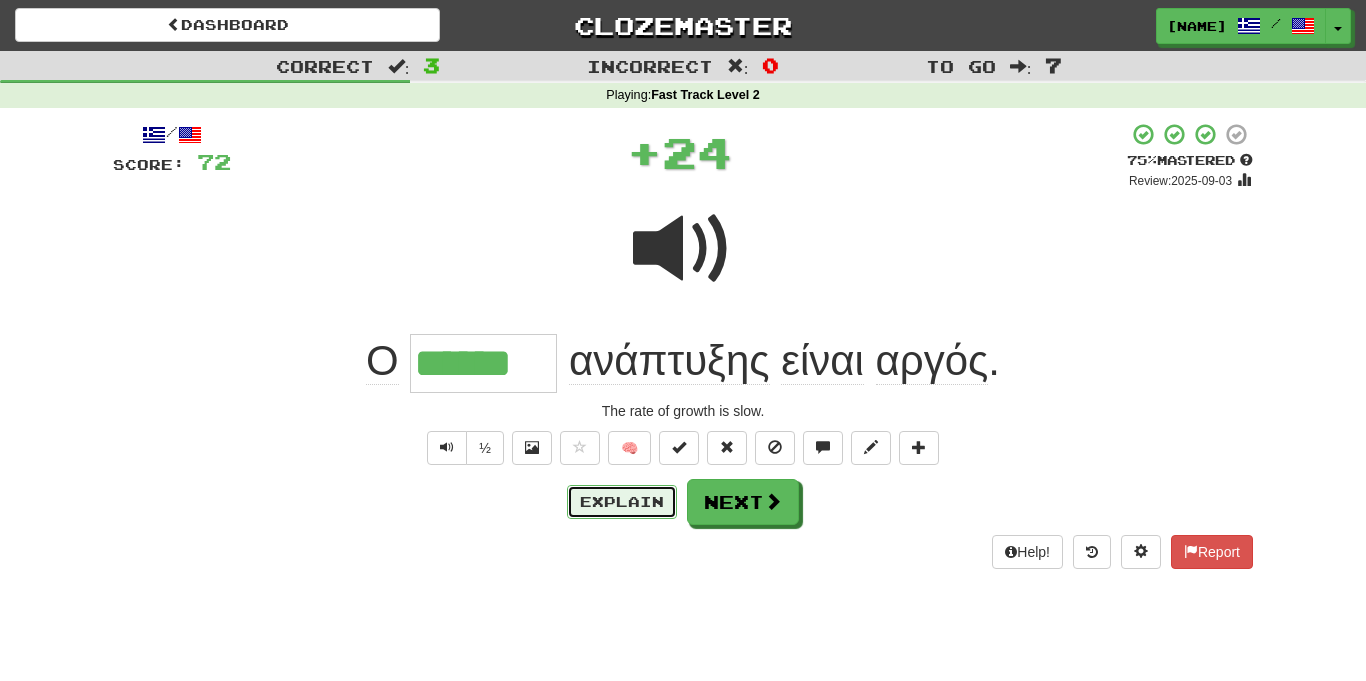 click on "Explain" at bounding box center [622, 502] 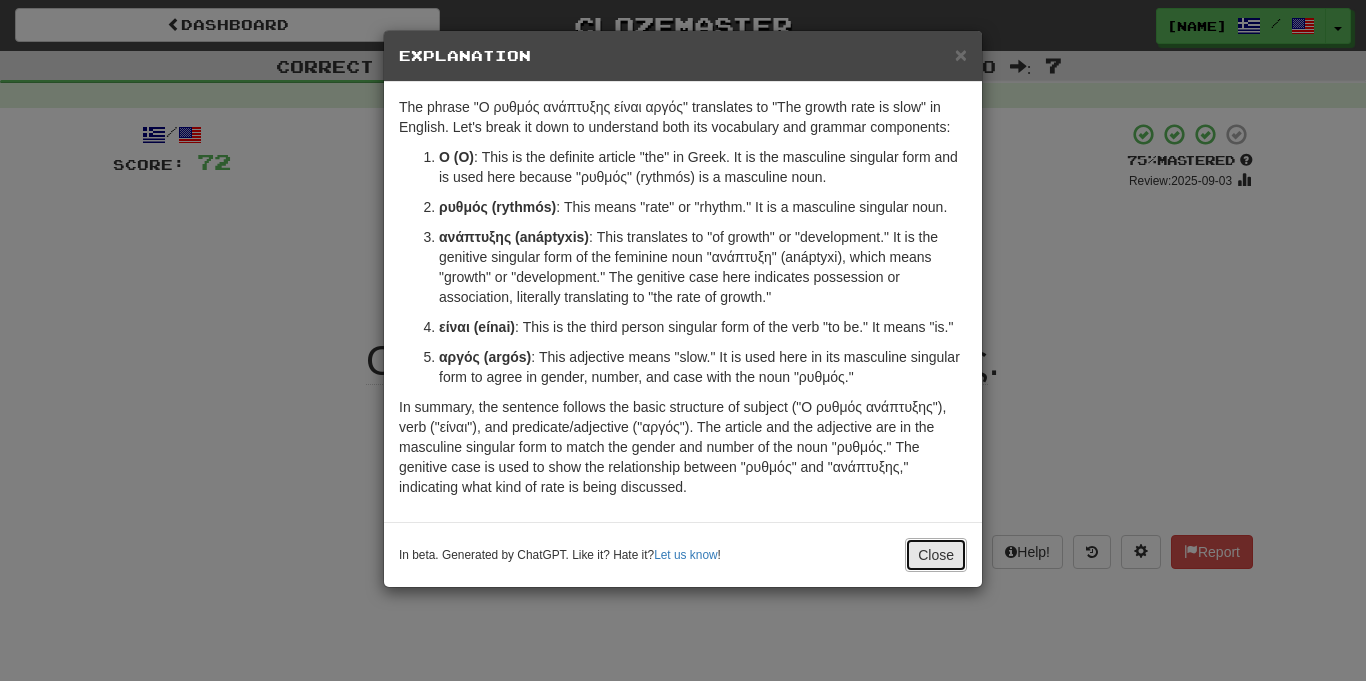 click on "Close" at bounding box center [936, 555] 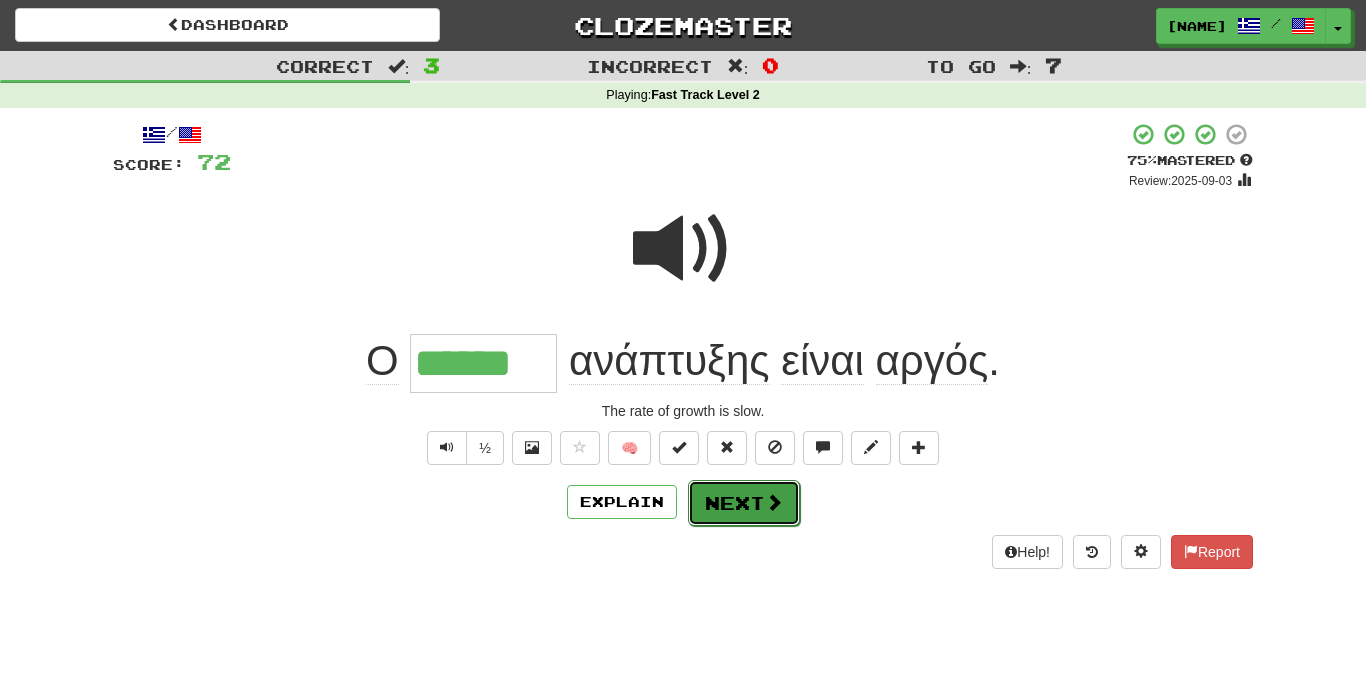 click on "Next" at bounding box center (744, 503) 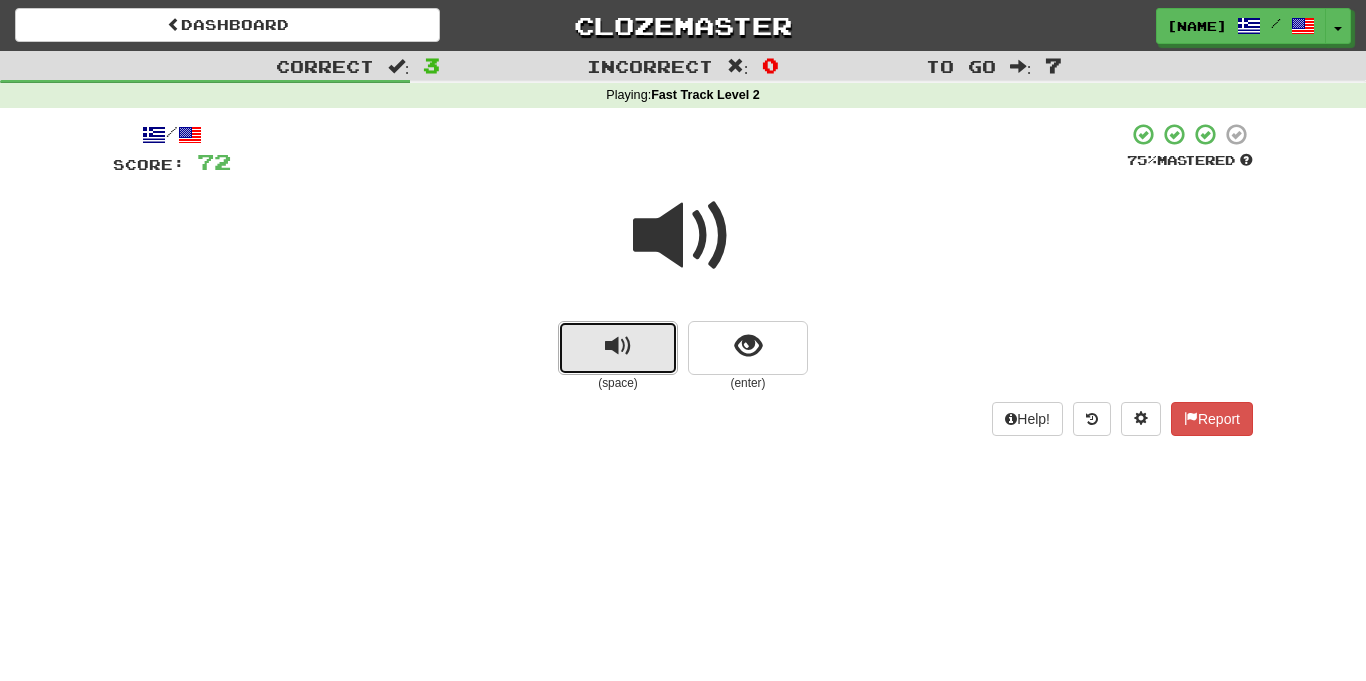 click at bounding box center [618, 348] 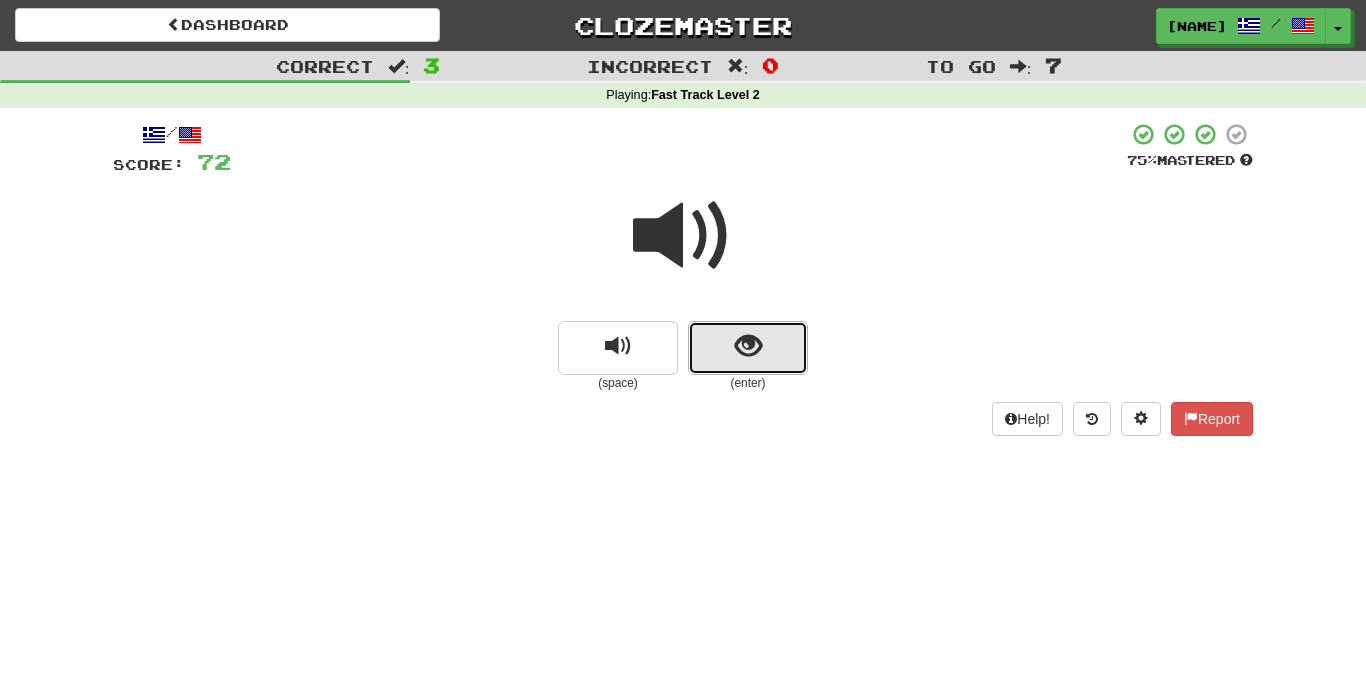 click at bounding box center (748, 348) 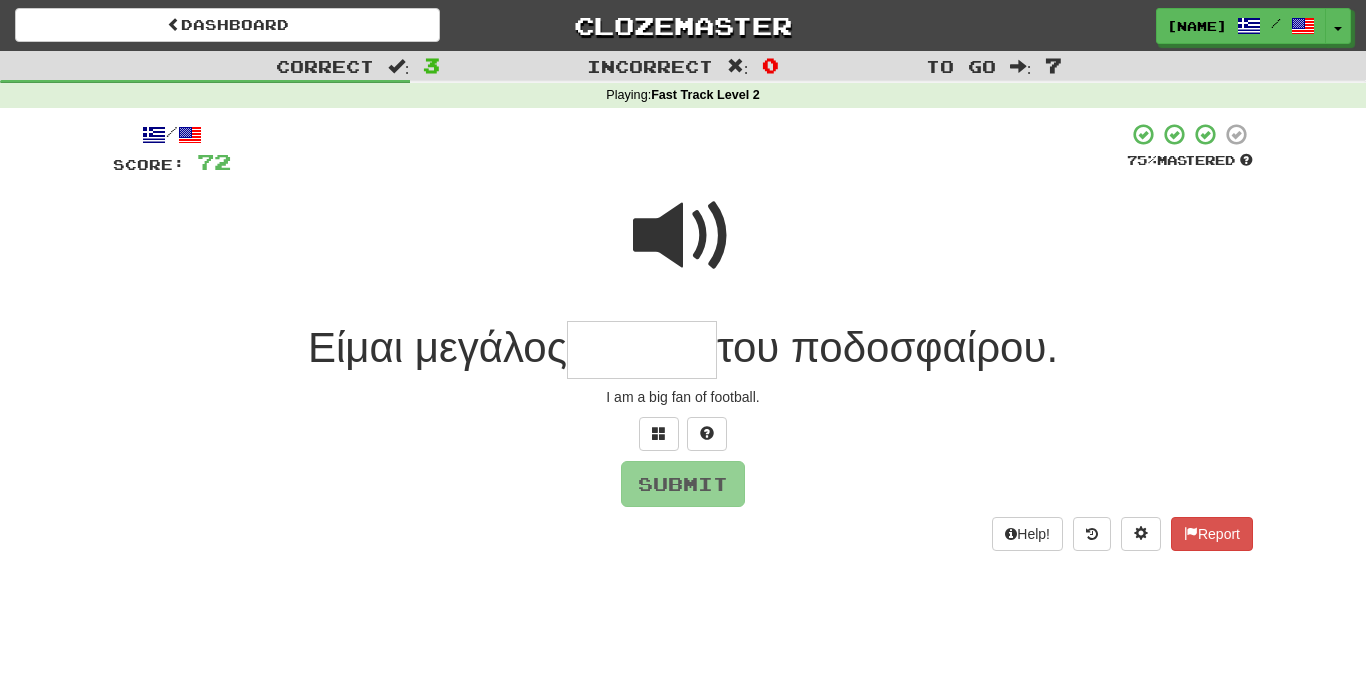 click at bounding box center [683, 236] 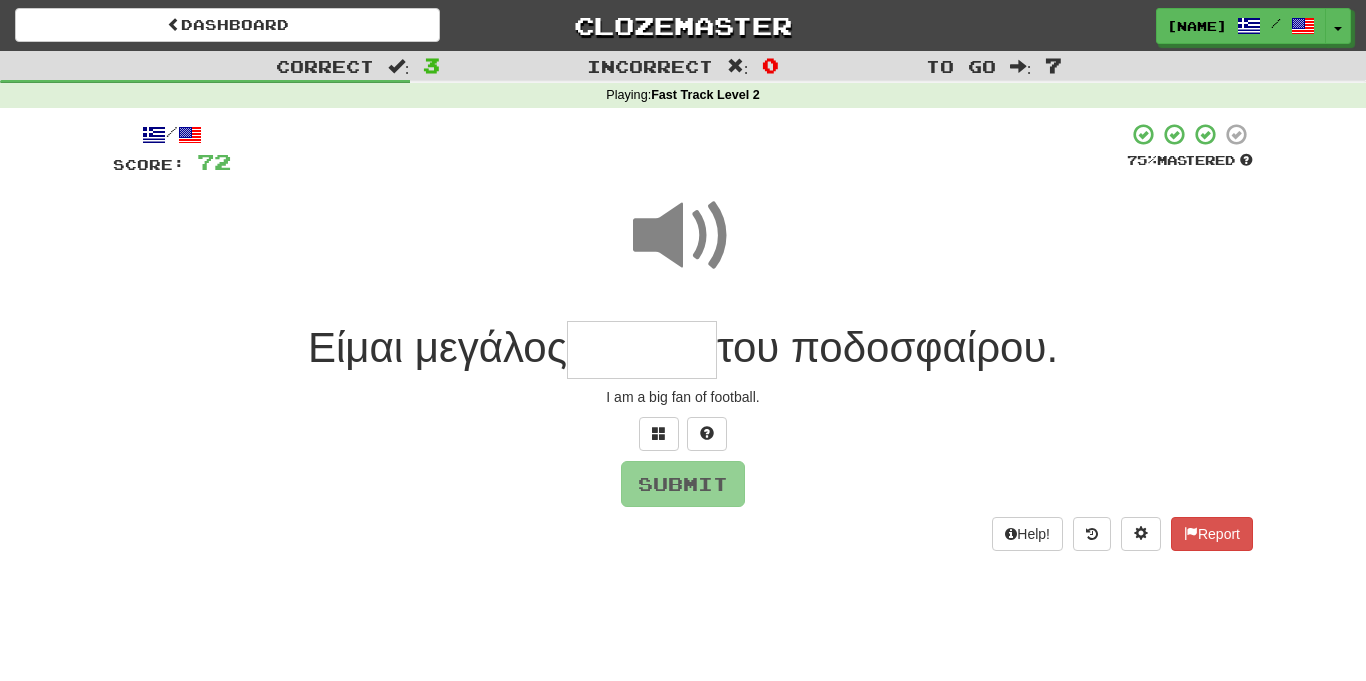 click at bounding box center (642, 350) 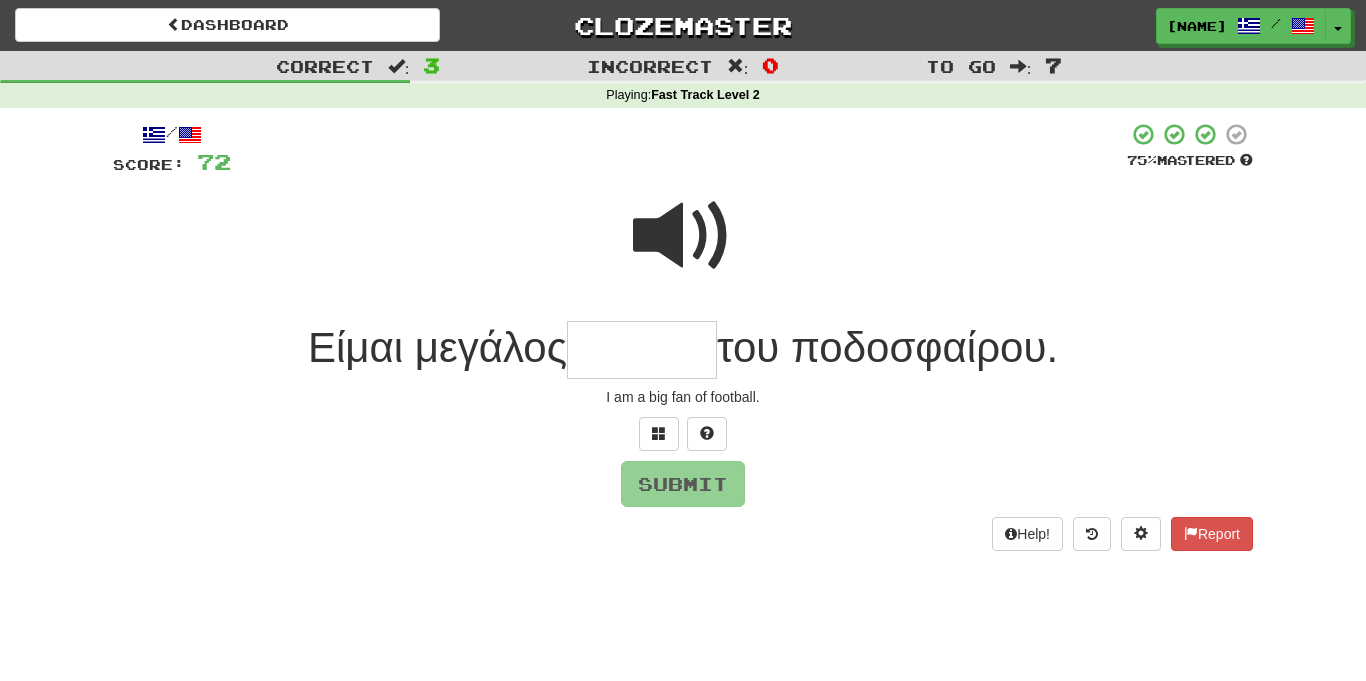 type on "*" 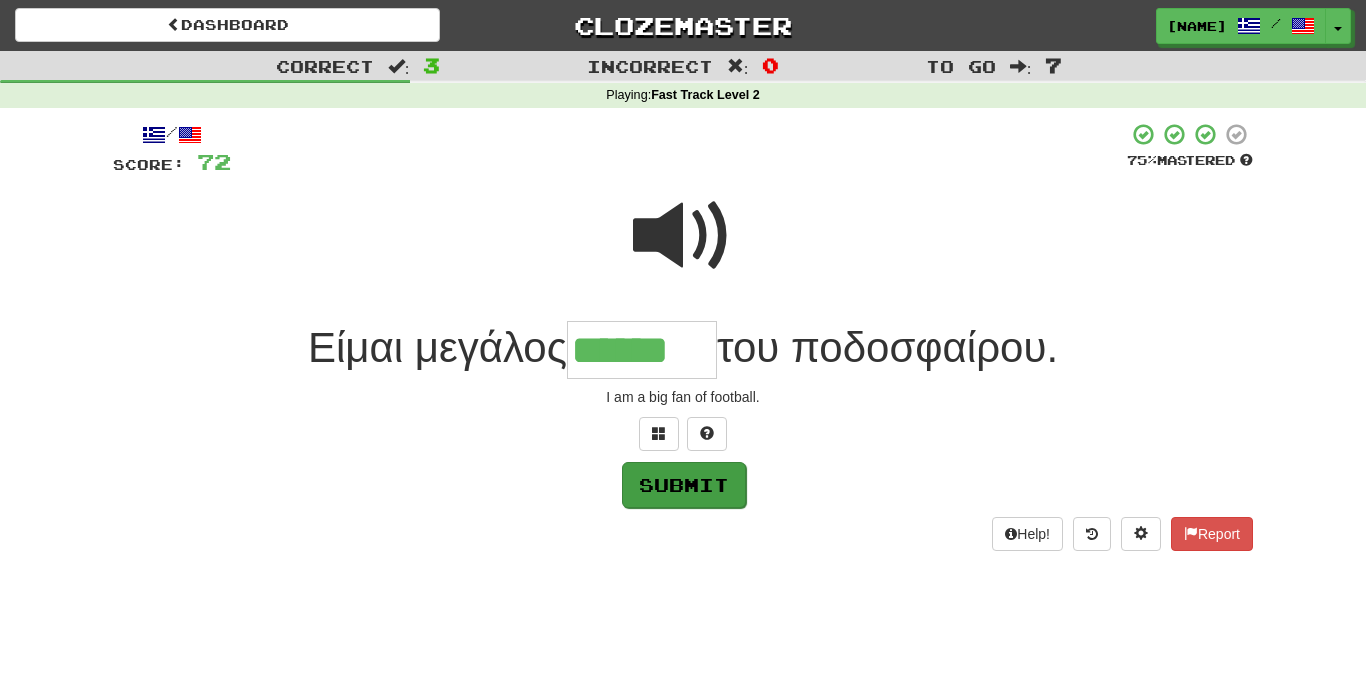 type on "******" 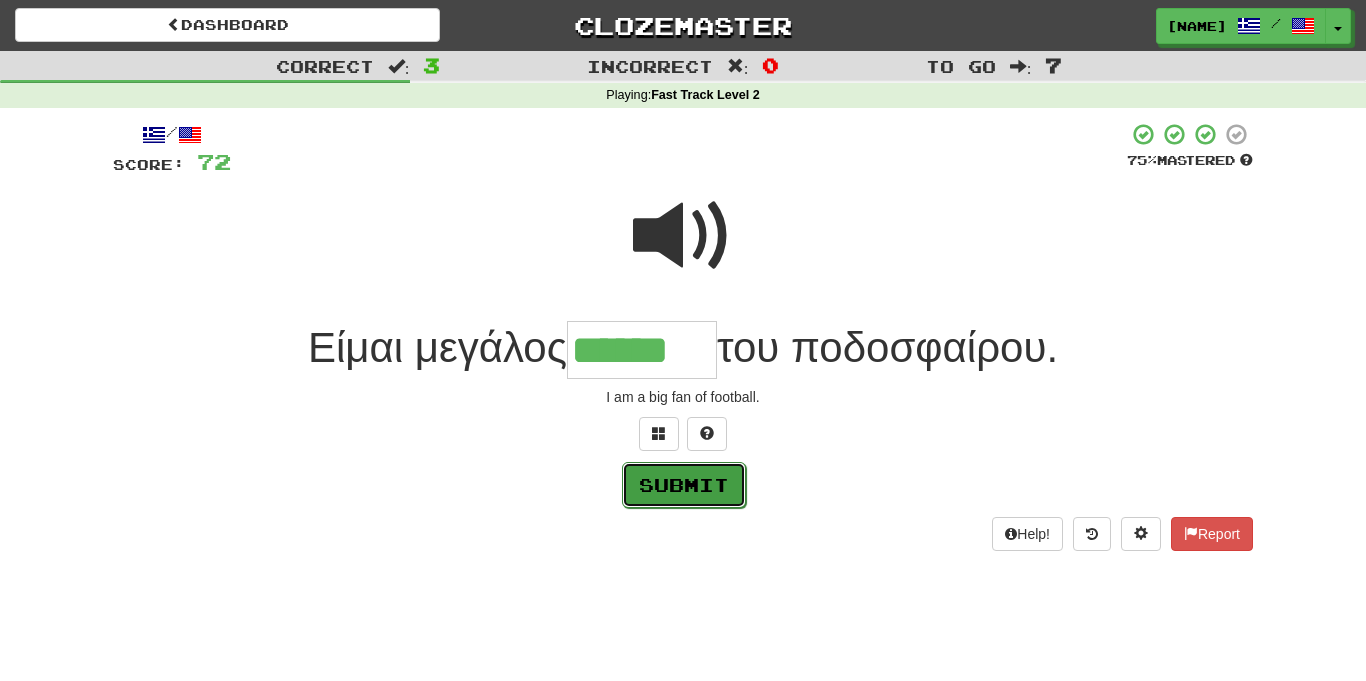 click on "Submit" at bounding box center [684, 485] 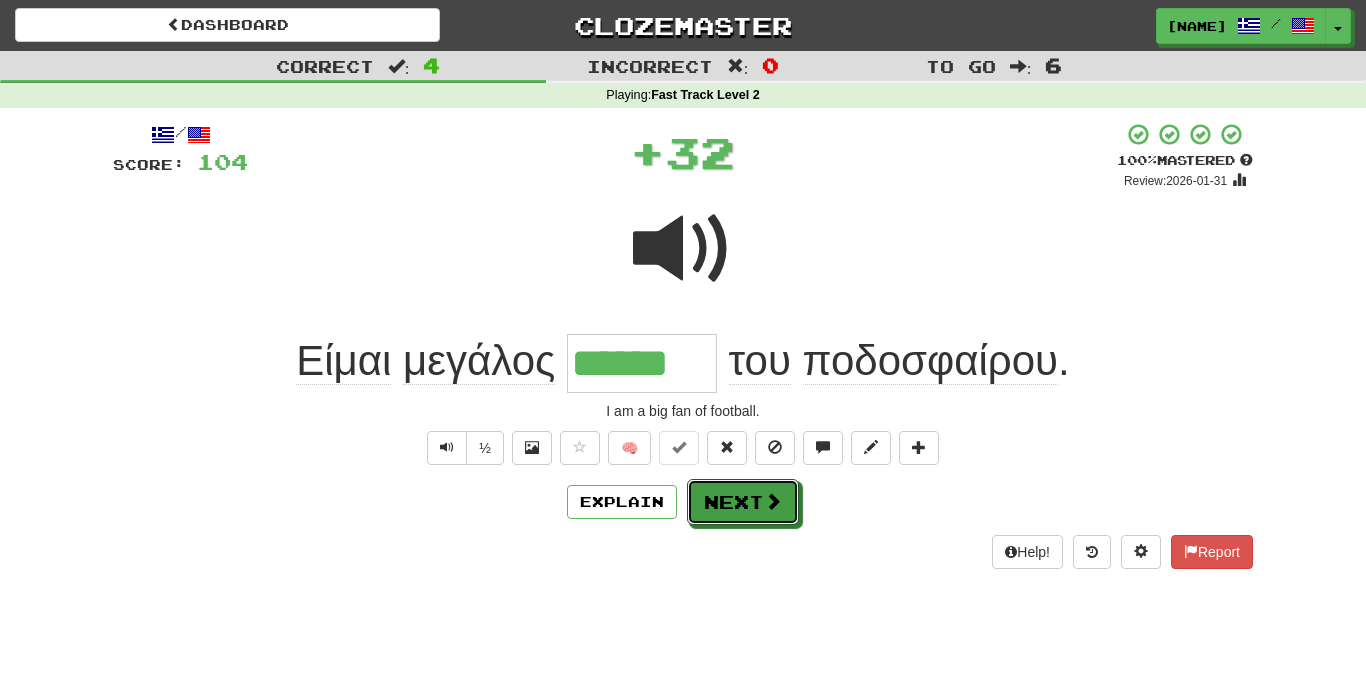 click on "Next" at bounding box center [743, 502] 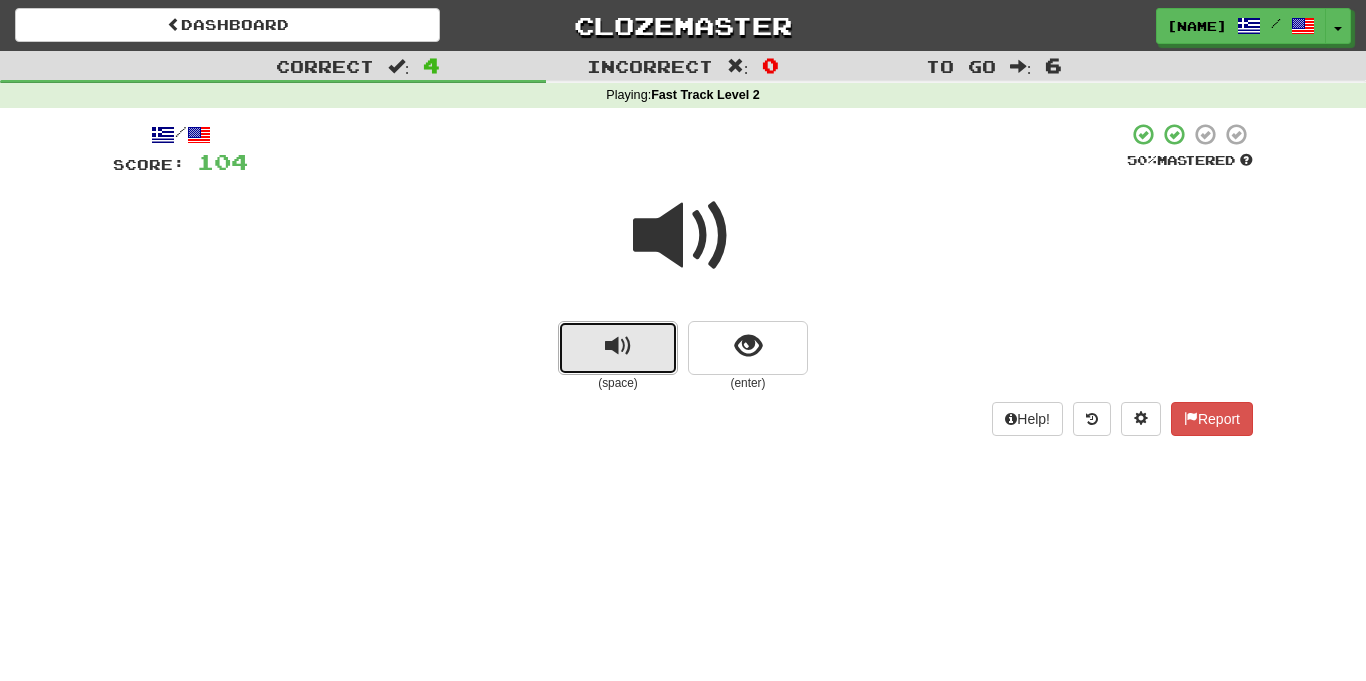 click at bounding box center [618, 348] 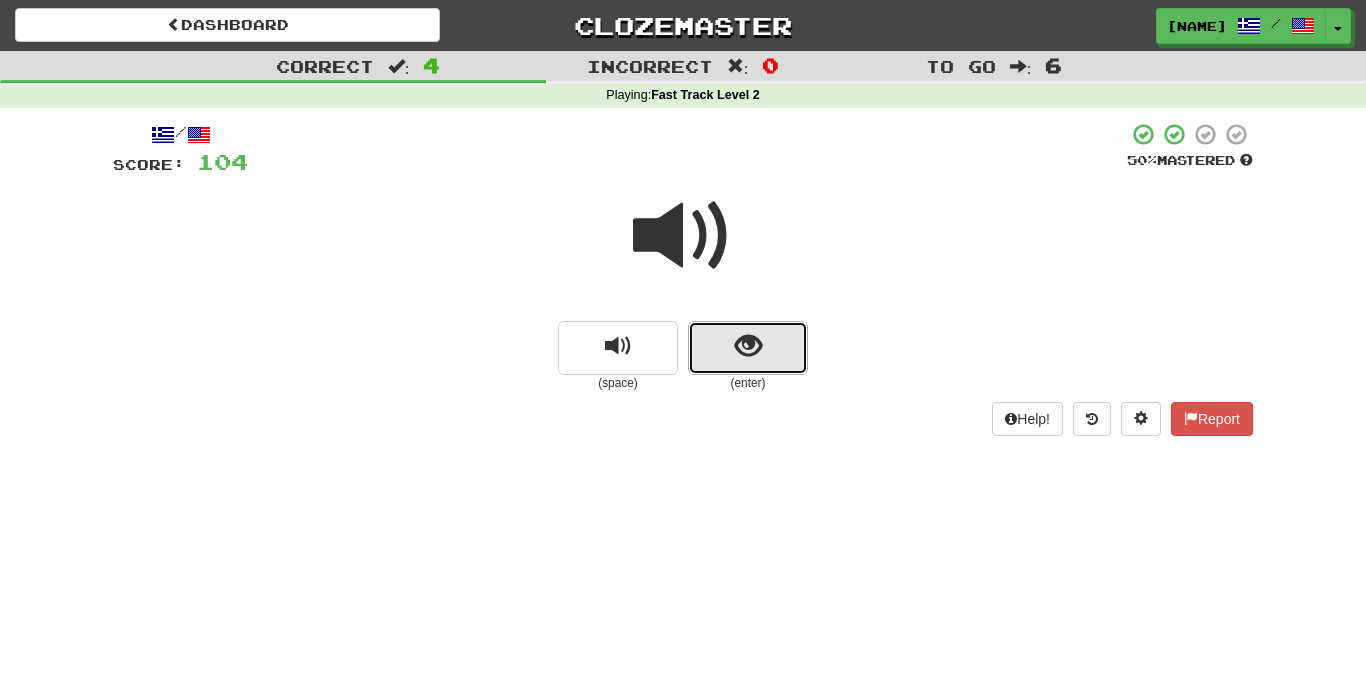 click at bounding box center (748, 348) 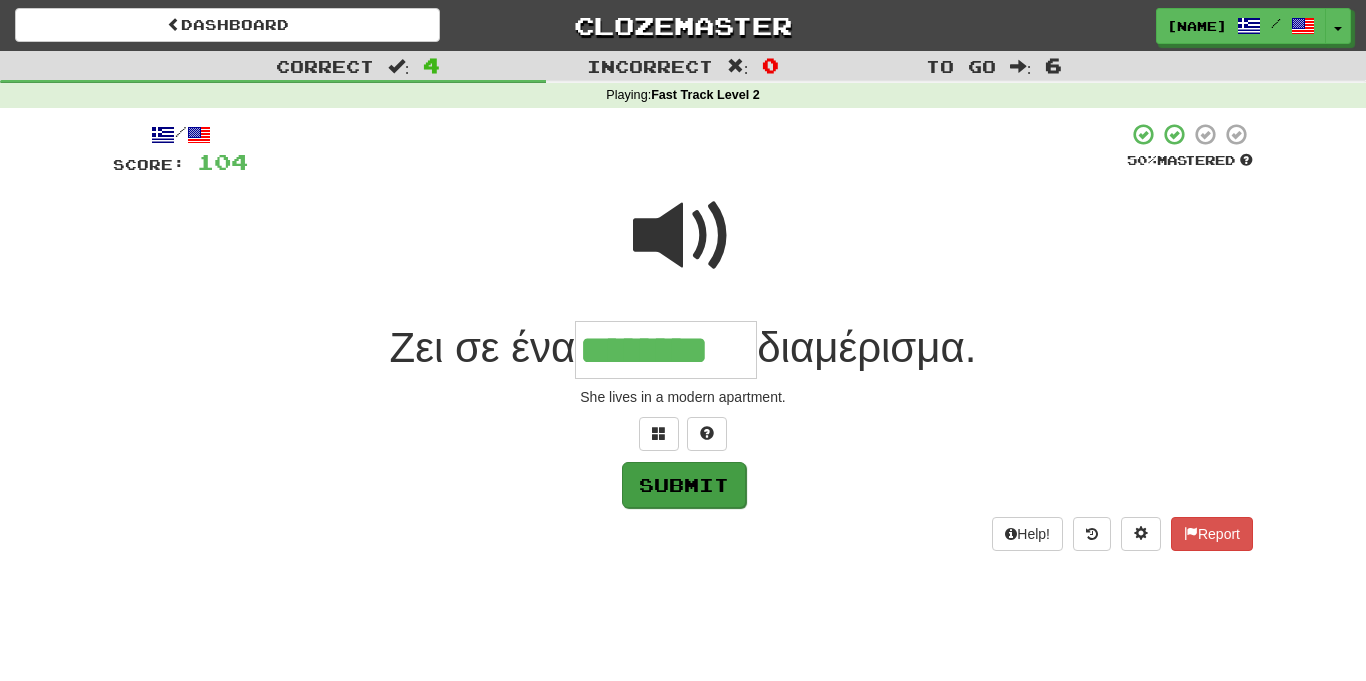 type on "********" 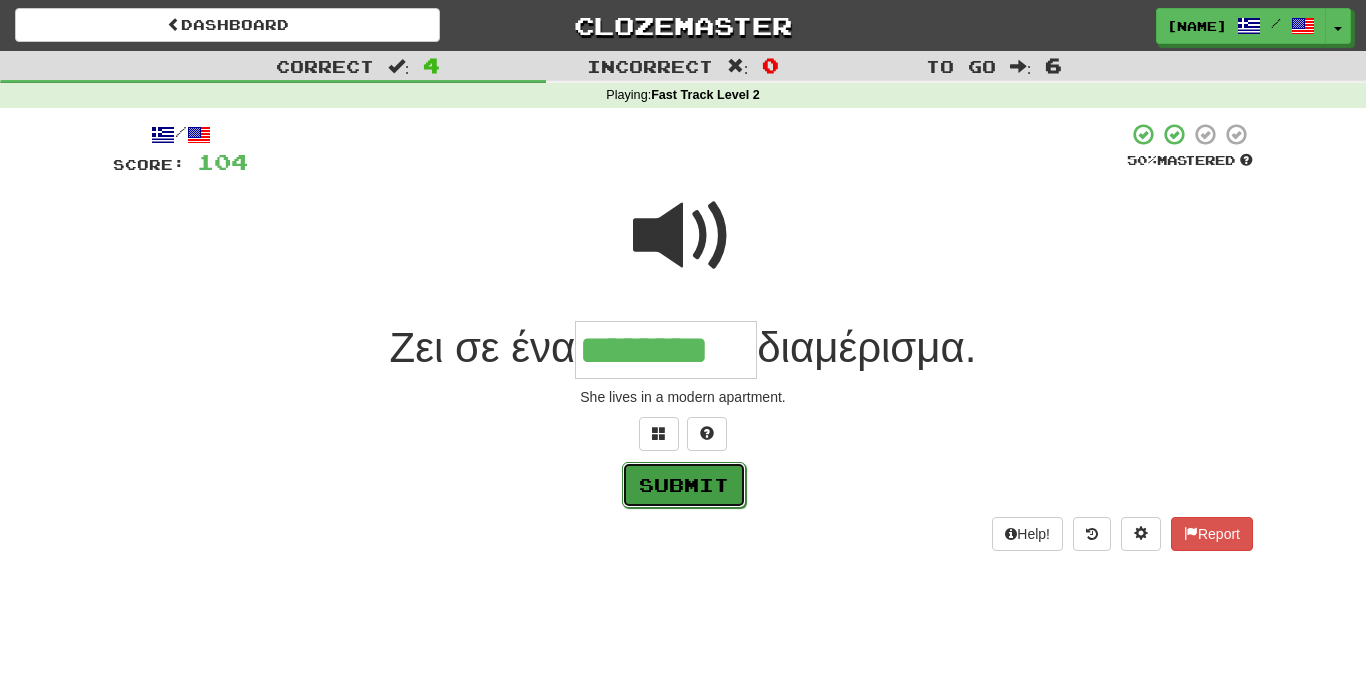 click on "Submit" at bounding box center [684, 485] 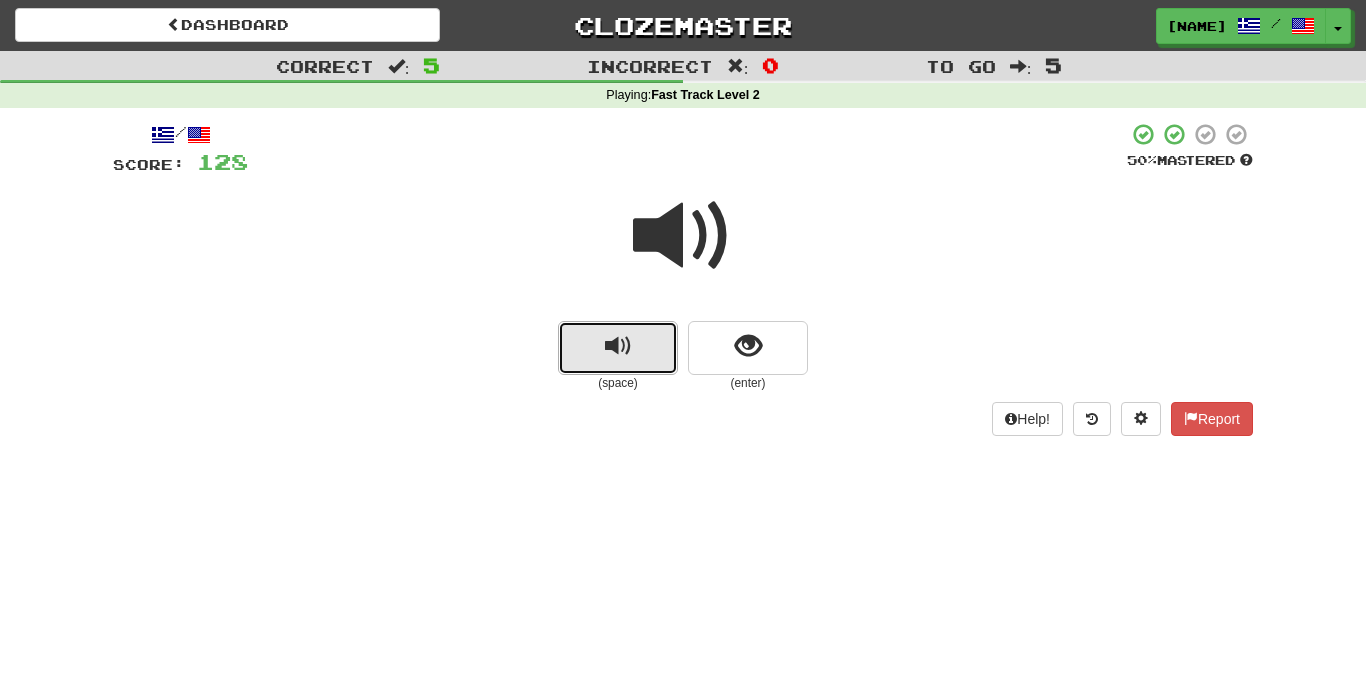 click at bounding box center (618, 348) 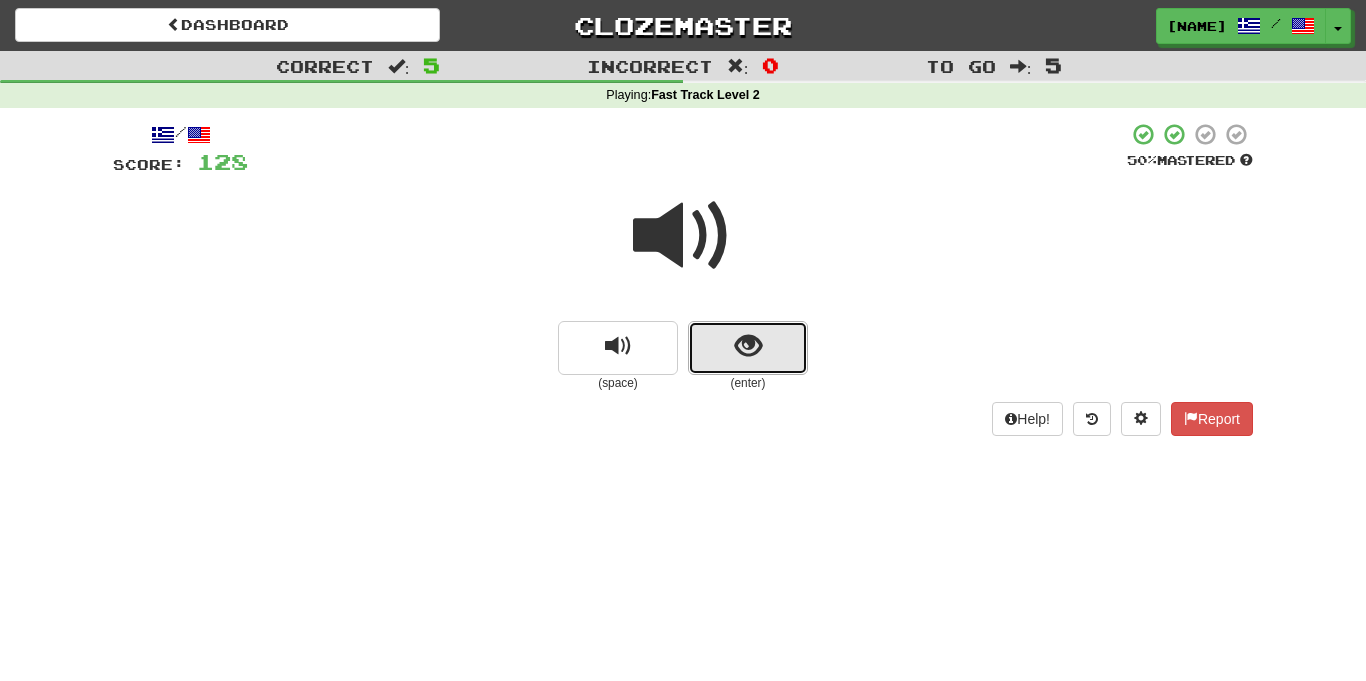 click at bounding box center [748, 348] 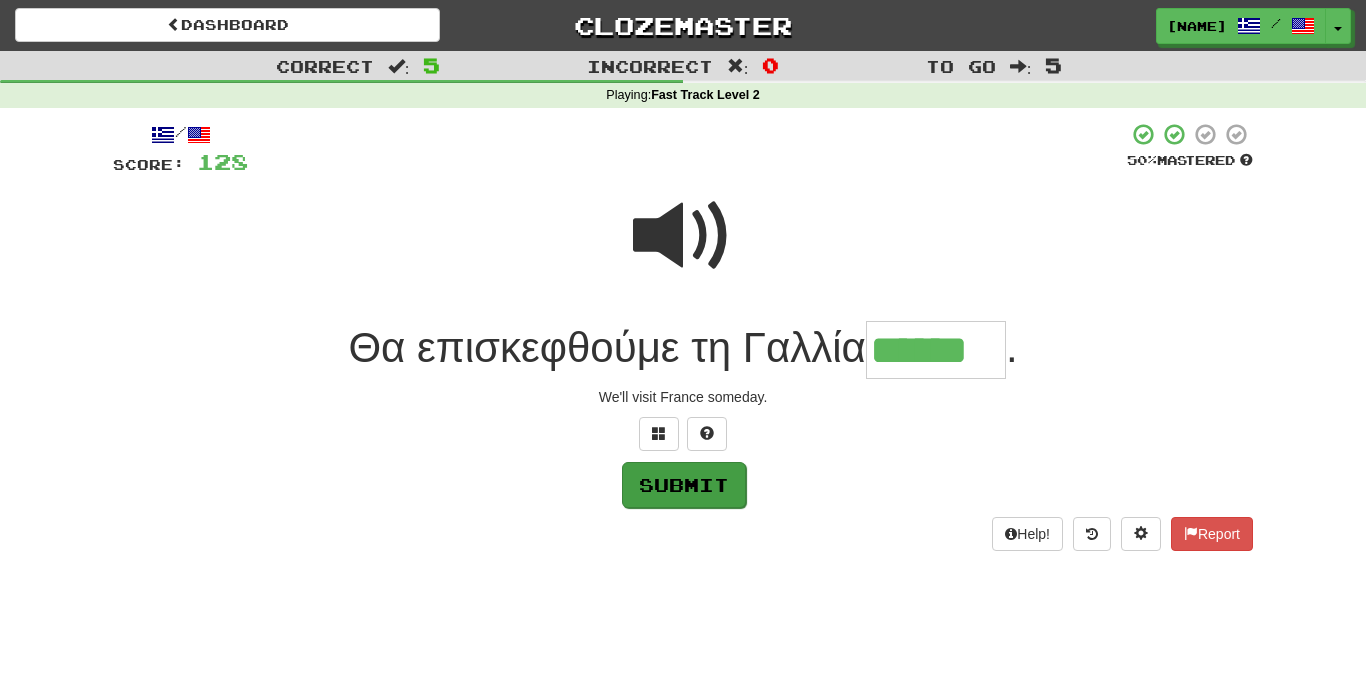 type on "******" 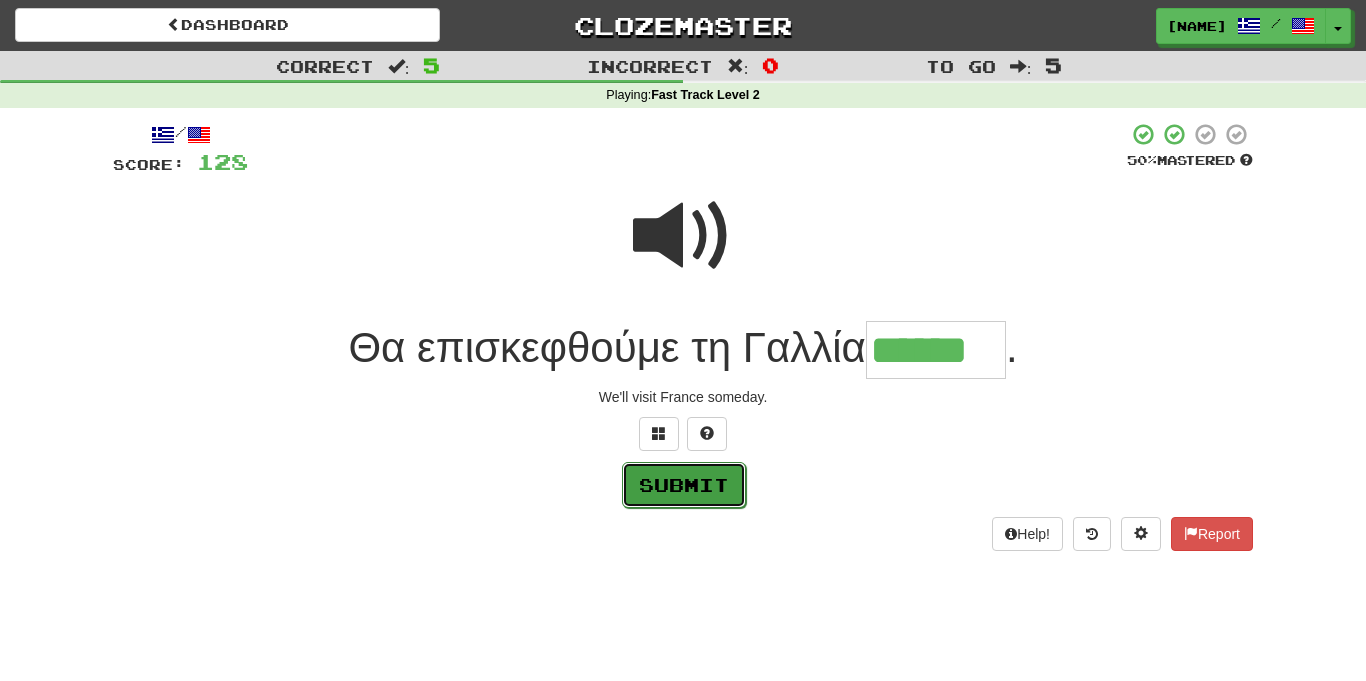 click on "Submit" at bounding box center (684, 485) 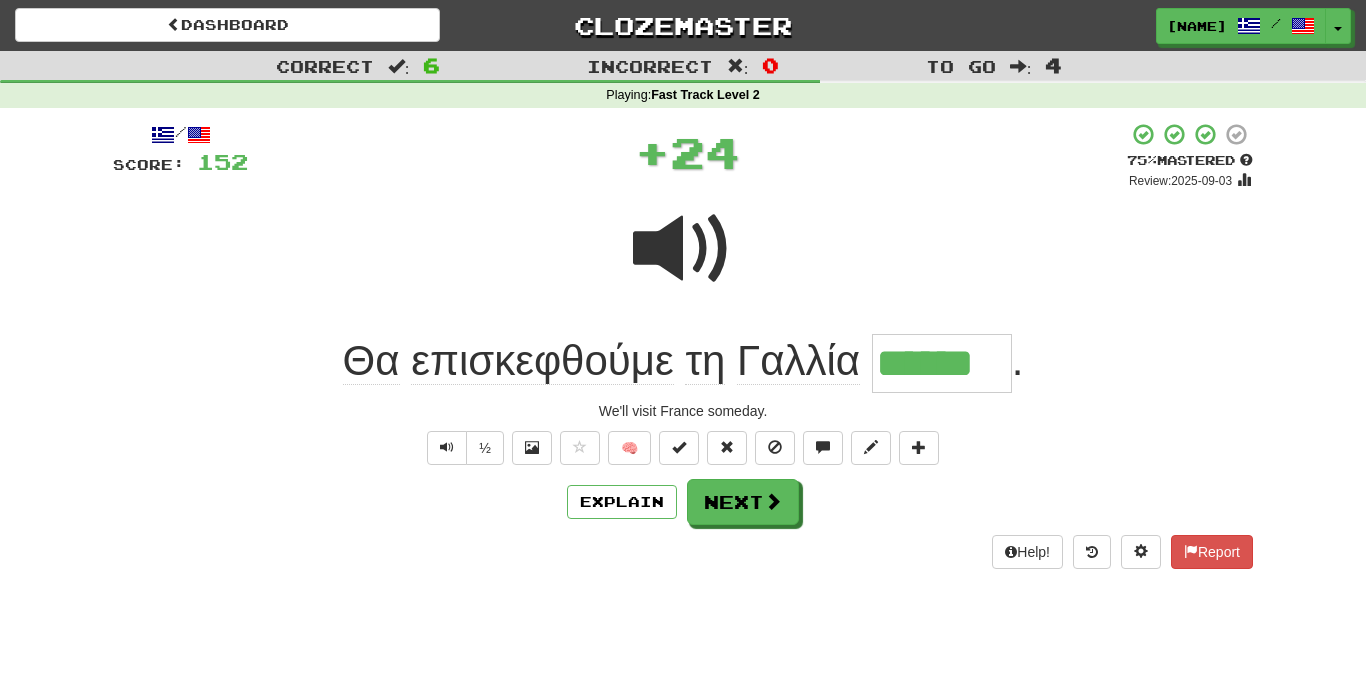 click on "Explain Next" at bounding box center [683, 502] 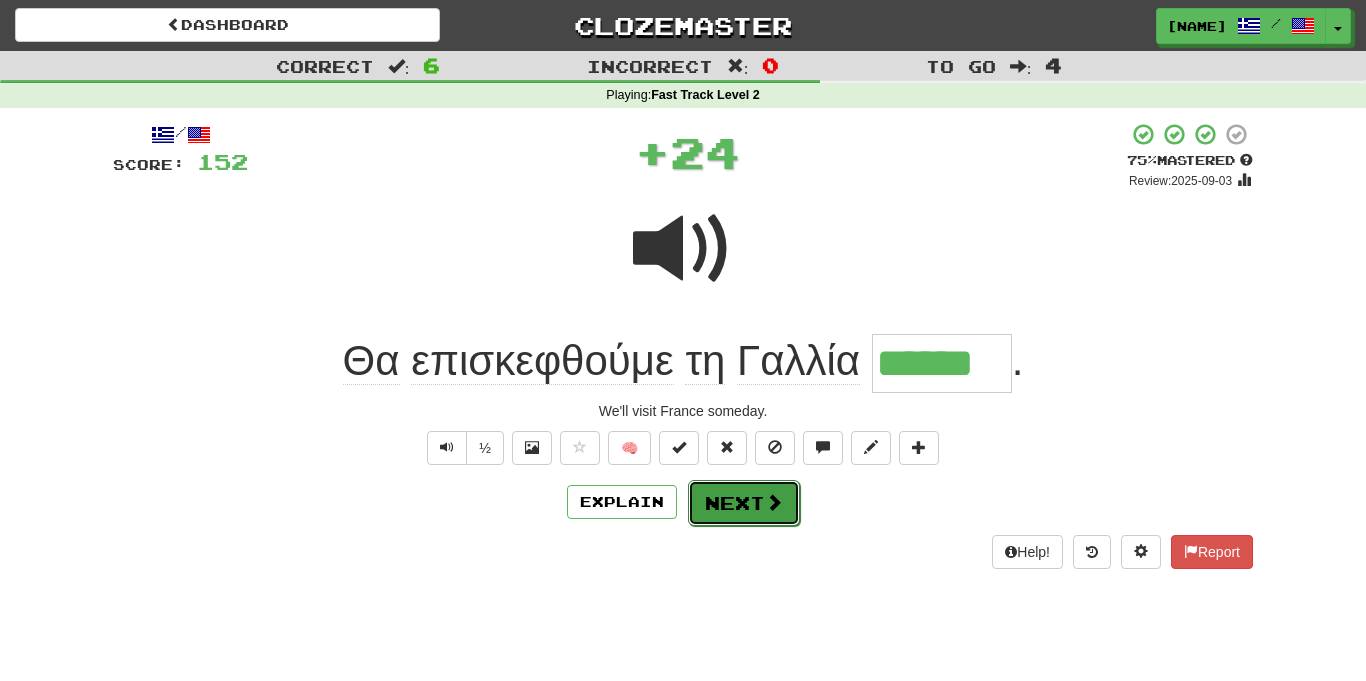 click on "Next" at bounding box center [744, 503] 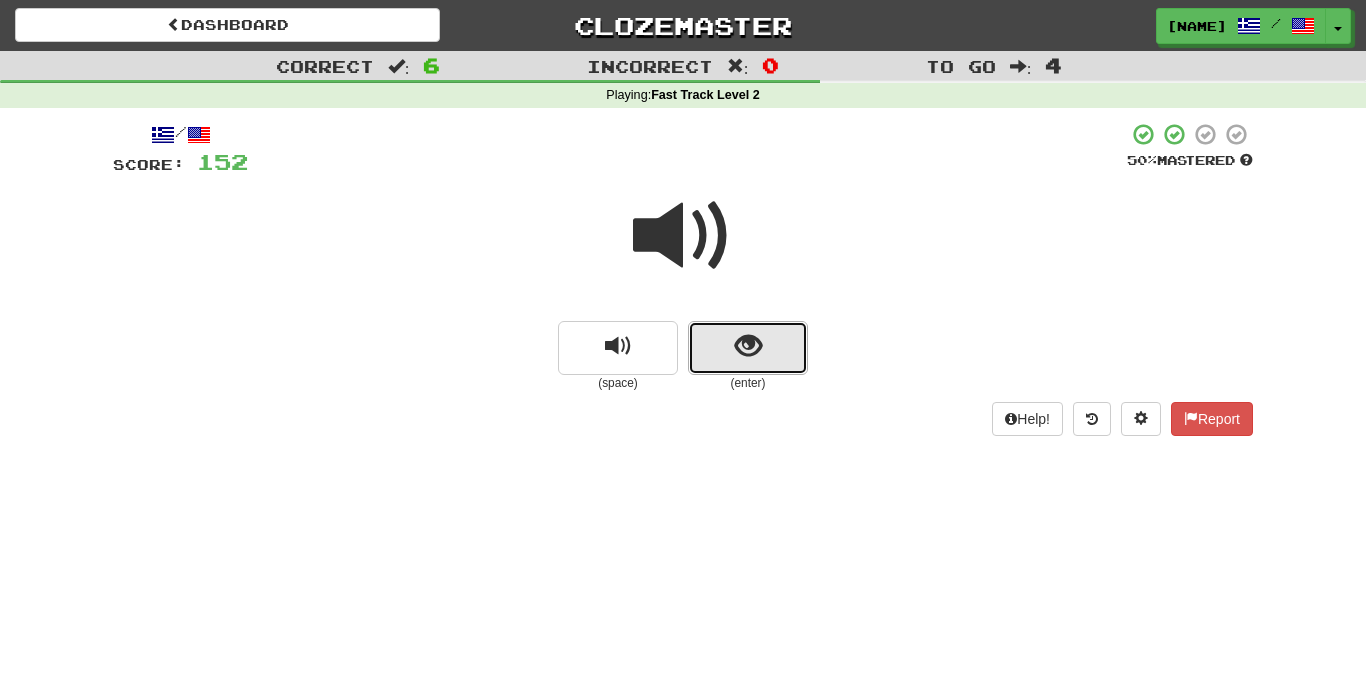 click at bounding box center (748, 348) 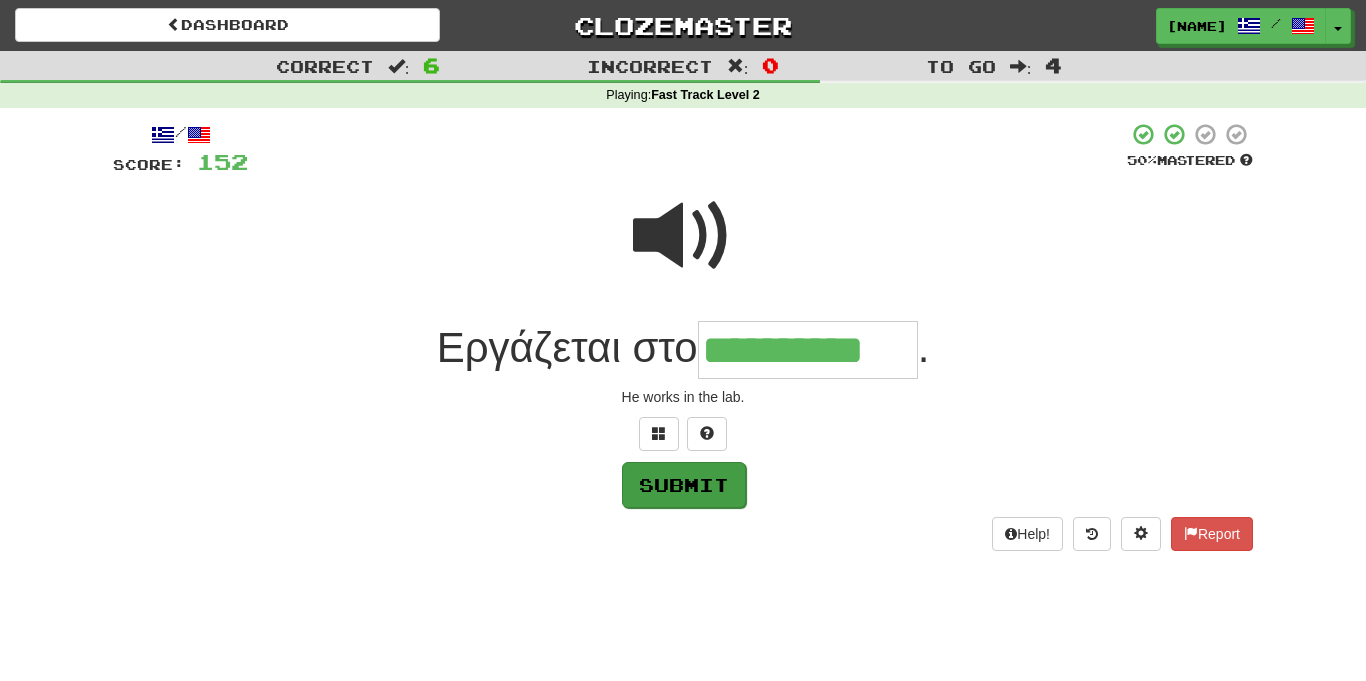 type on "**********" 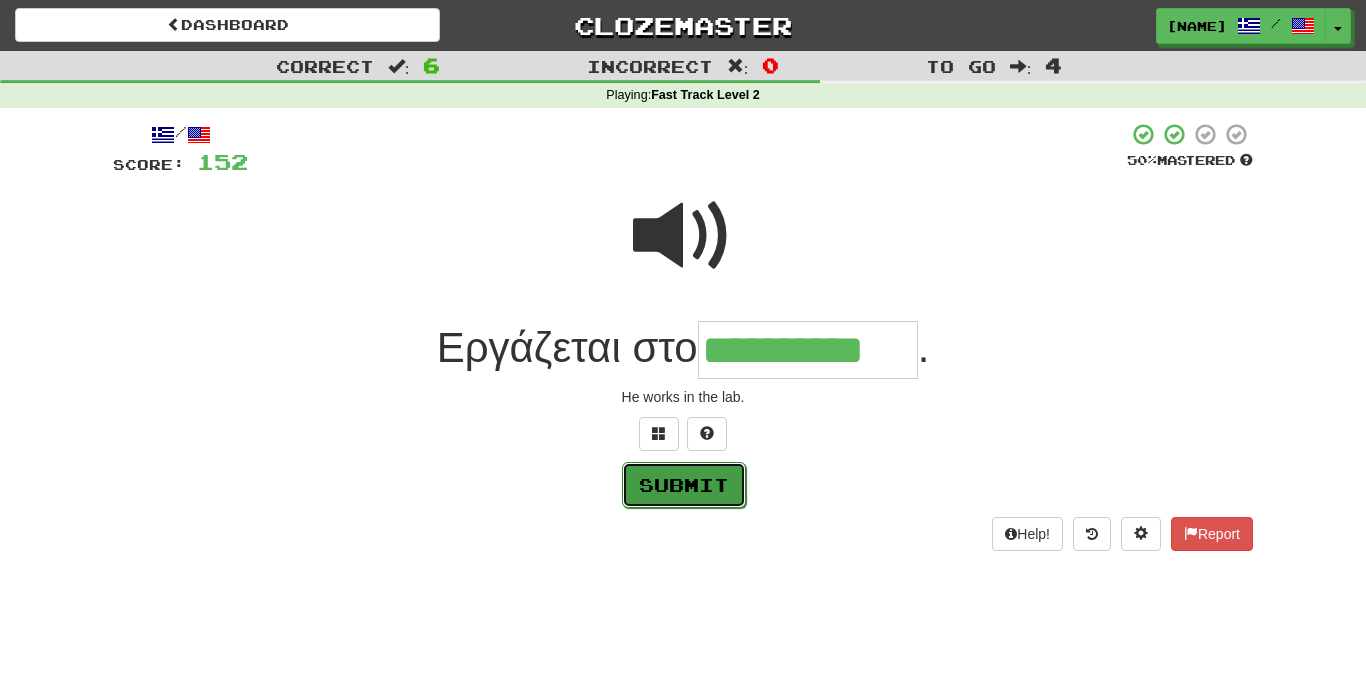 click on "Submit" at bounding box center (684, 485) 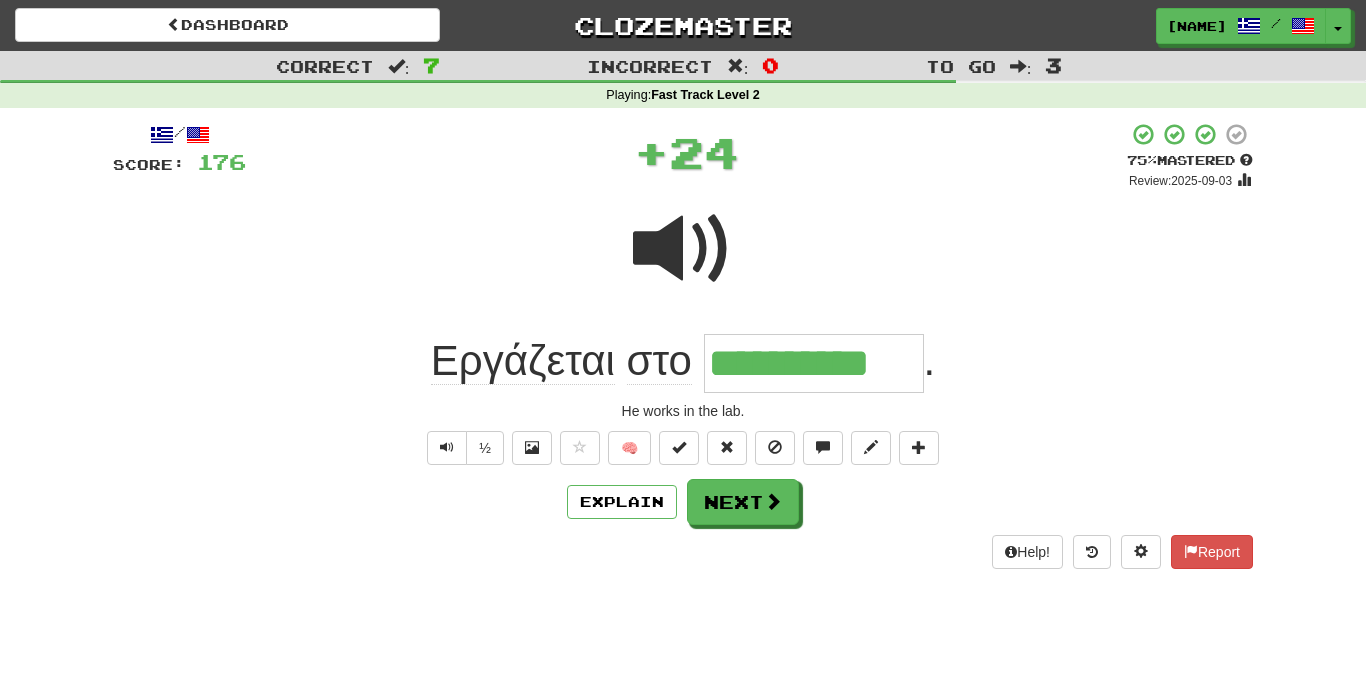 click on "**********" at bounding box center (683, 345) 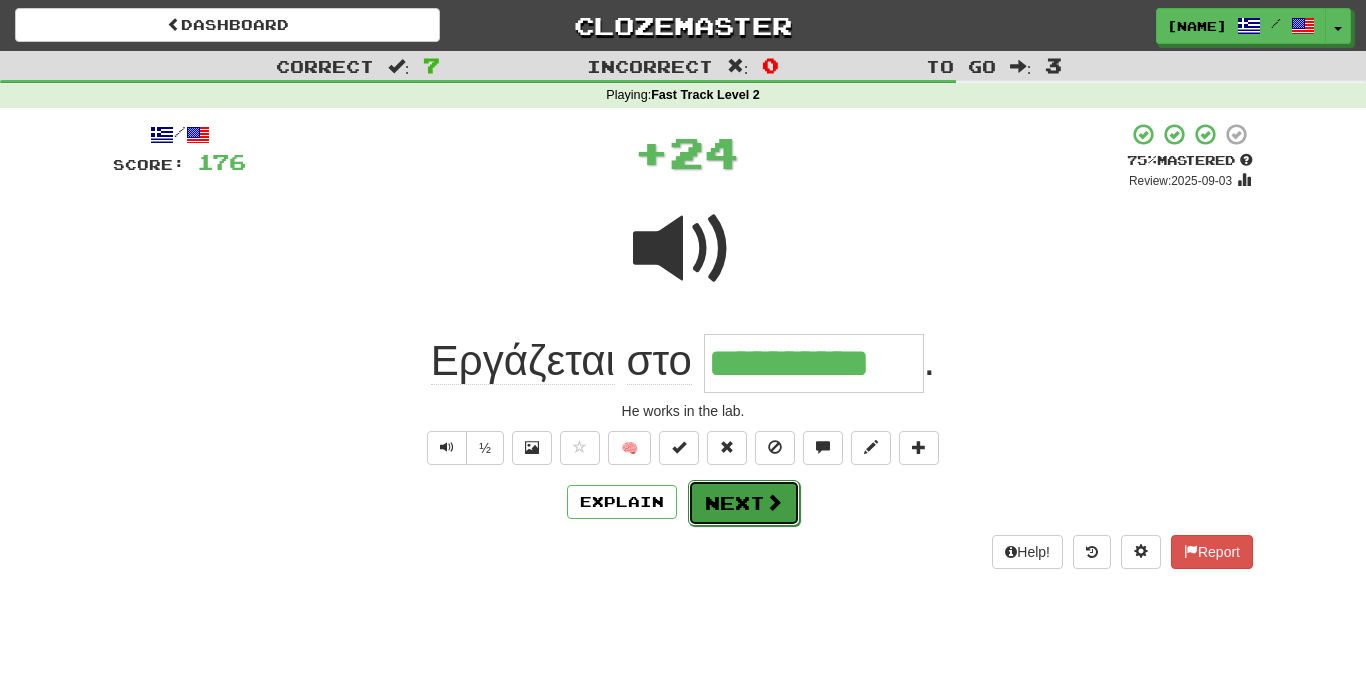 click on "Next" at bounding box center (744, 503) 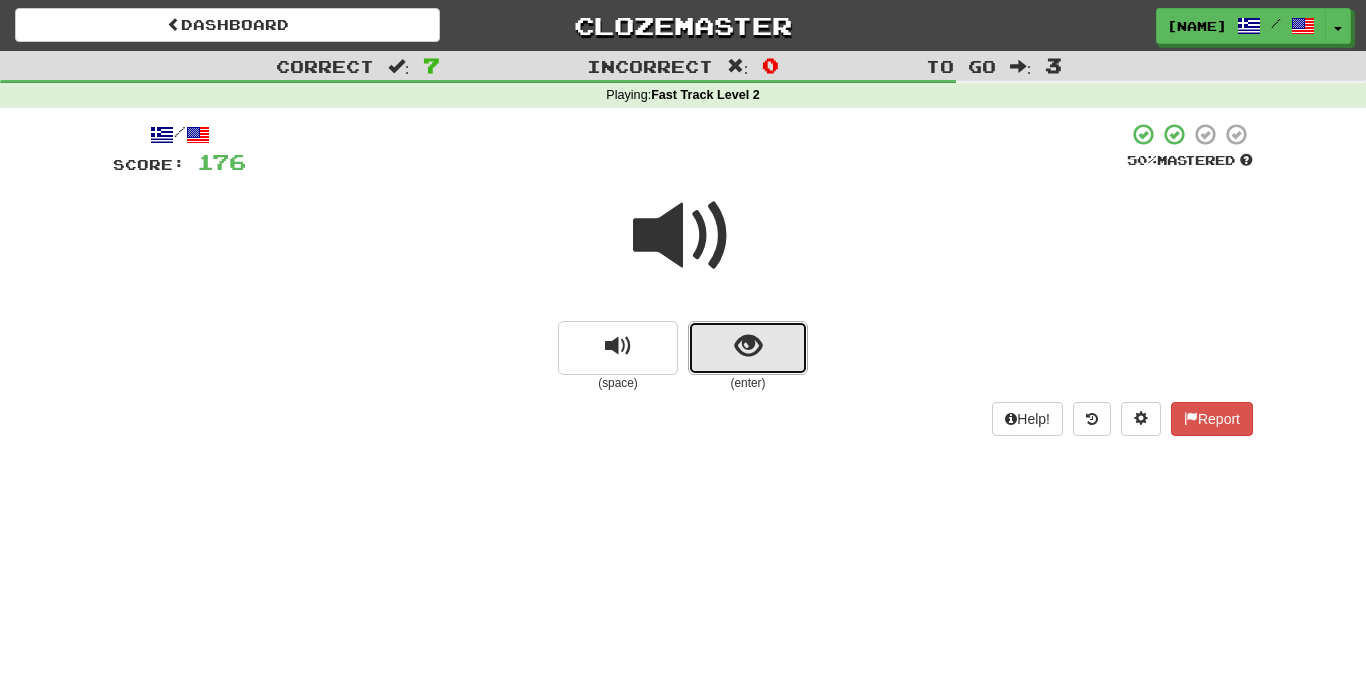 click at bounding box center [748, 348] 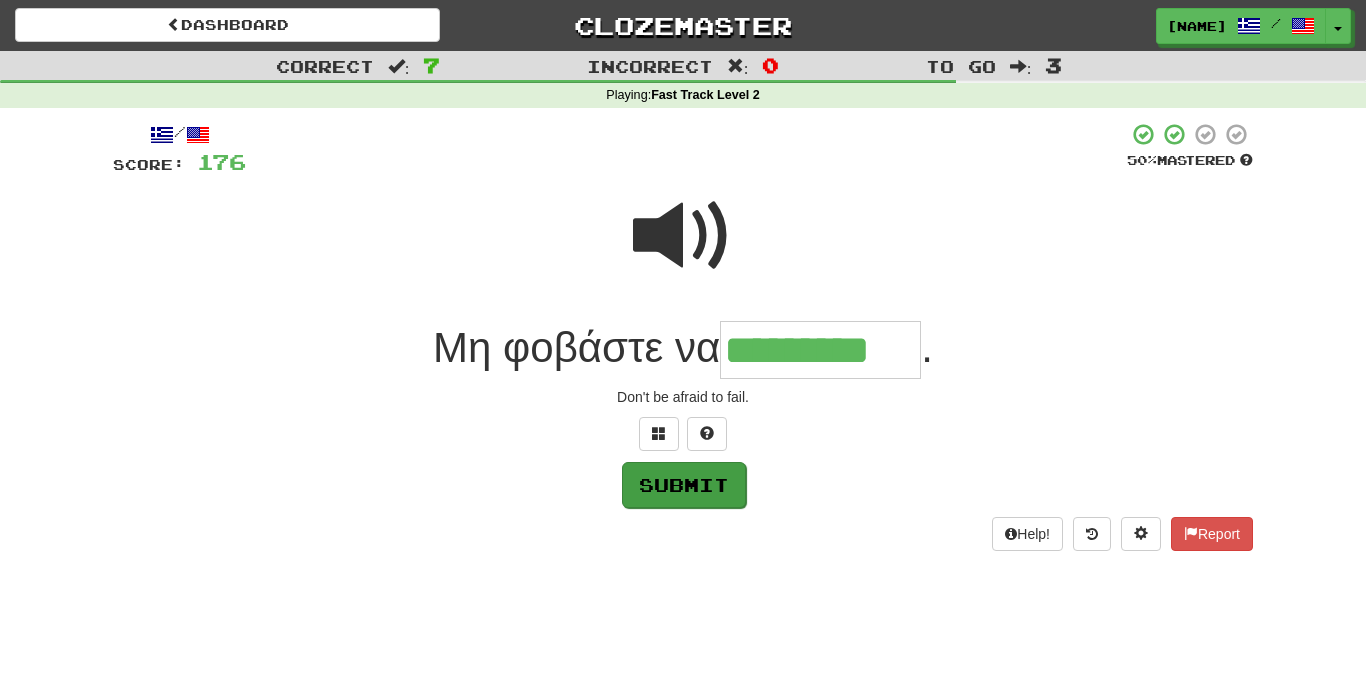 type on "*********" 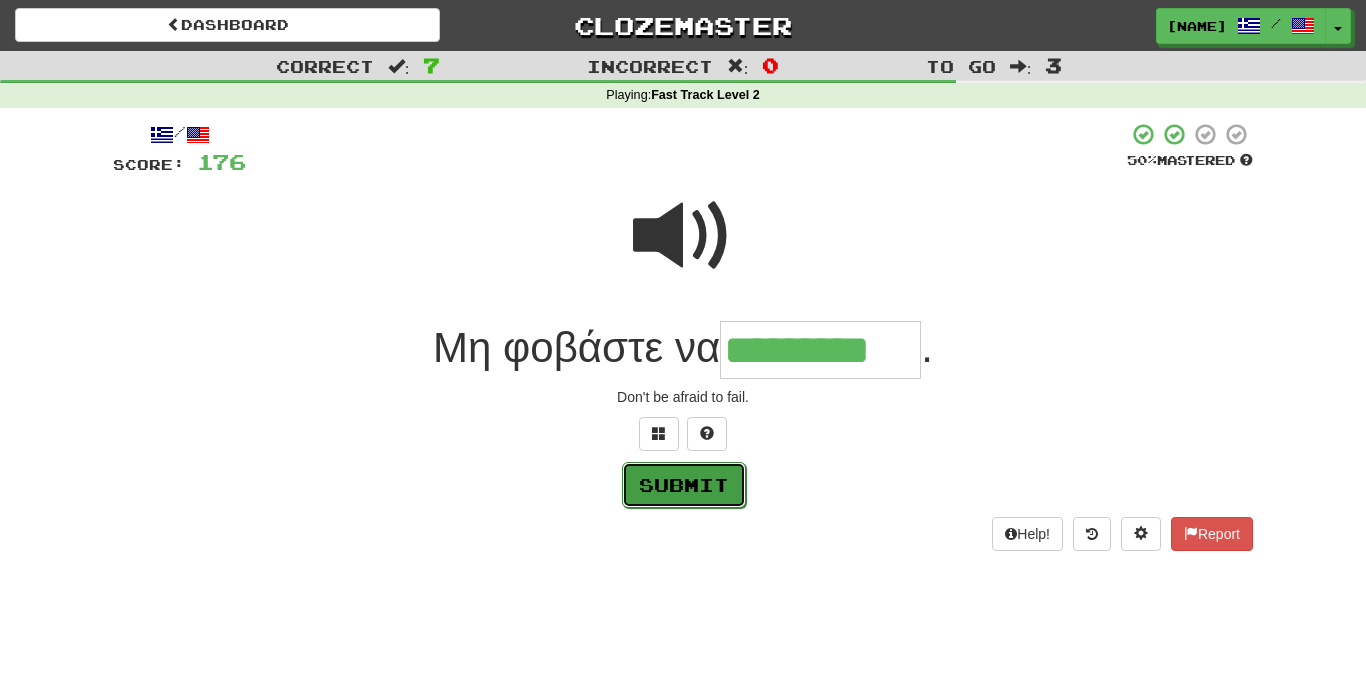 click on "Submit" at bounding box center [684, 485] 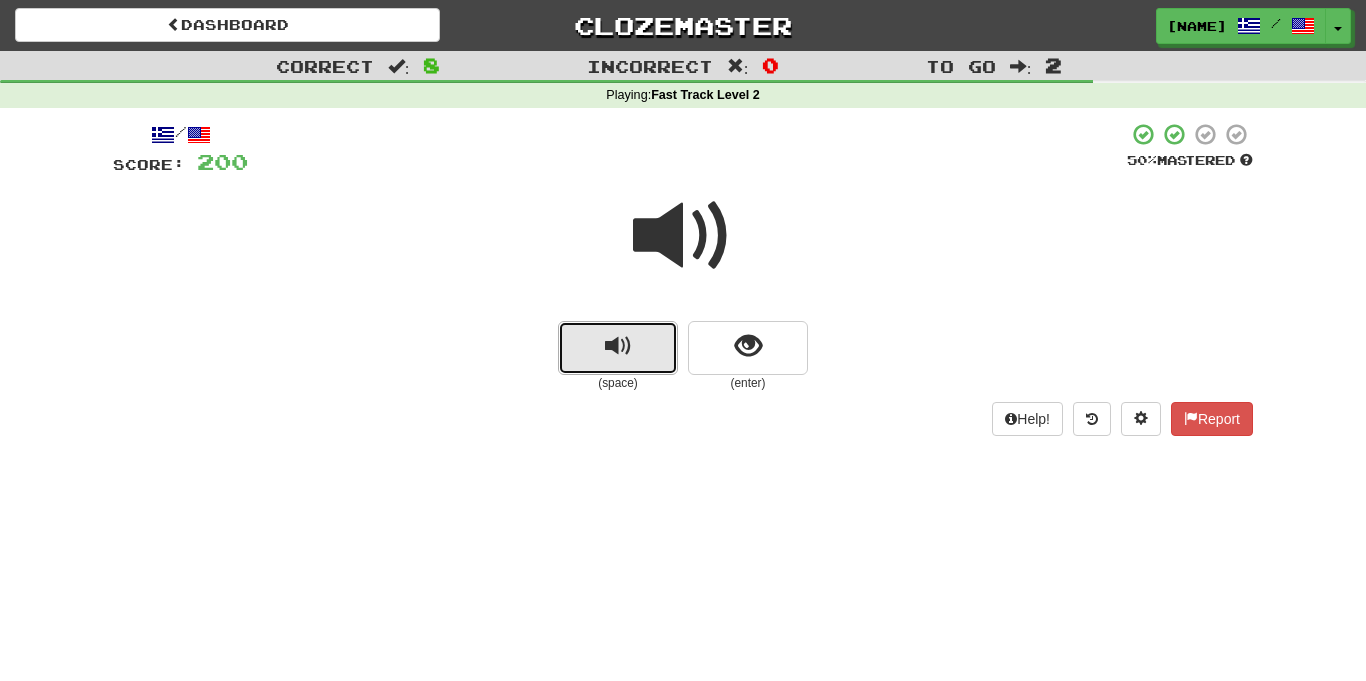 click at bounding box center [618, 348] 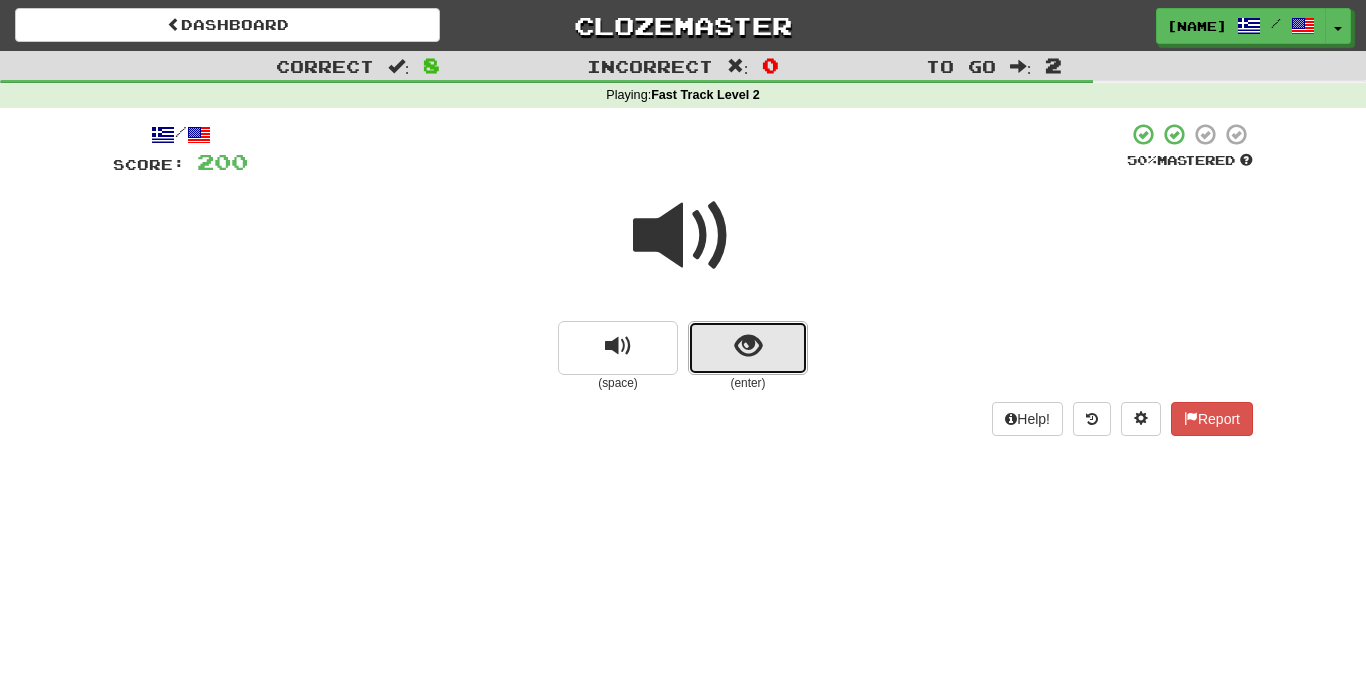 click at bounding box center [748, 348] 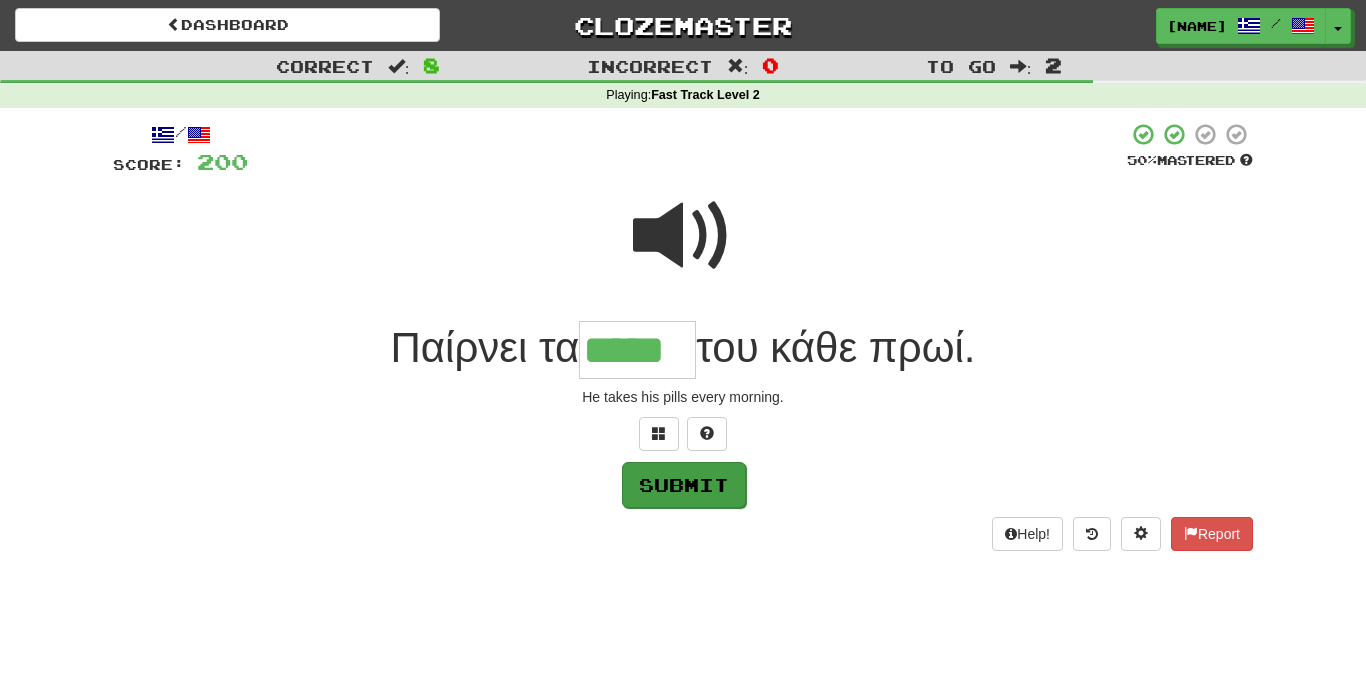 type on "*****" 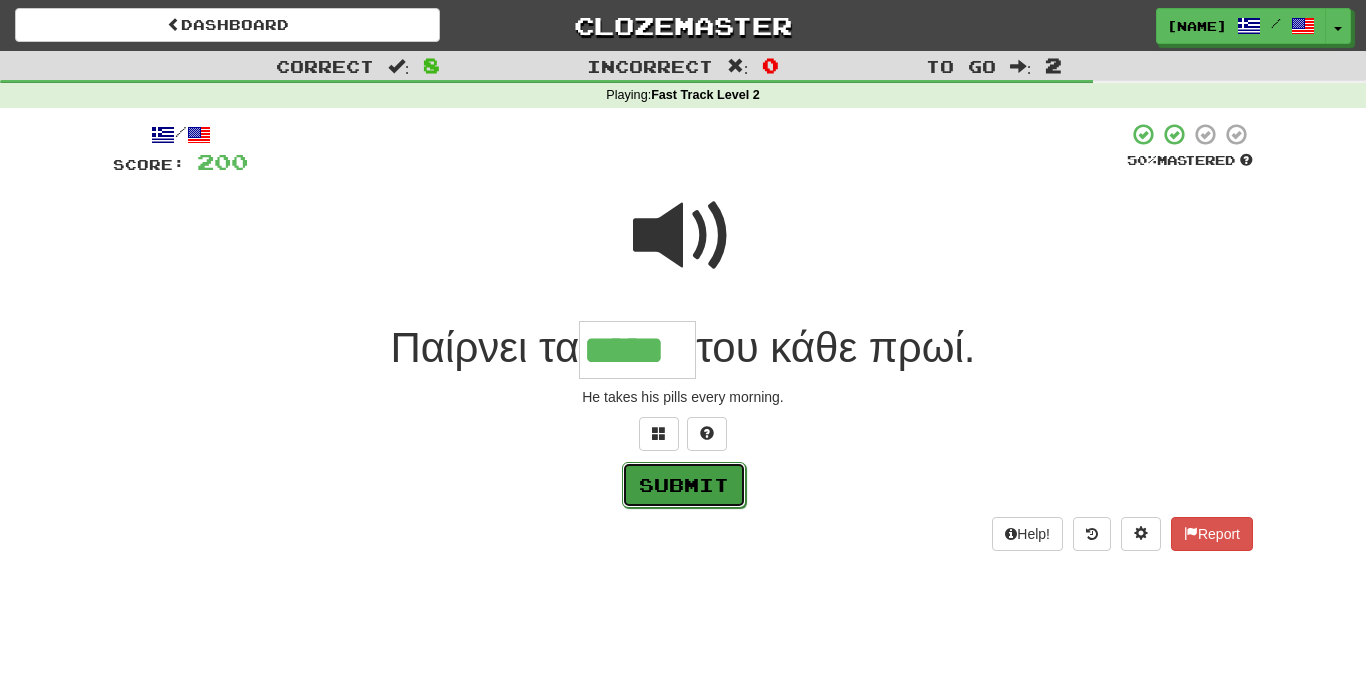 click on "Submit" at bounding box center (684, 485) 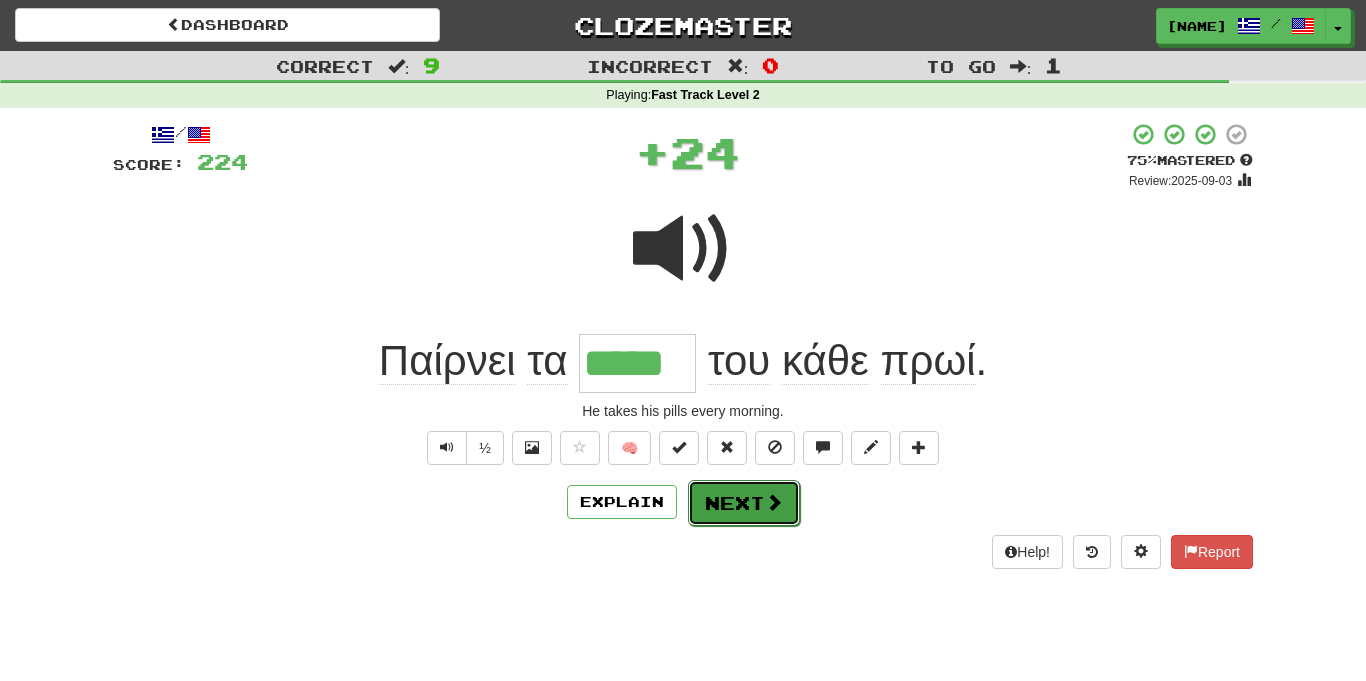 click on "Next" at bounding box center [744, 503] 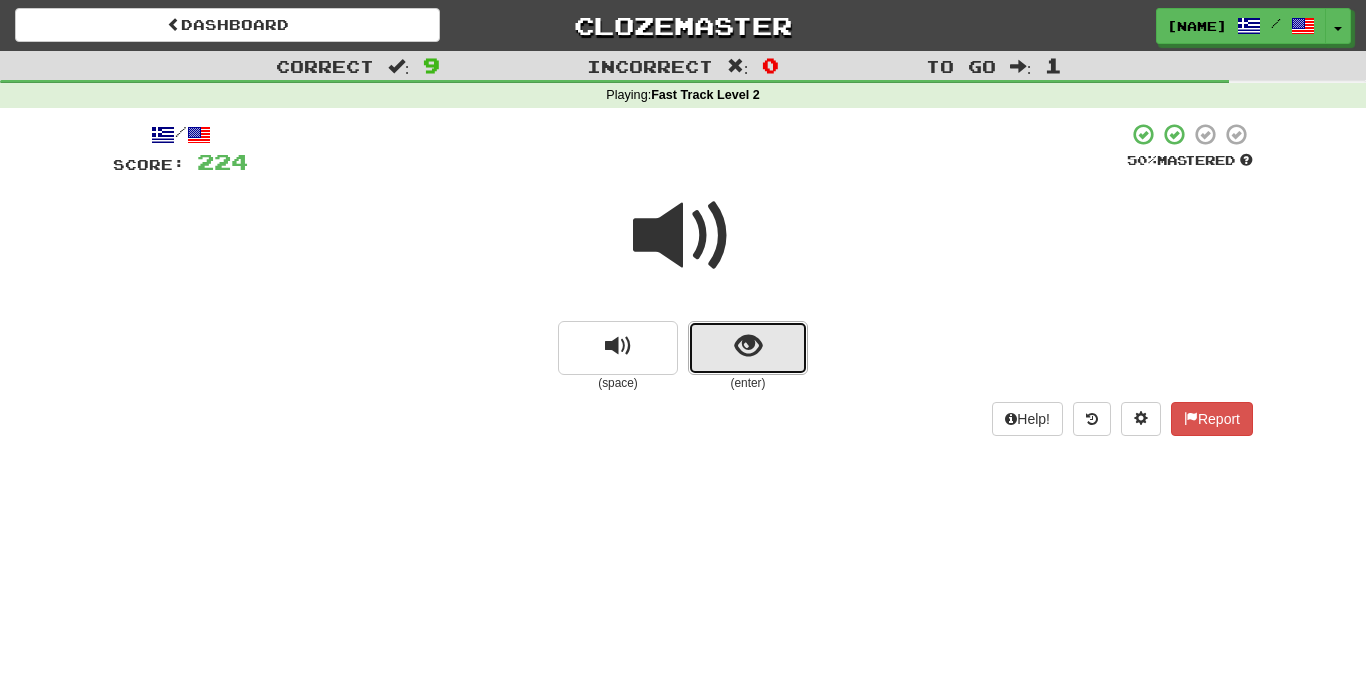 click at bounding box center (748, 348) 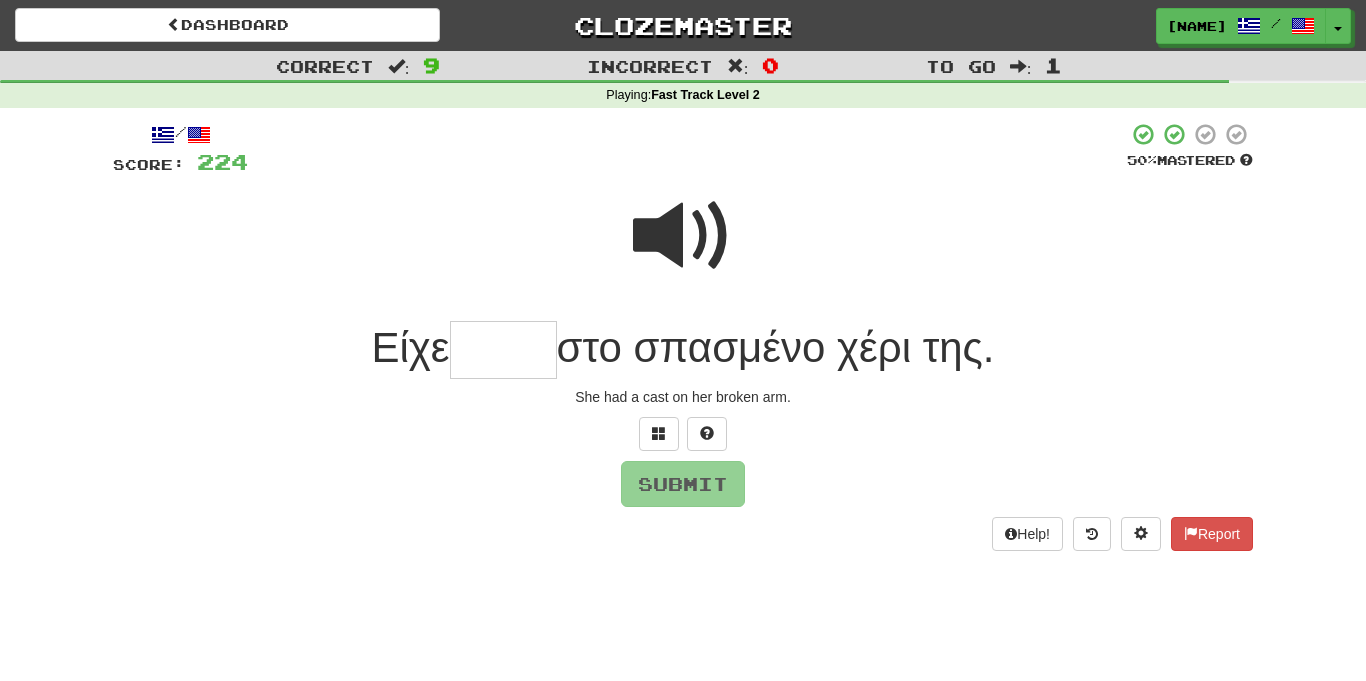 click at bounding box center (683, 236) 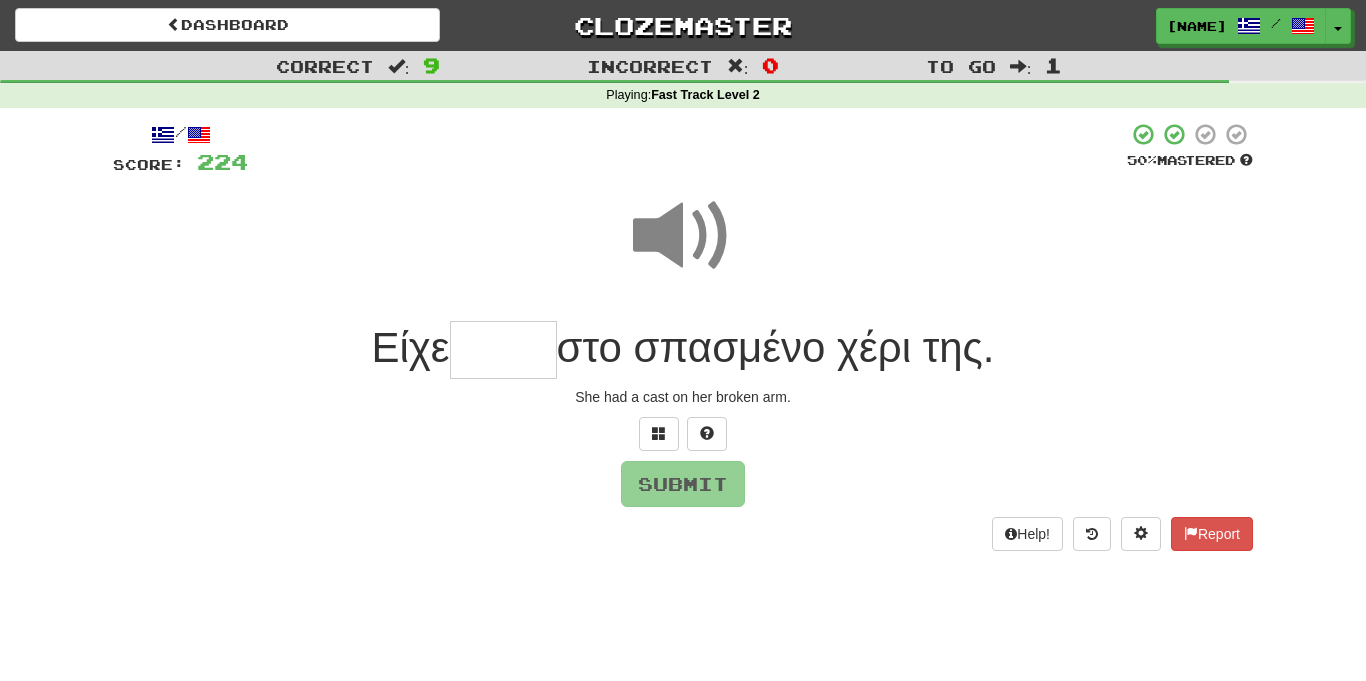 click at bounding box center (503, 350) 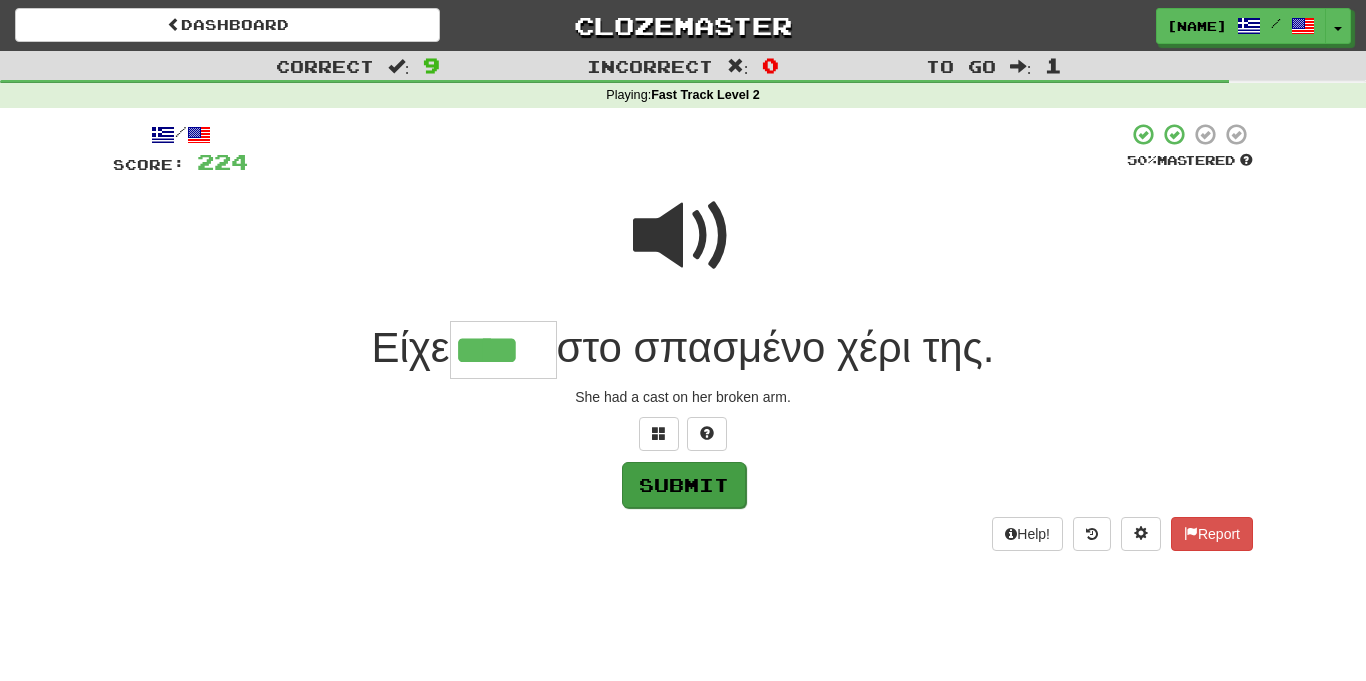type on "****" 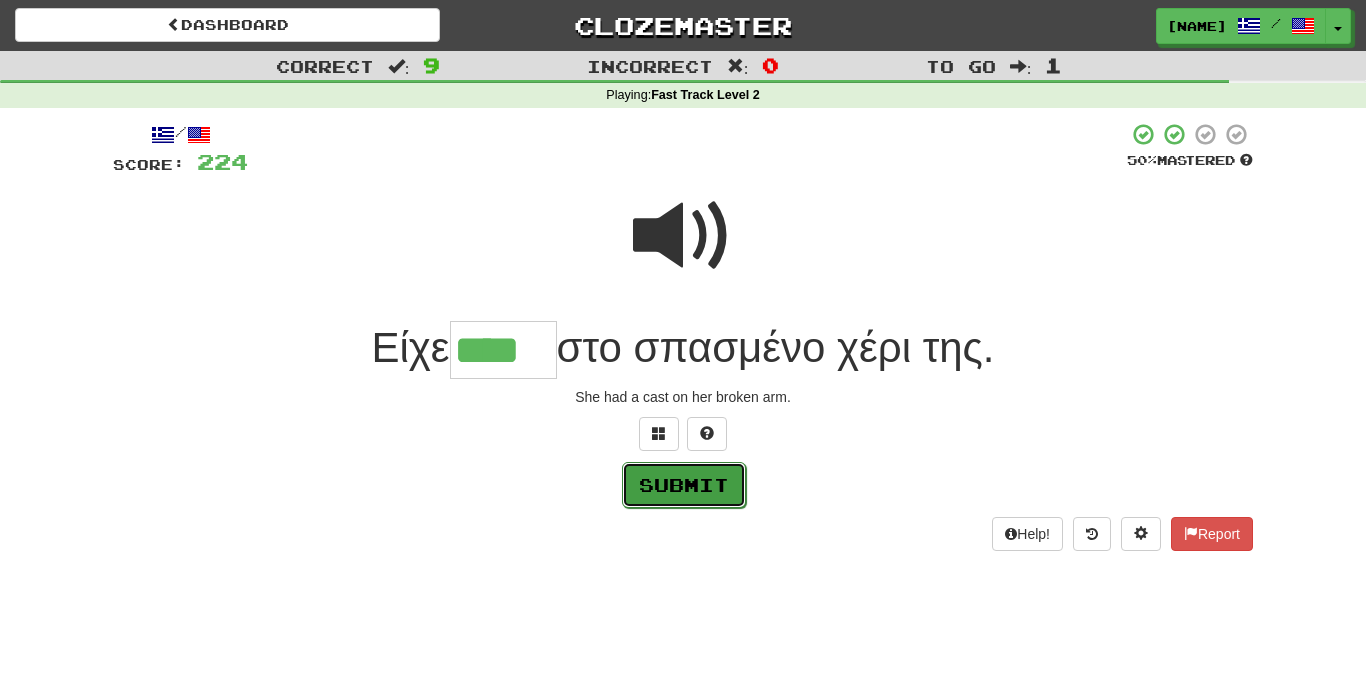 click on "Submit" at bounding box center [684, 485] 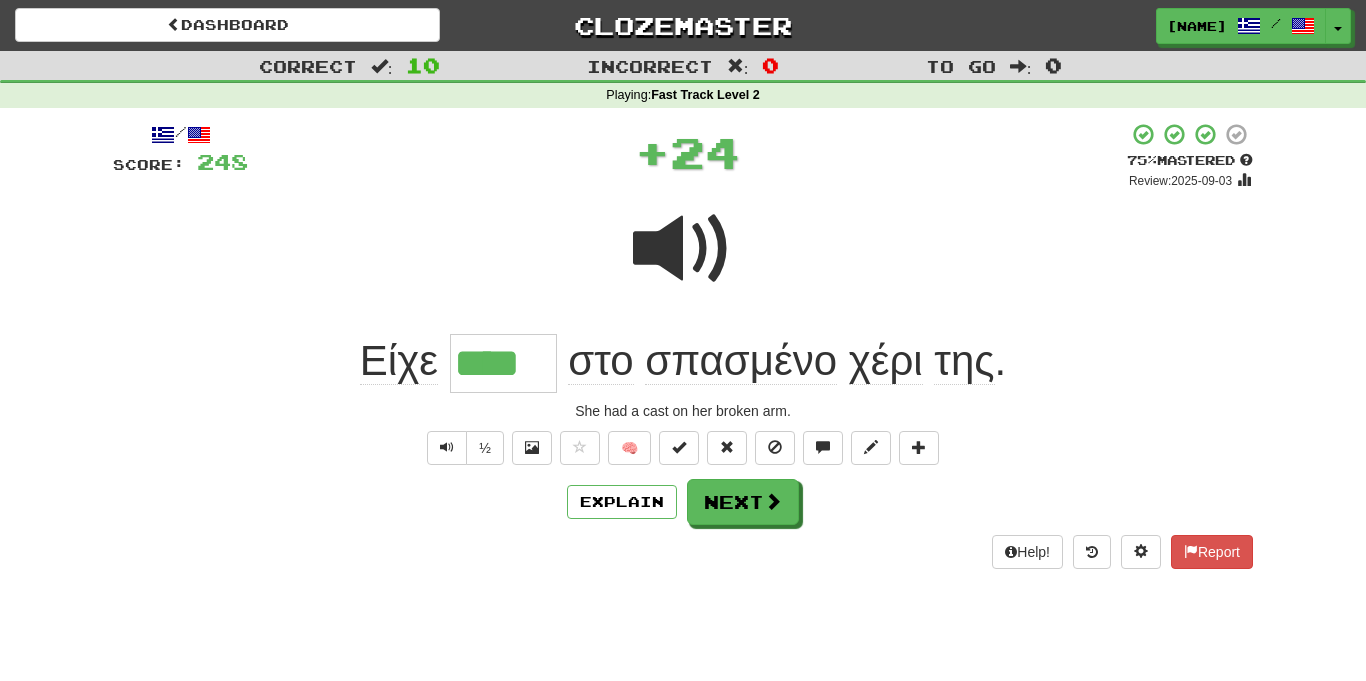 click on "Explain Next" at bounding box center (683, 502) 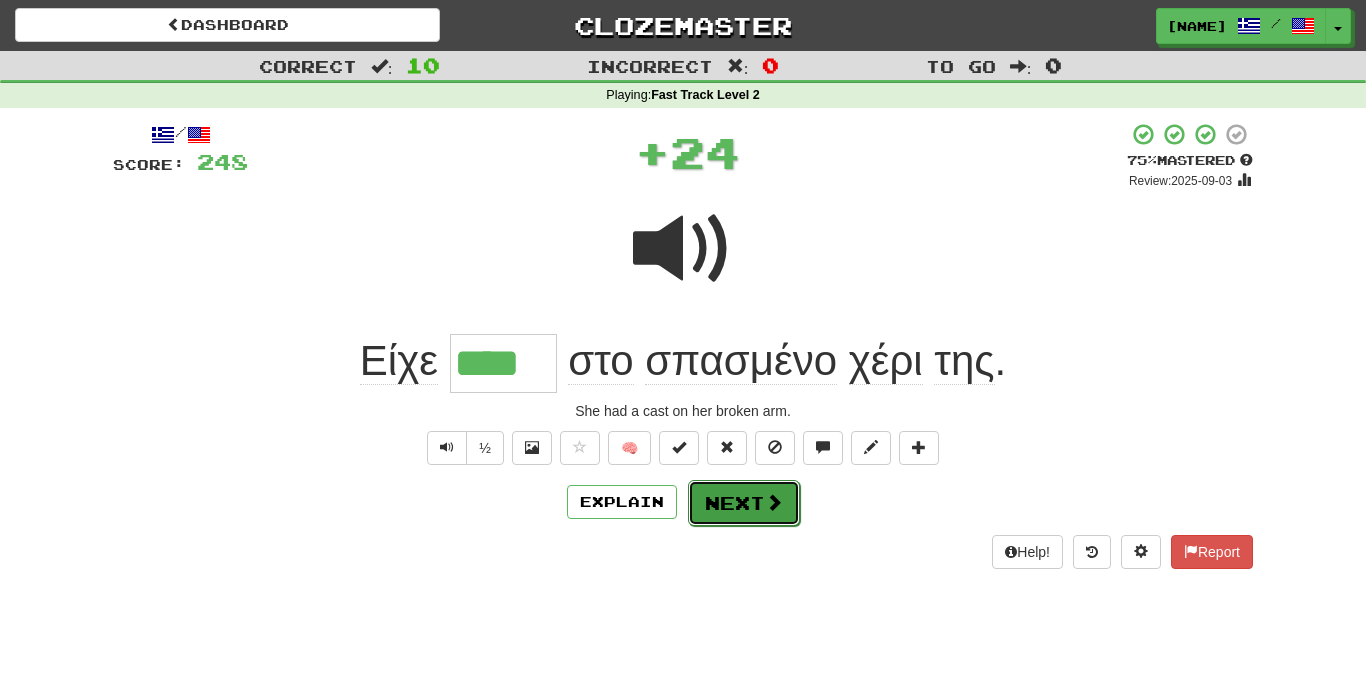 click on "Next" at bounding box center [744, 503] 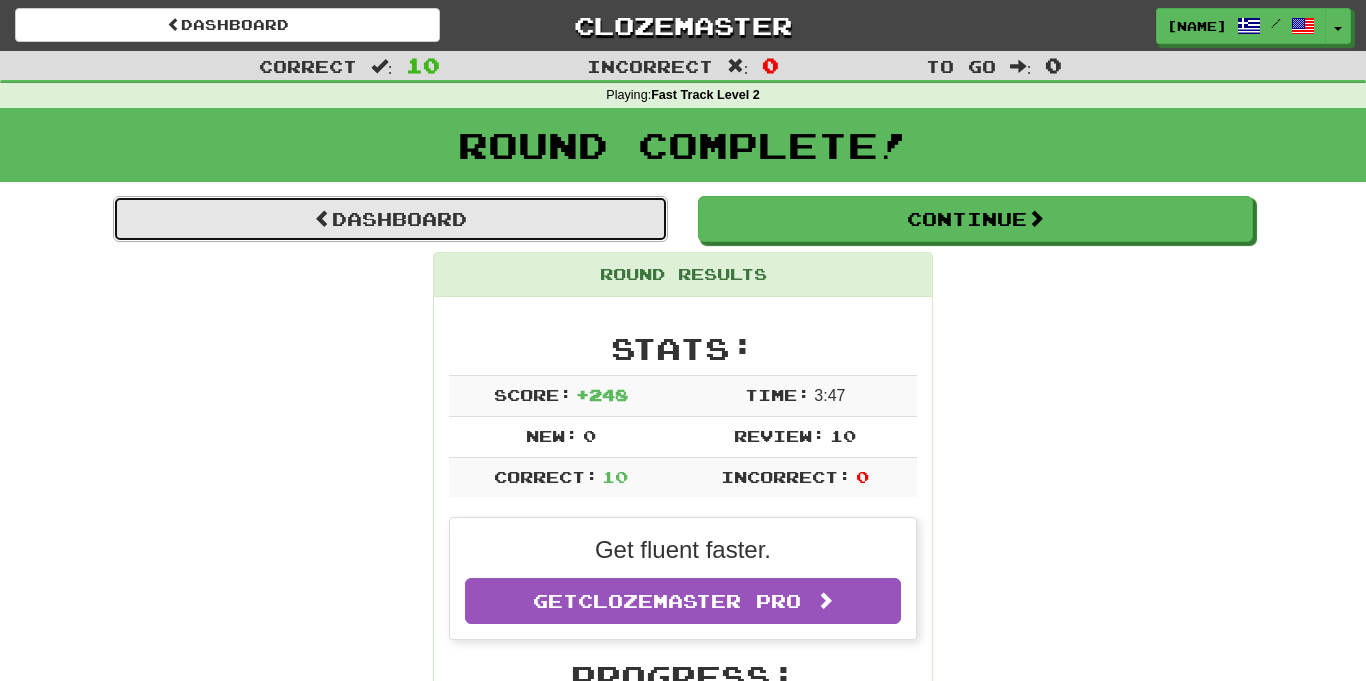 click on "Dashboard" at bounding box center (390, 219) 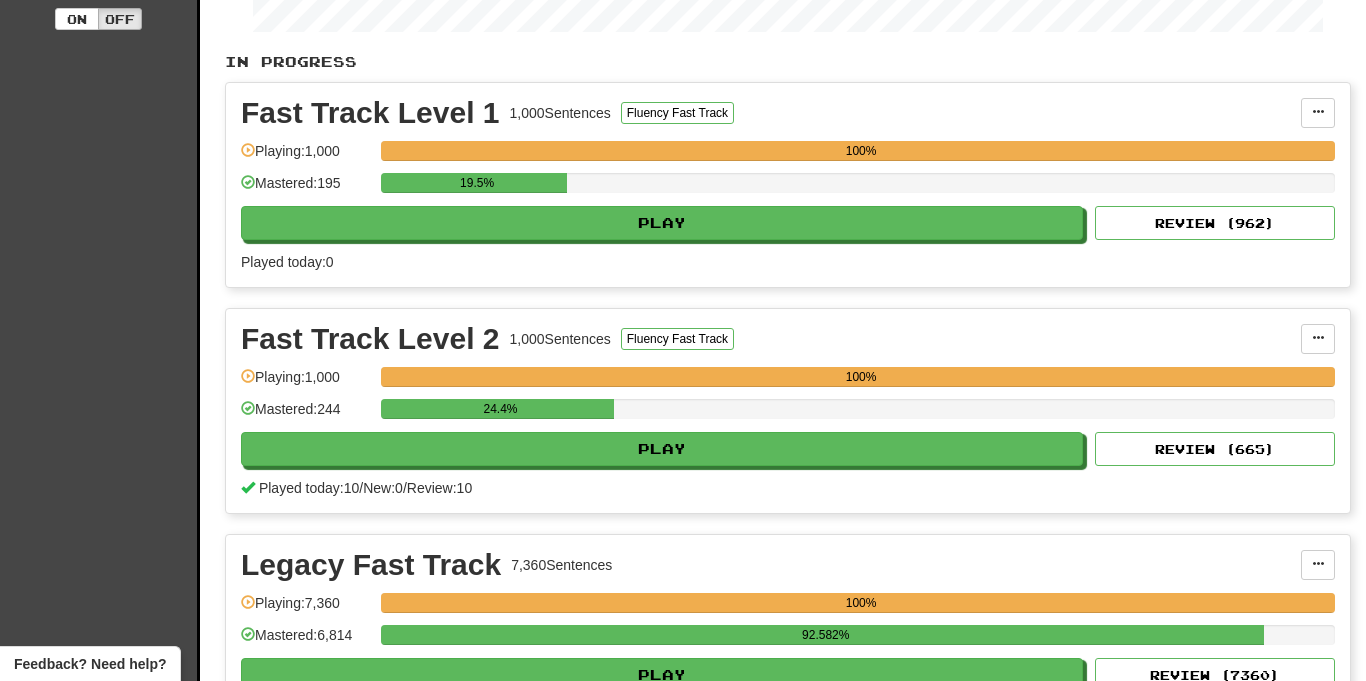scroll, scrollTop: 407, scrollLeft: 0, axis: vertical 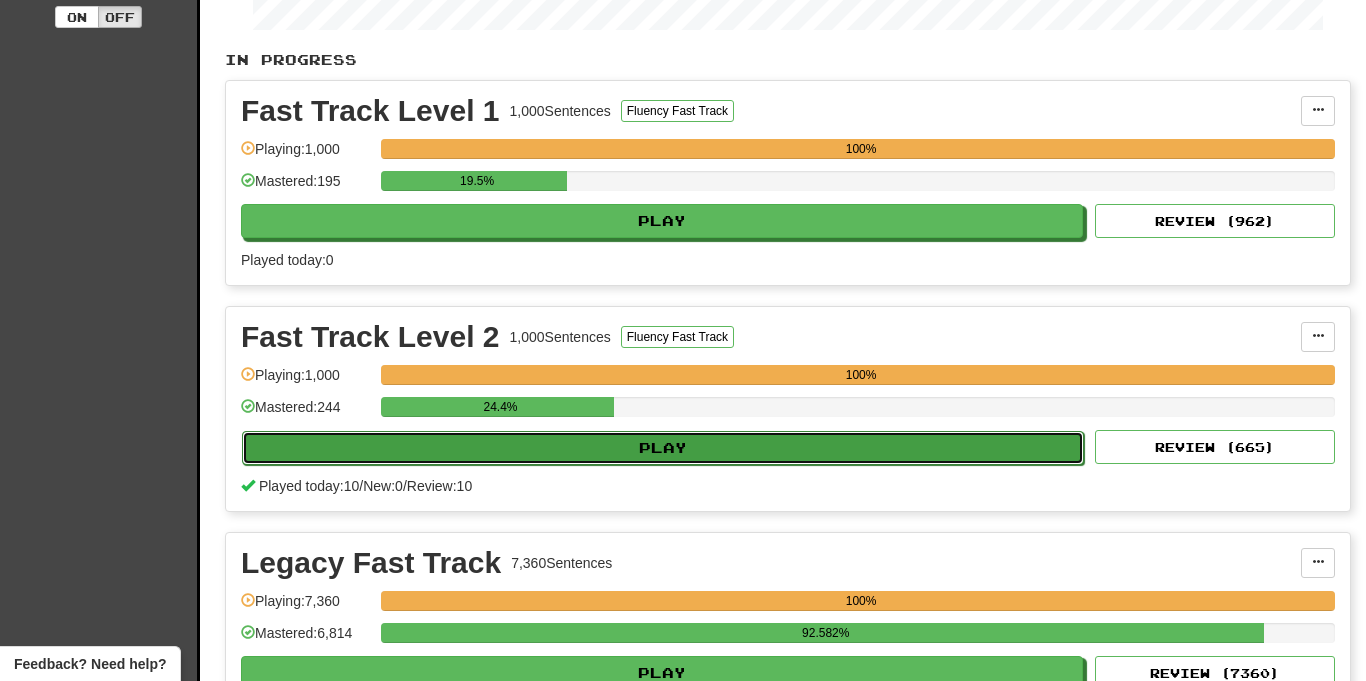 click on "Play" at bounding box center [663, 448] 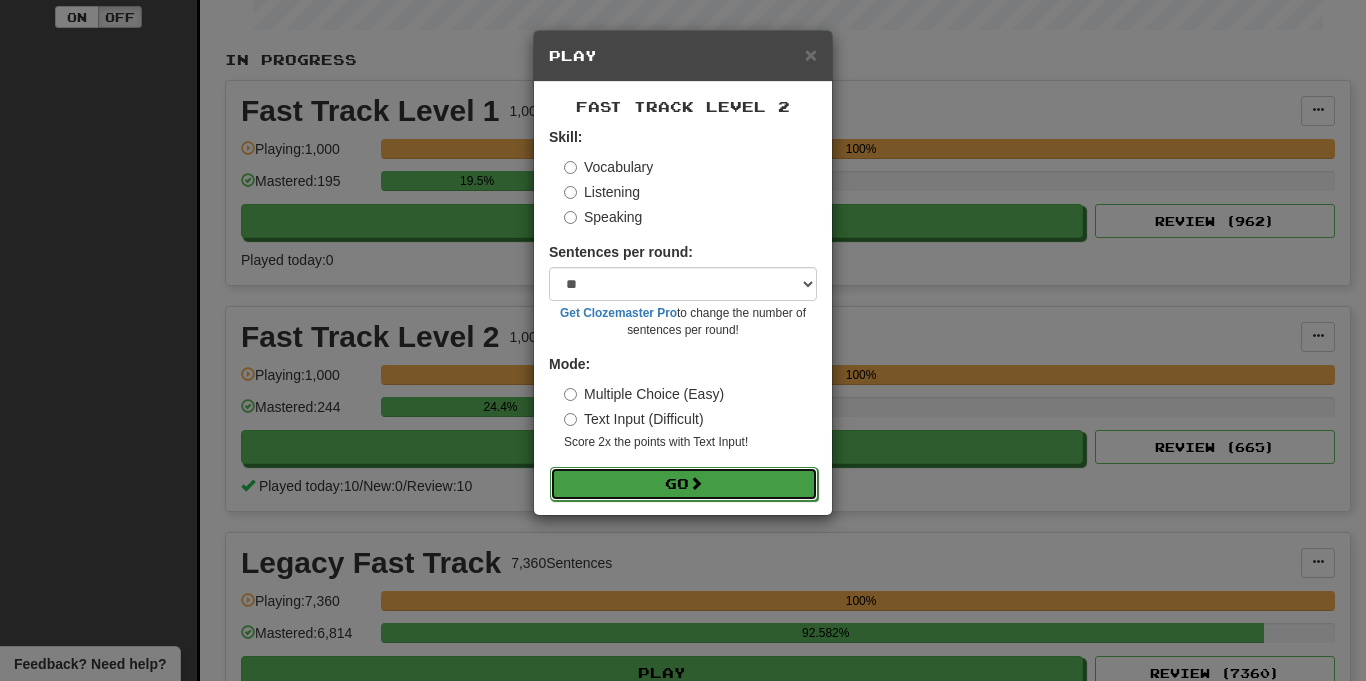 click at bounding box center (696, 483) 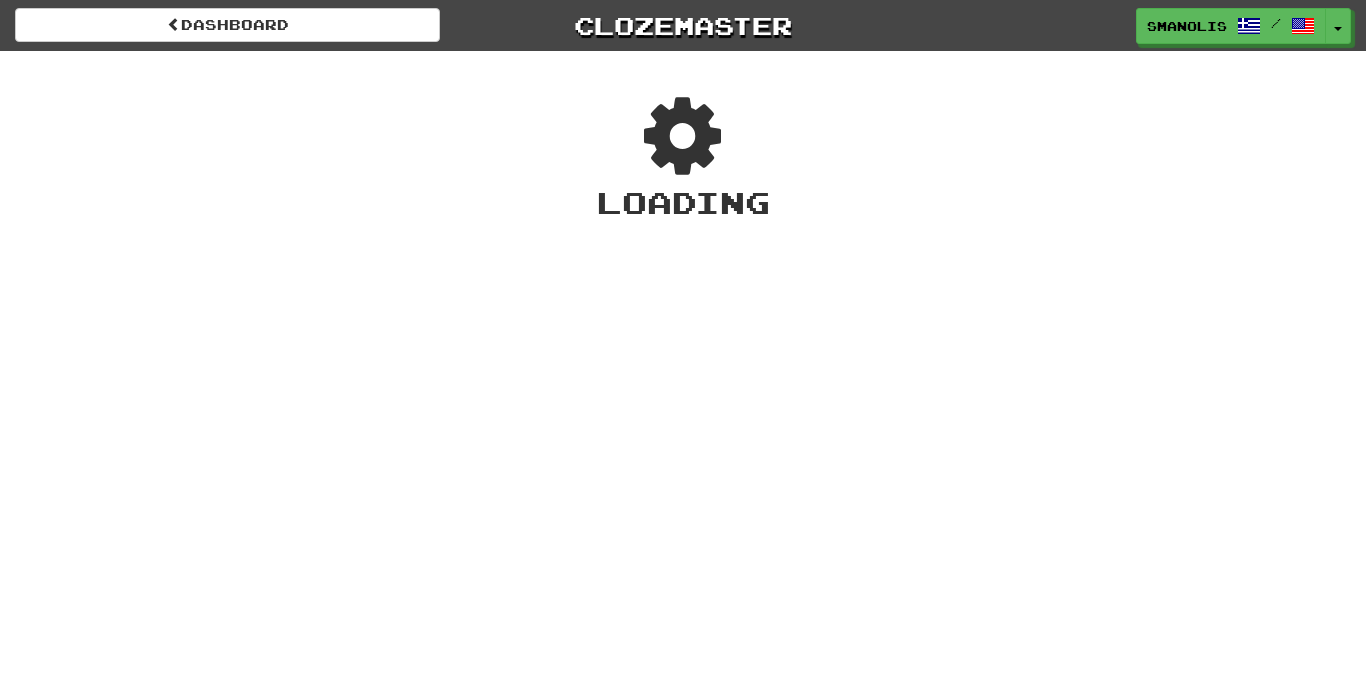 scroll, scrollTop: 0, scrollLeft: 0, axis: both 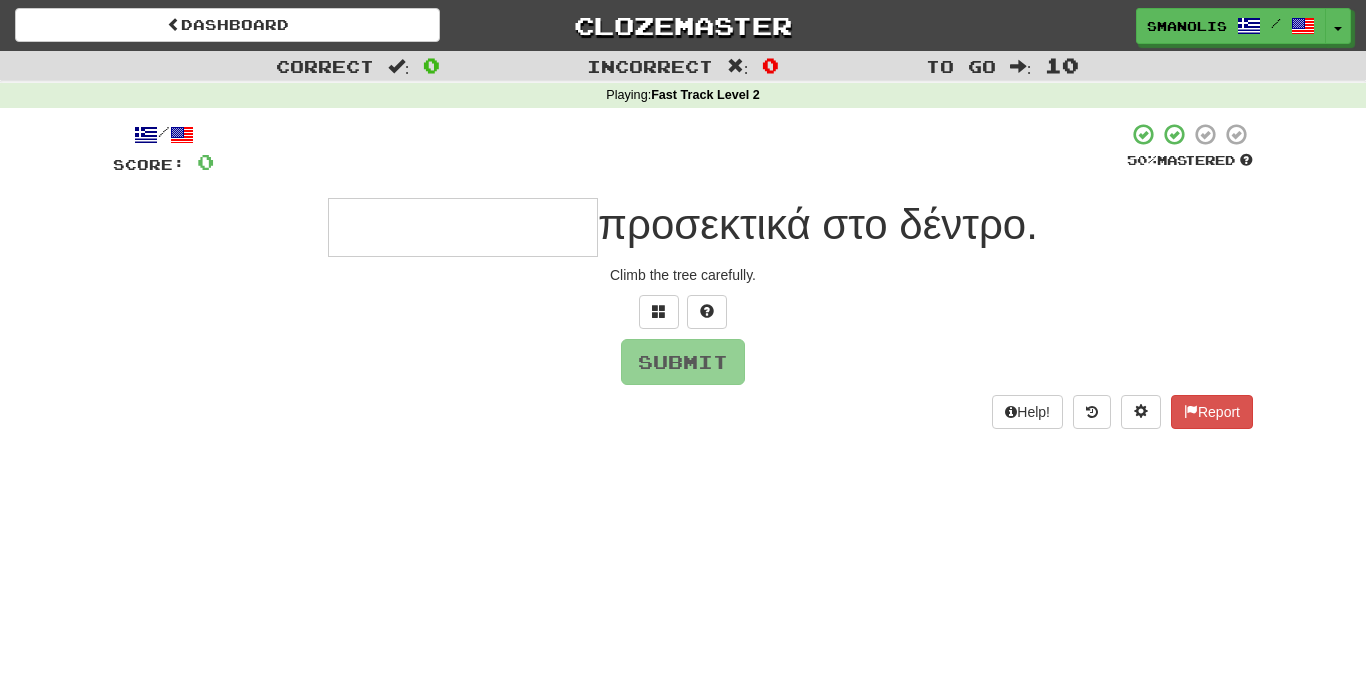 type on "*" 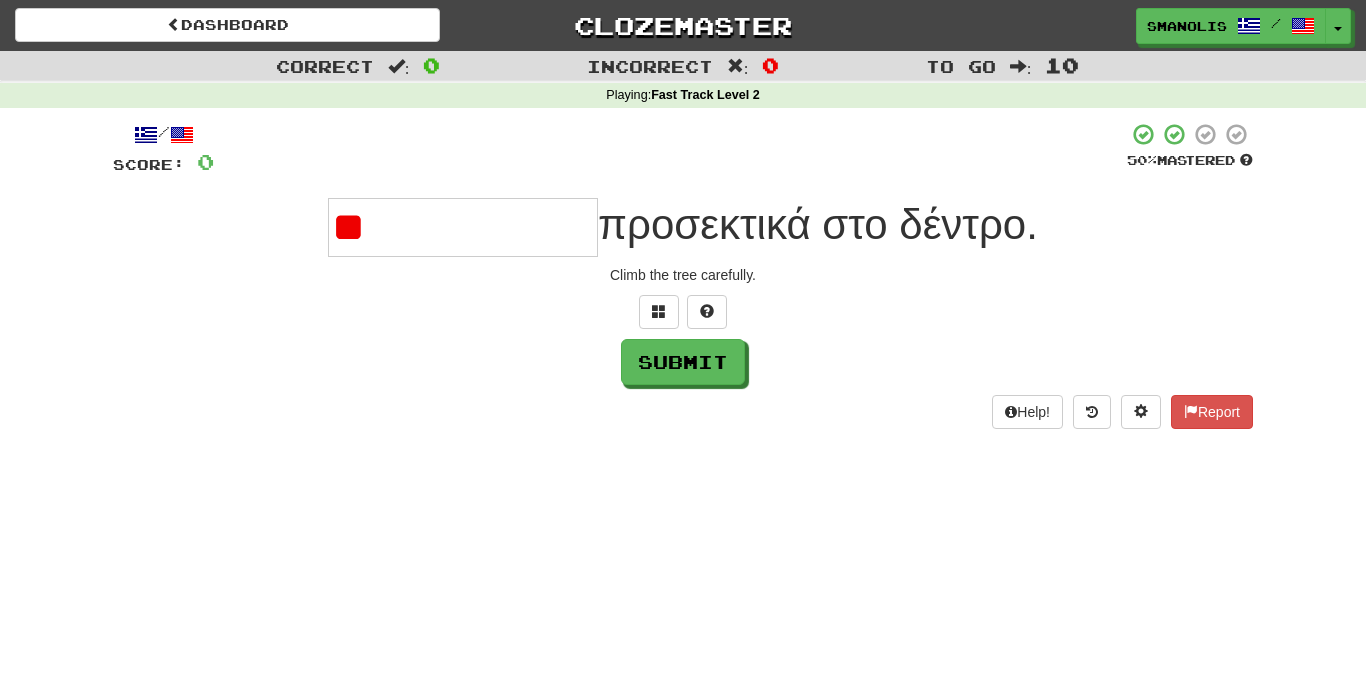 type on "*" 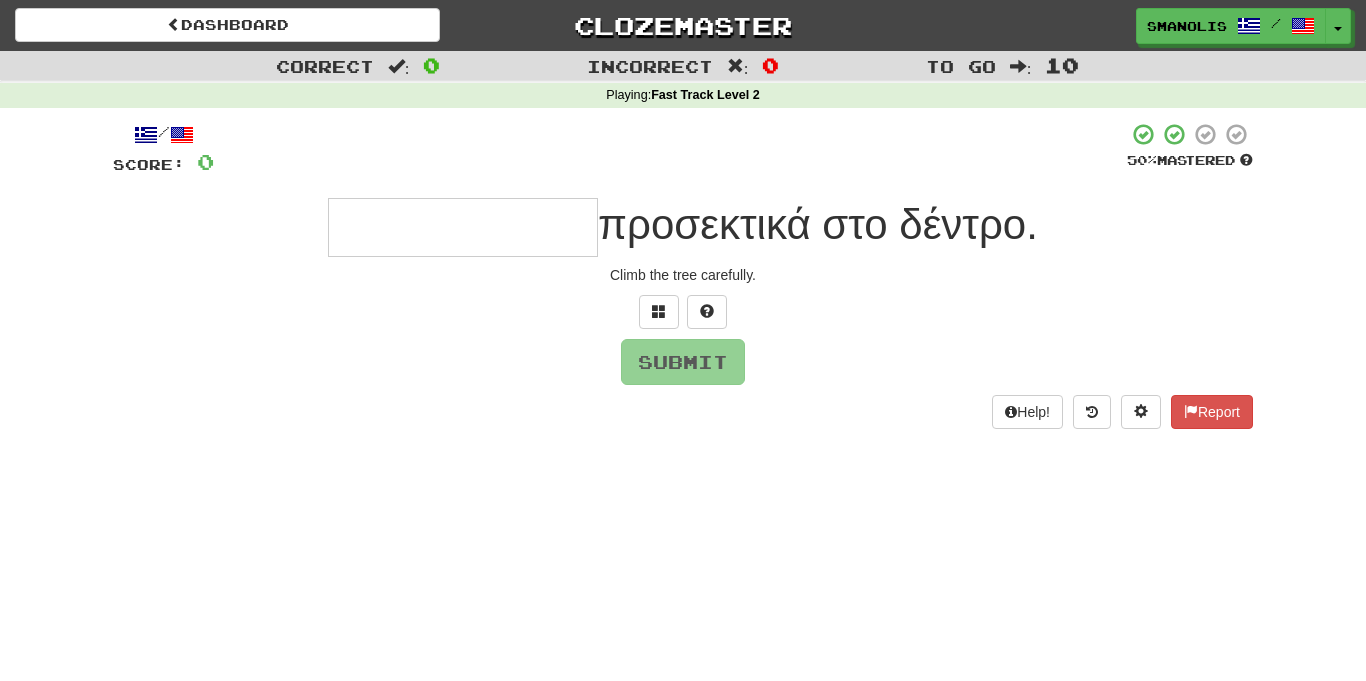 type on "*" 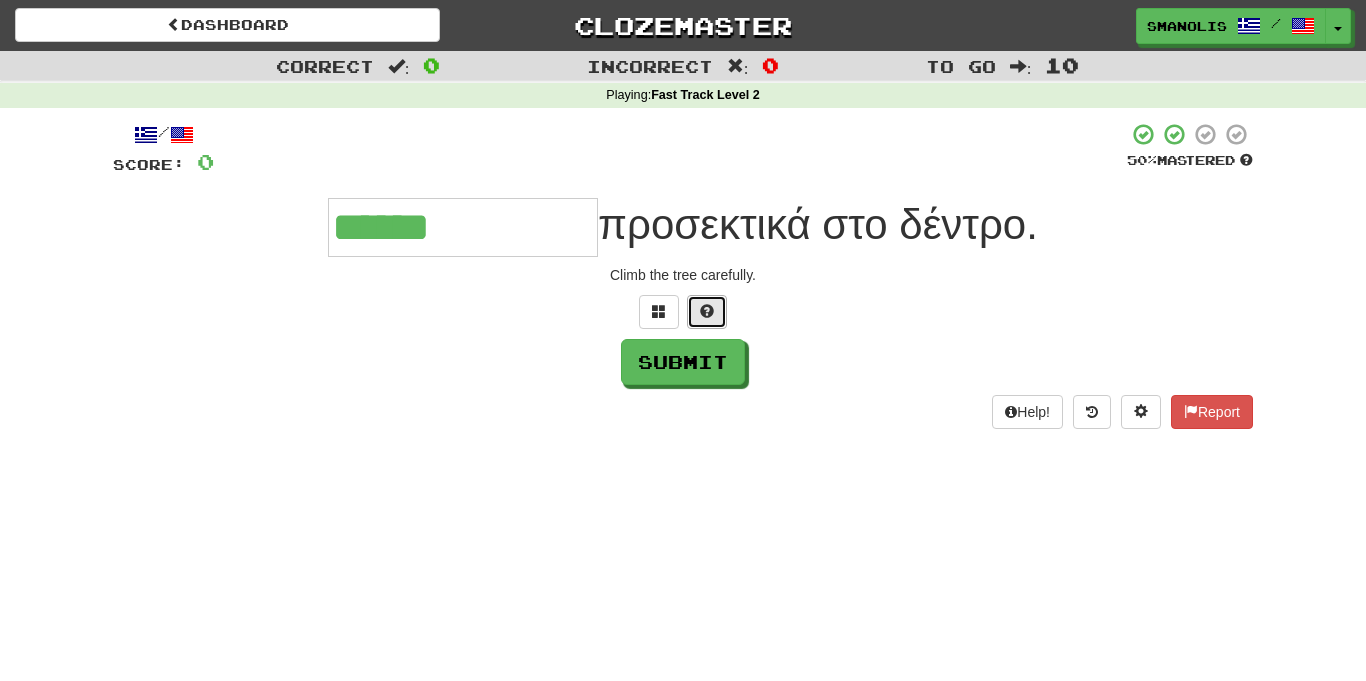 click at bounding box center [707, 311] 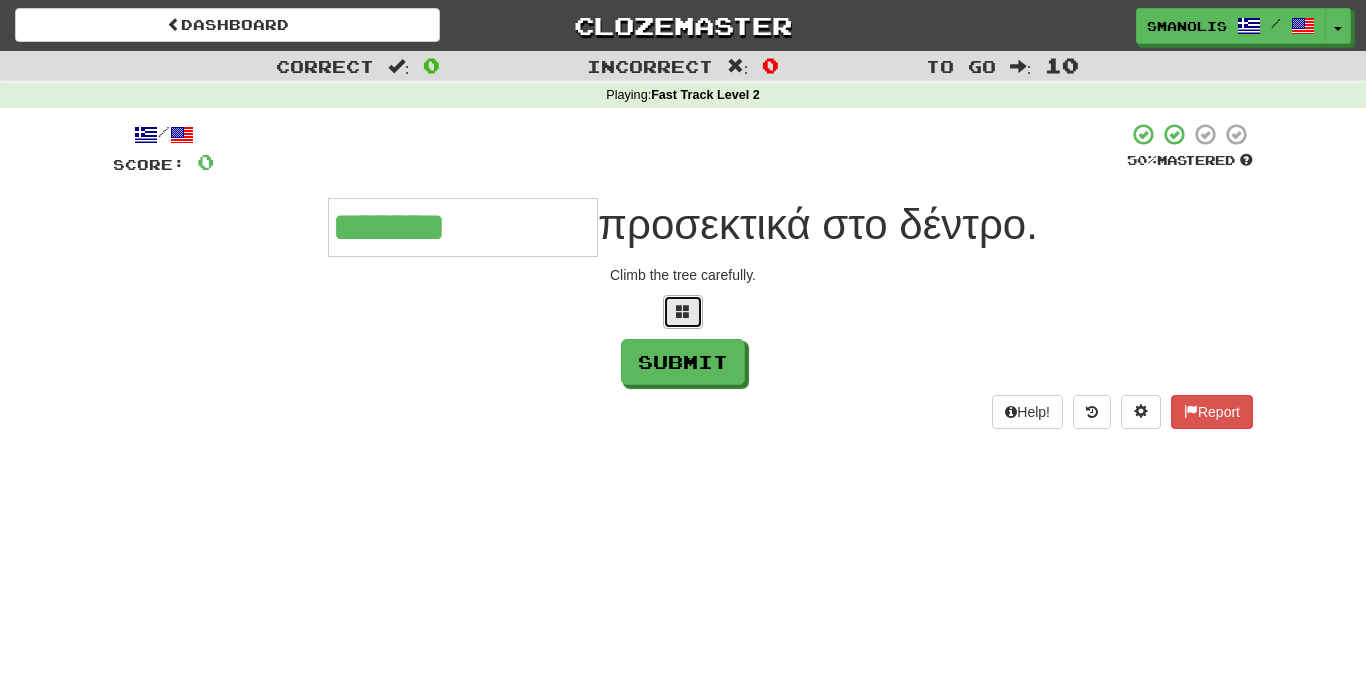 click at bounding box center (683, 311) 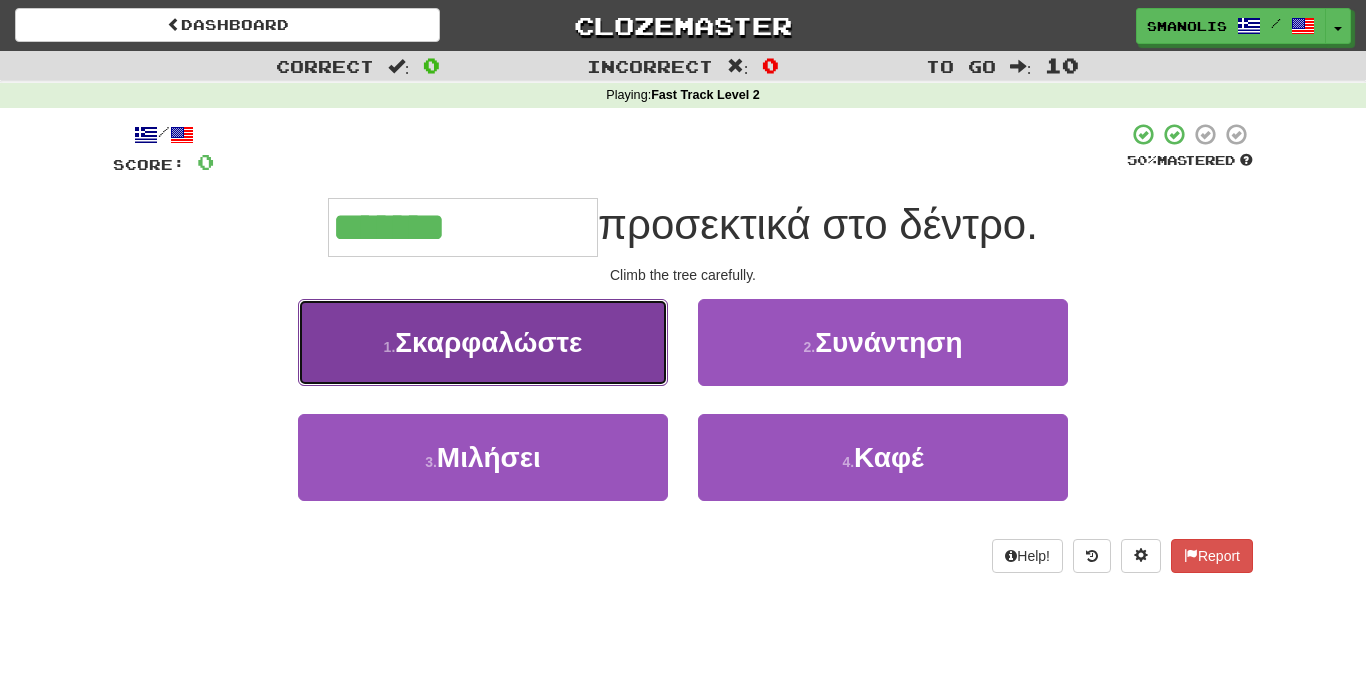 click on "1 .  Σκαρφαλώστε" at bounding box center (483, 342) 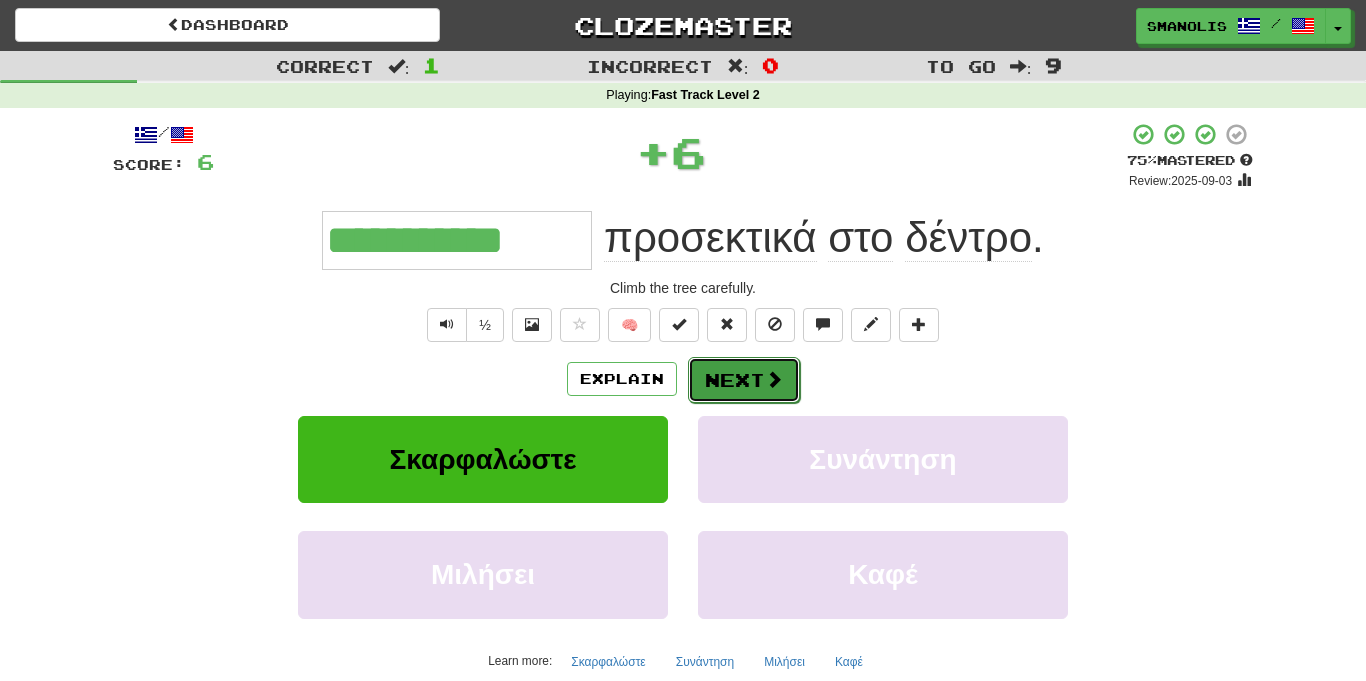 click on "Next" at bounding box center (744, 380) 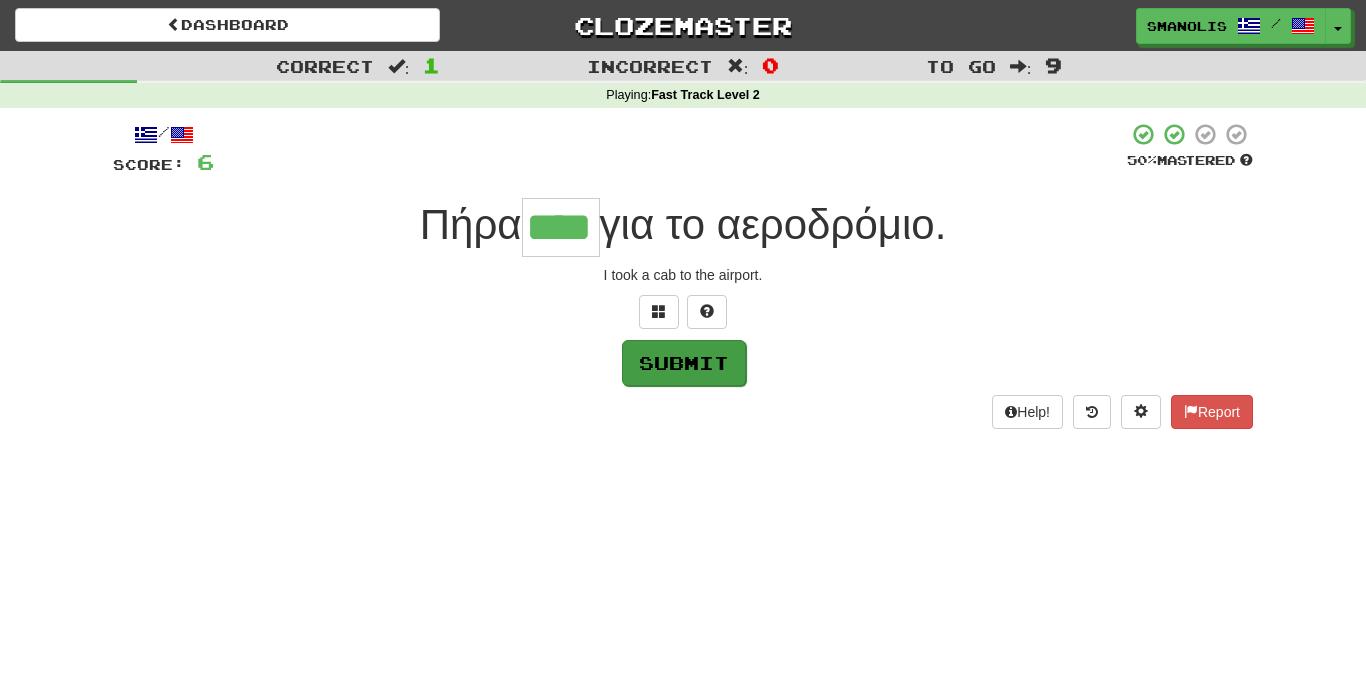 type on "****" 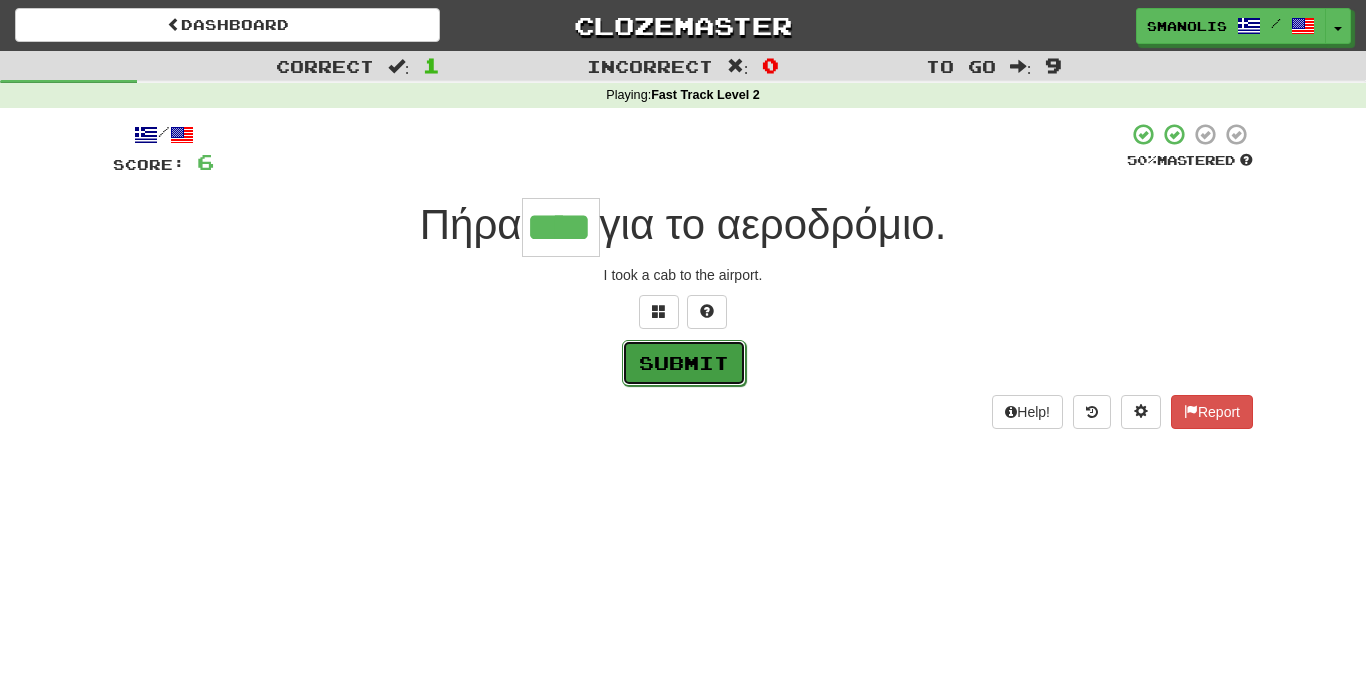 click on "Submit" at bounding box center (684, 363) 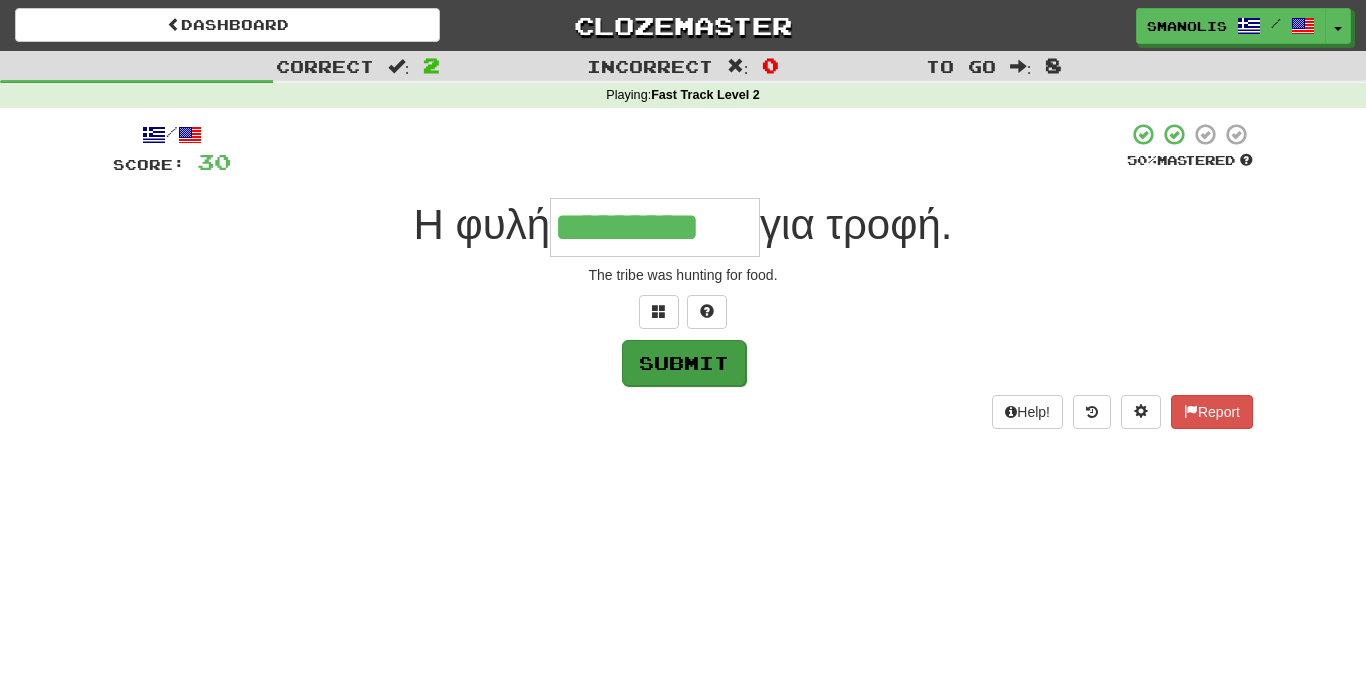 type on "*********" 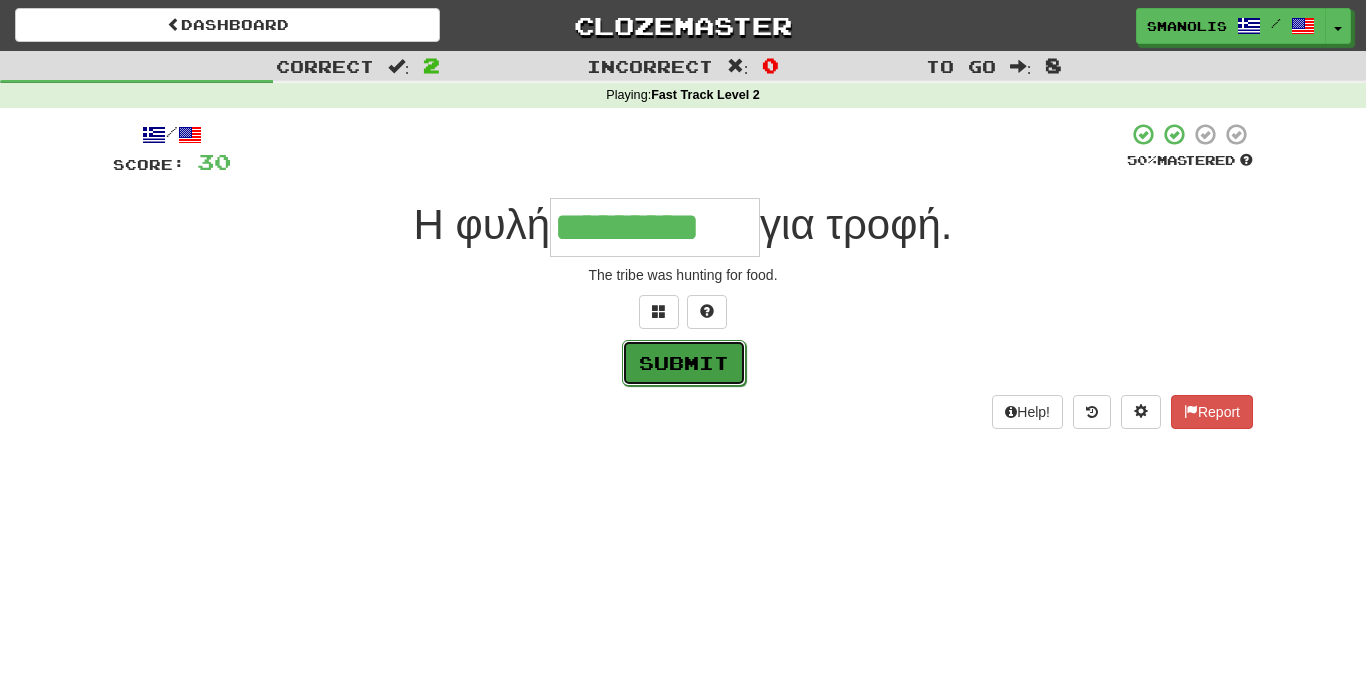 click on "Submit" at bounding box center [684, 363] 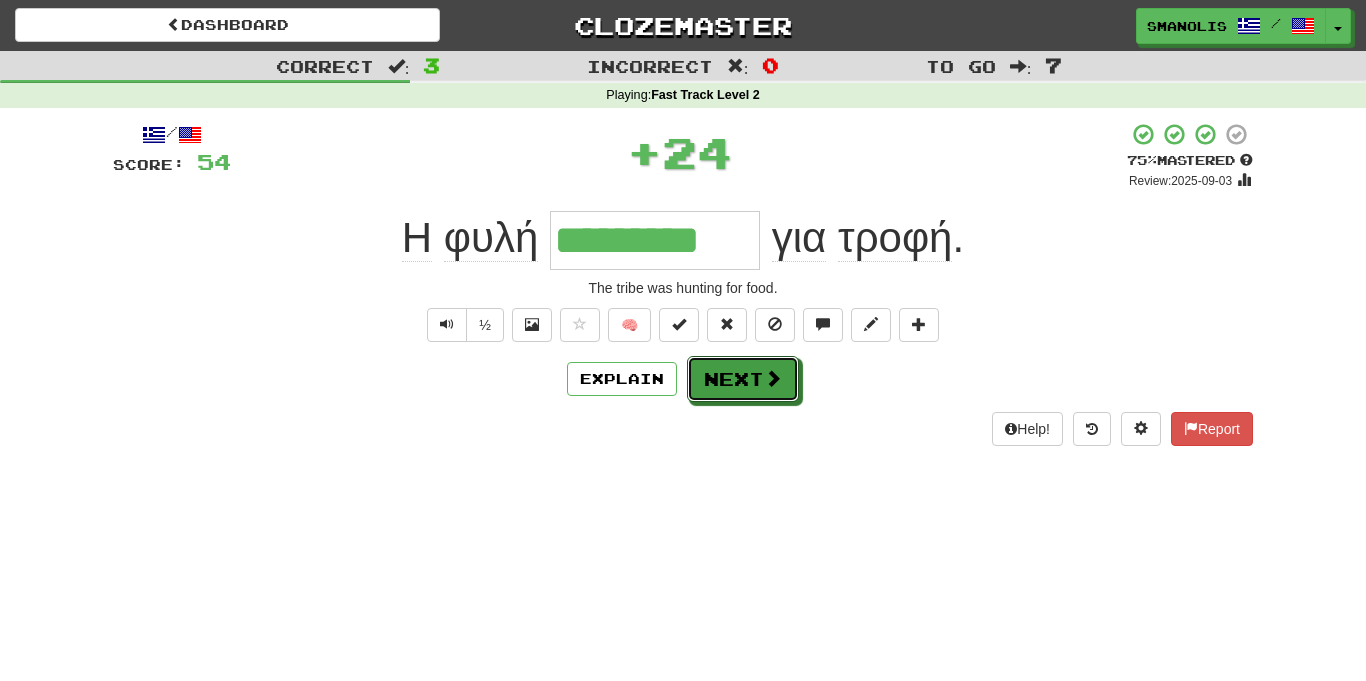 click on "Next" at bounding box center [743, 379] 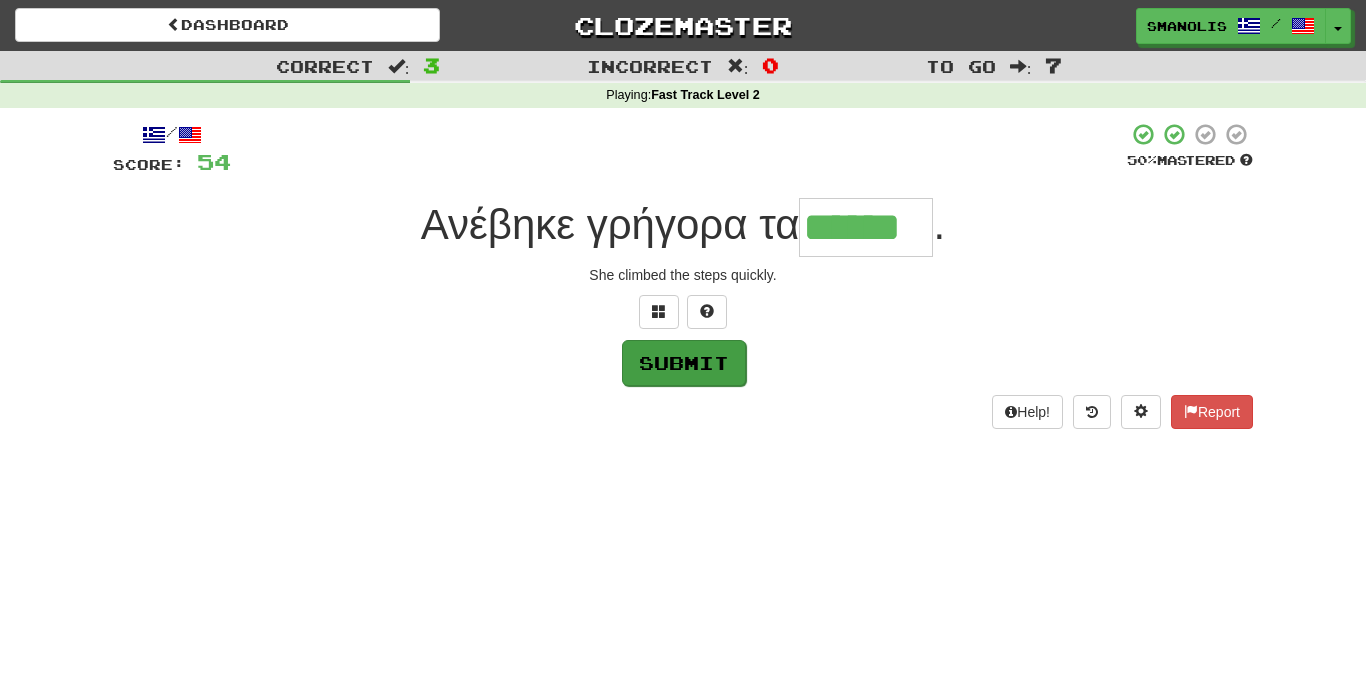 type on "******" 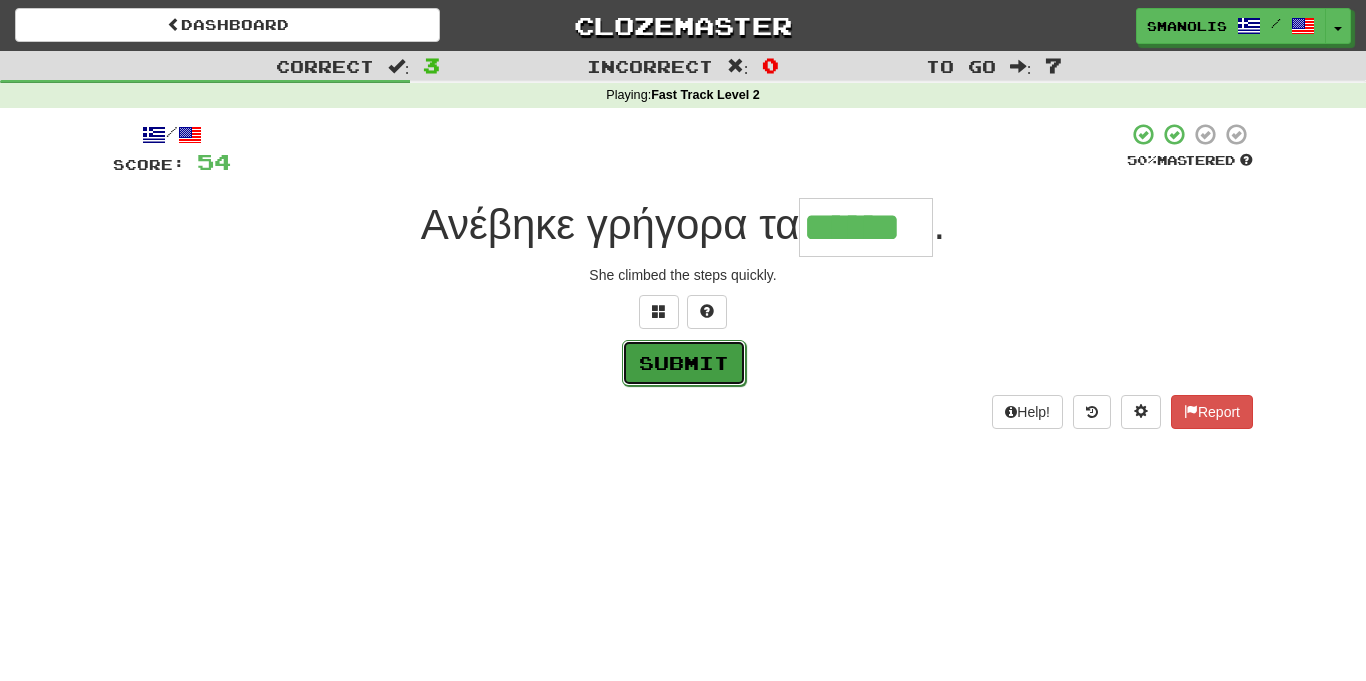 click on "Submit" at bounding box center [684, 363] 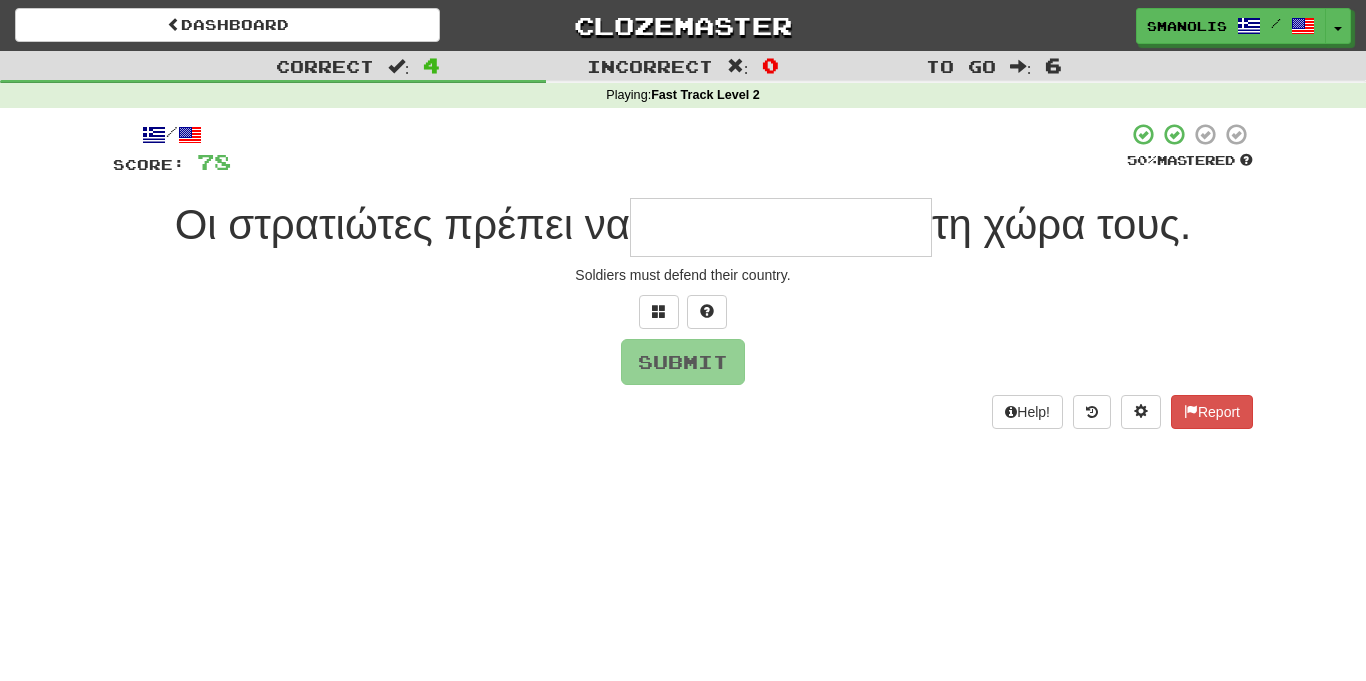 type on "*" 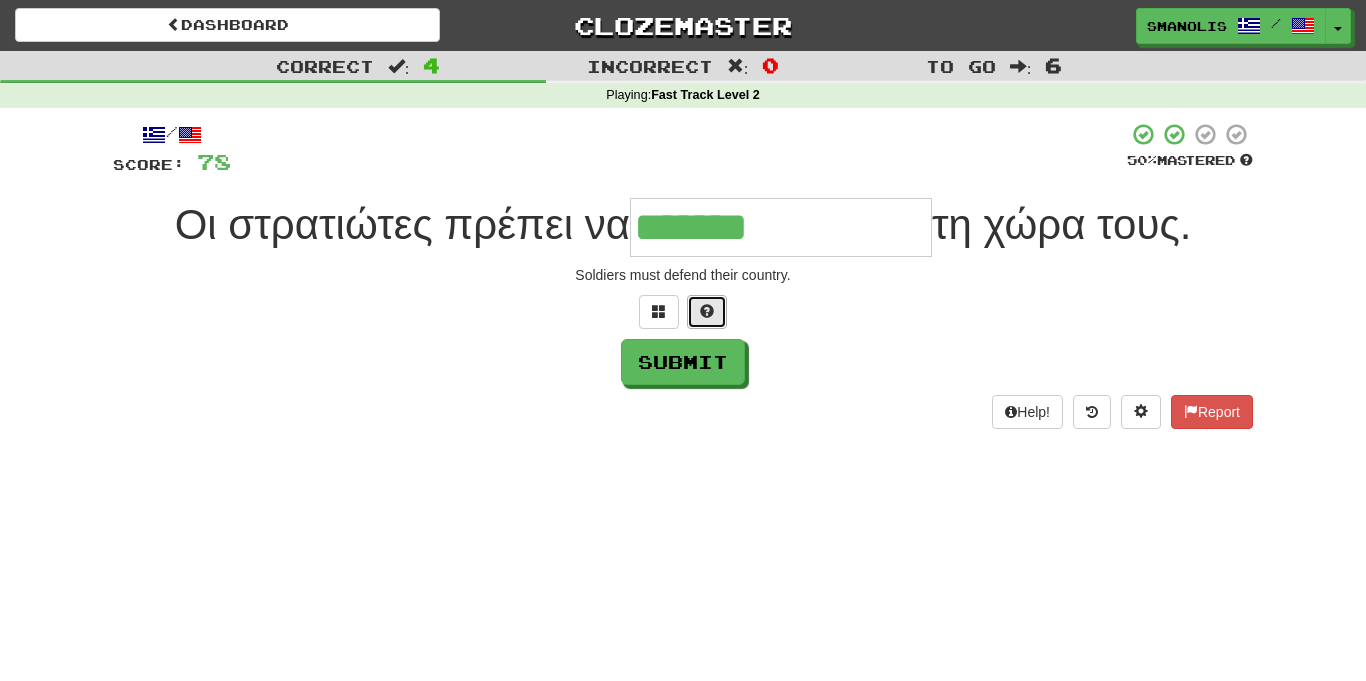 click at bounding box center (707, 311) 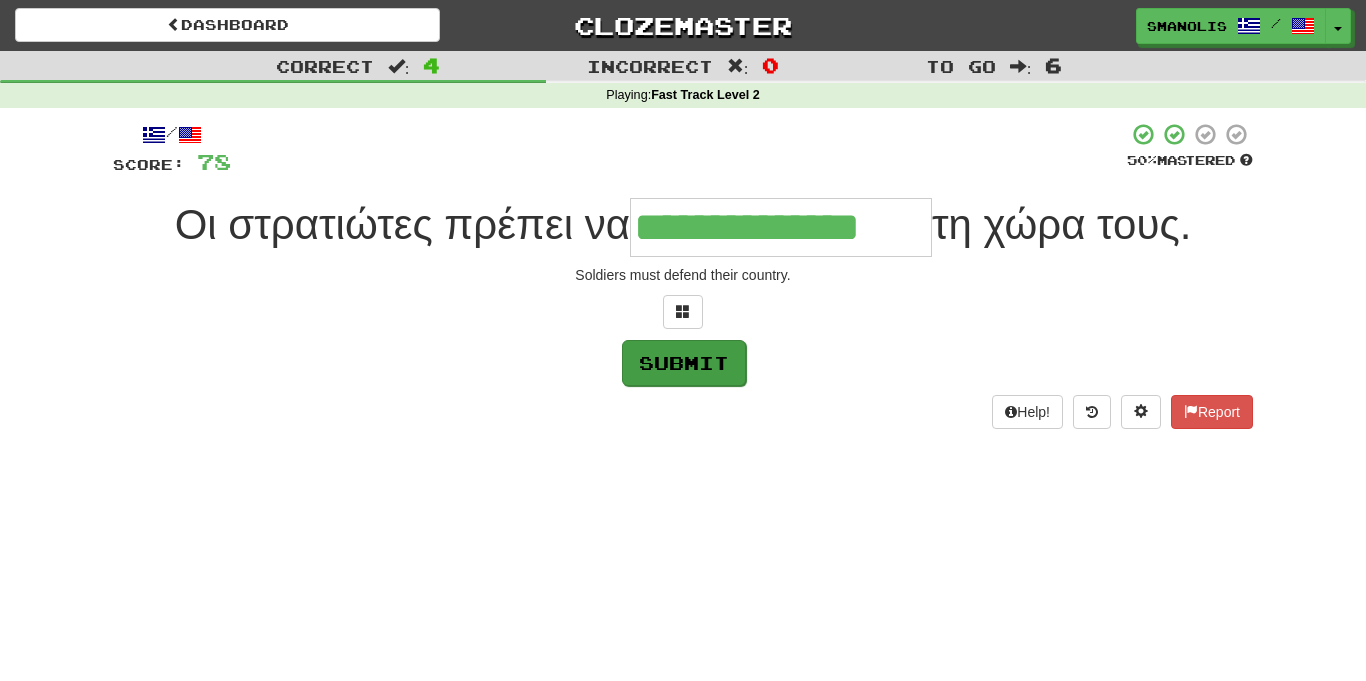 type on "**********" 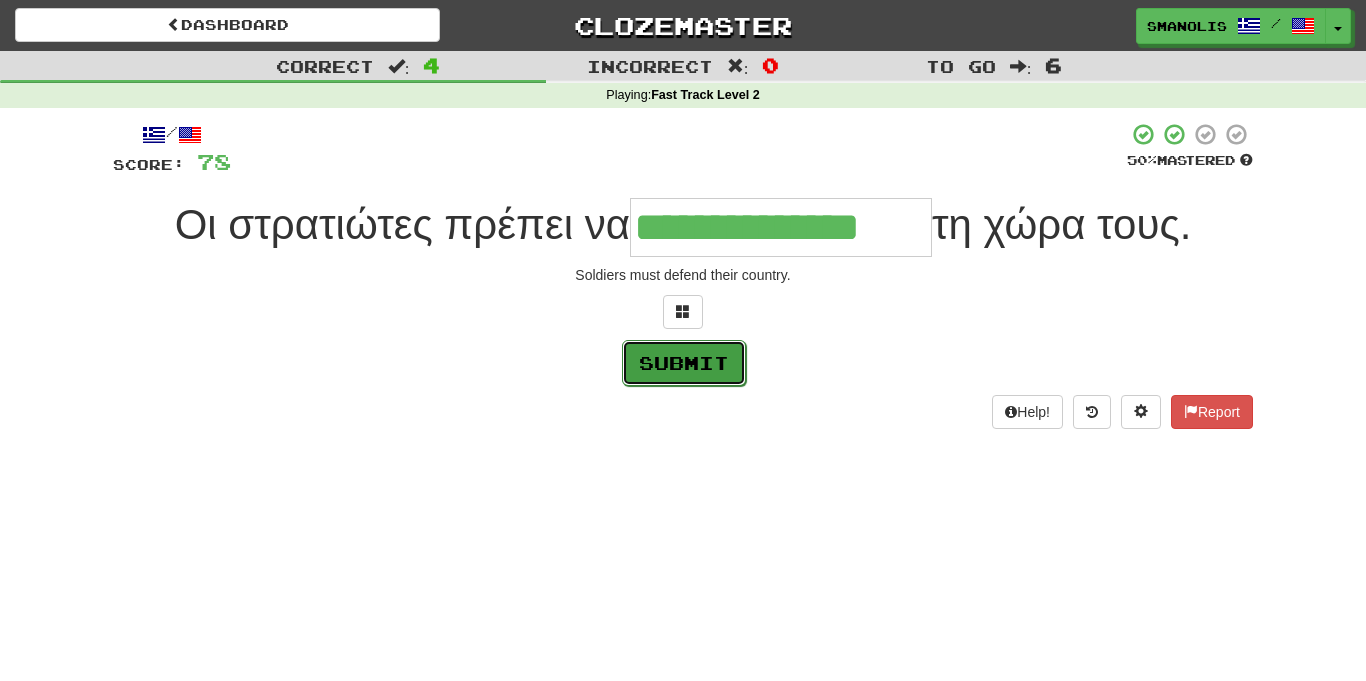 click on "Submit" at bounding box center [684, 363] 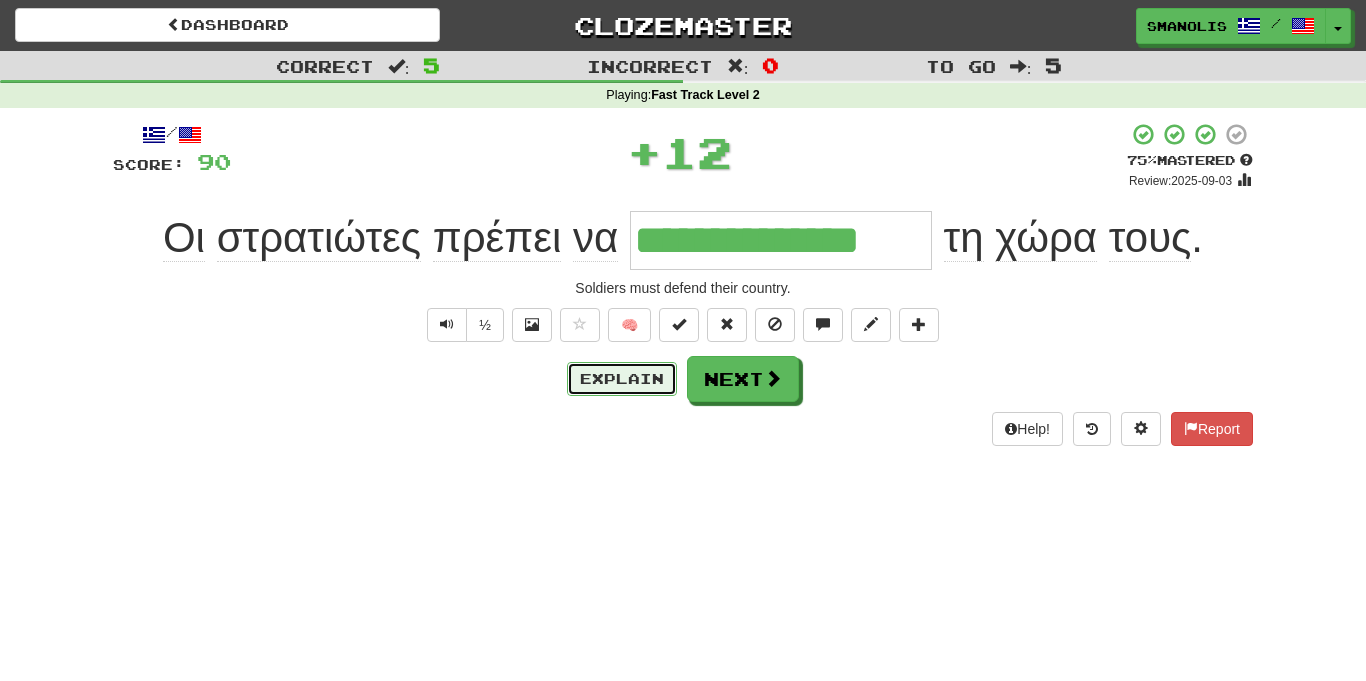 click on "Explain" at bounding box center (622, 379) 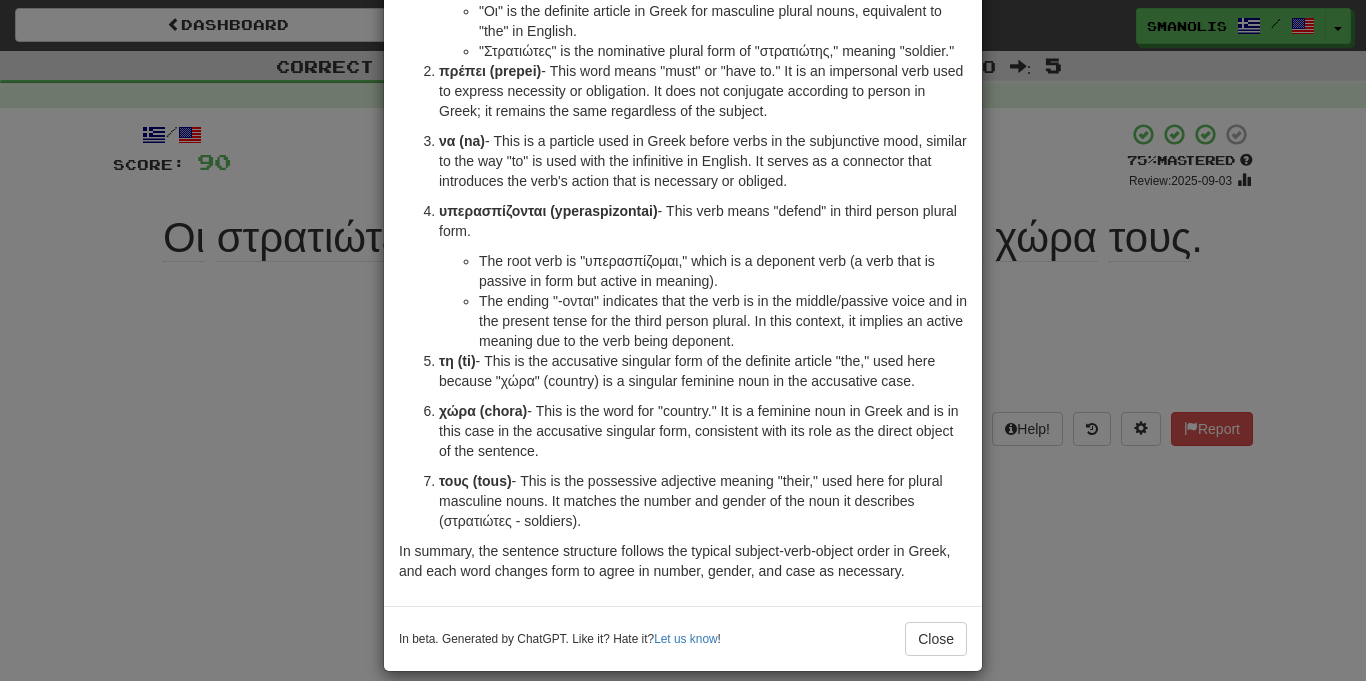 scroll, scrollTop: 217, scrollLeft: 0, axis: vertical 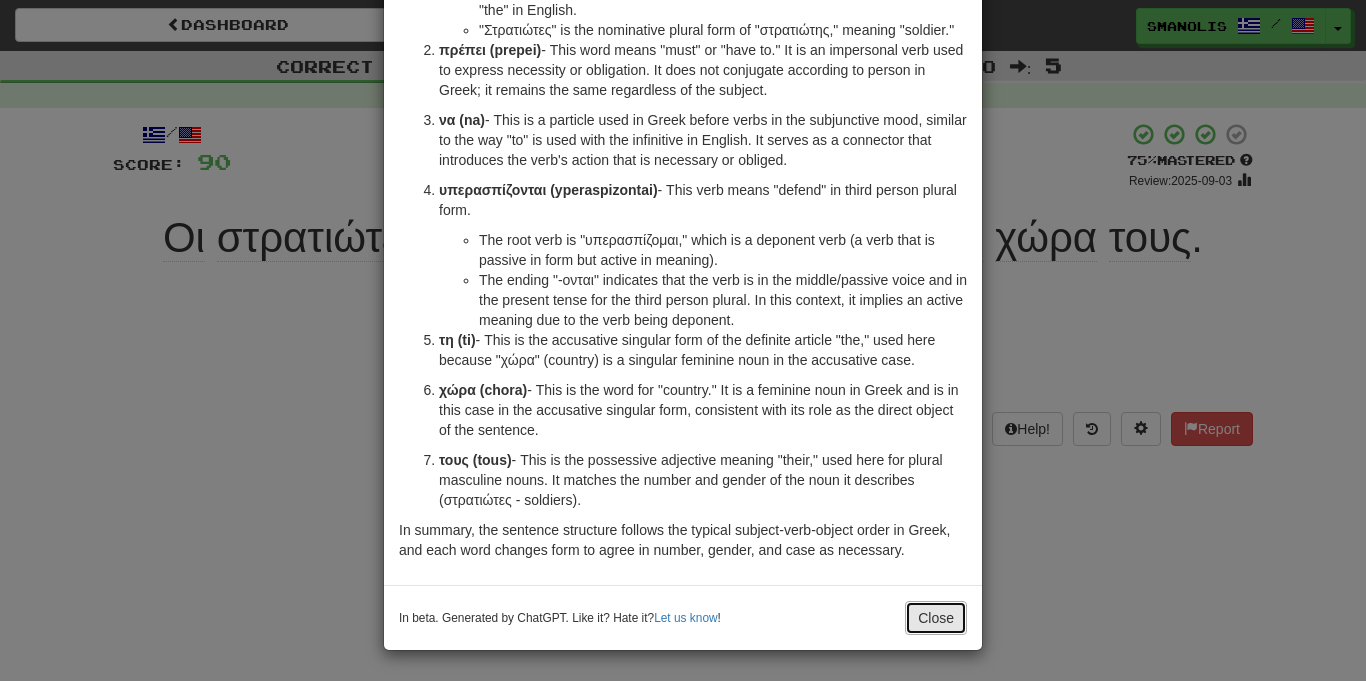 click on "Close" at bounding box center (936, 618) 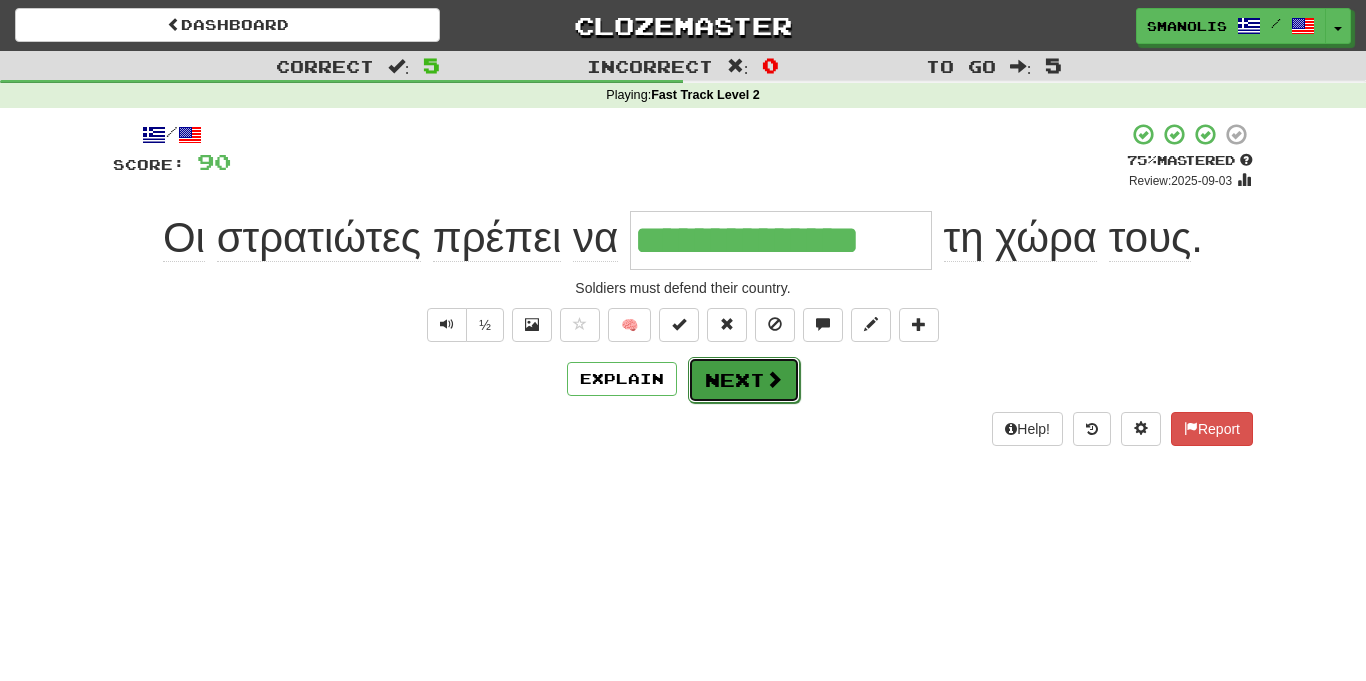 click on "Next" at bounding box center (744, 380) 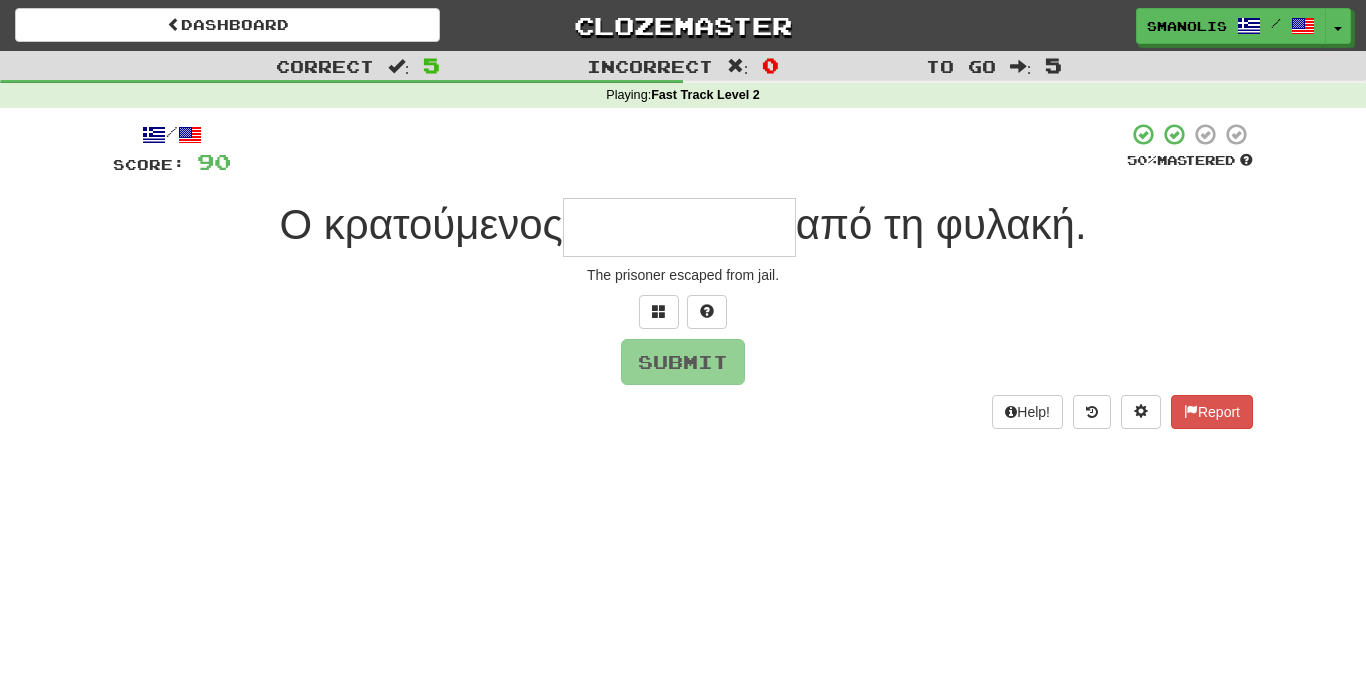 type on "*" 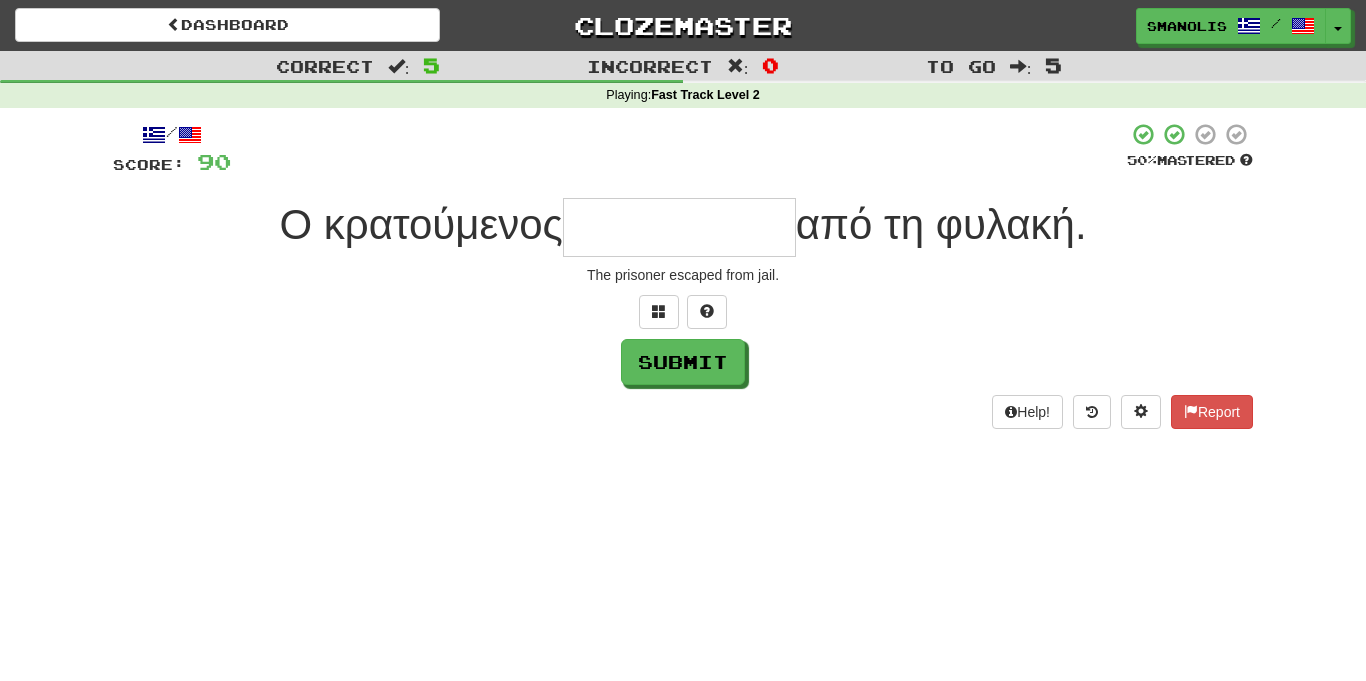 type on "*" 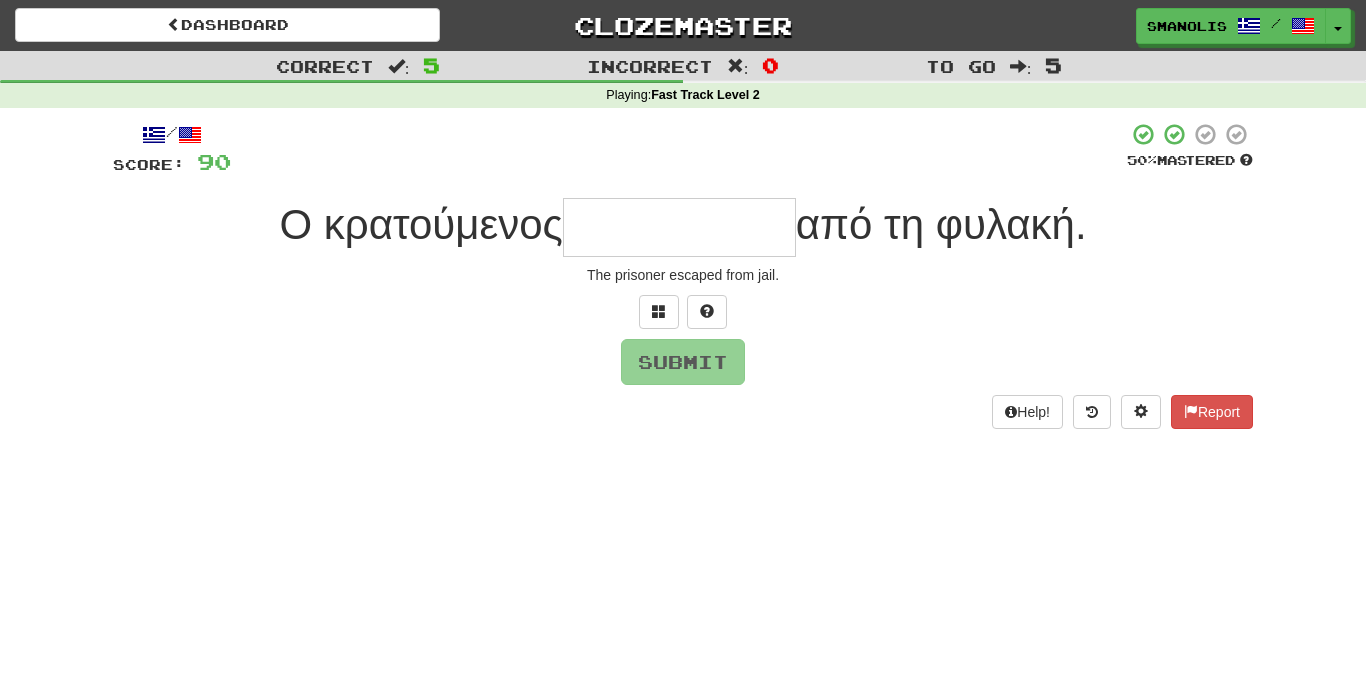 type on "*" 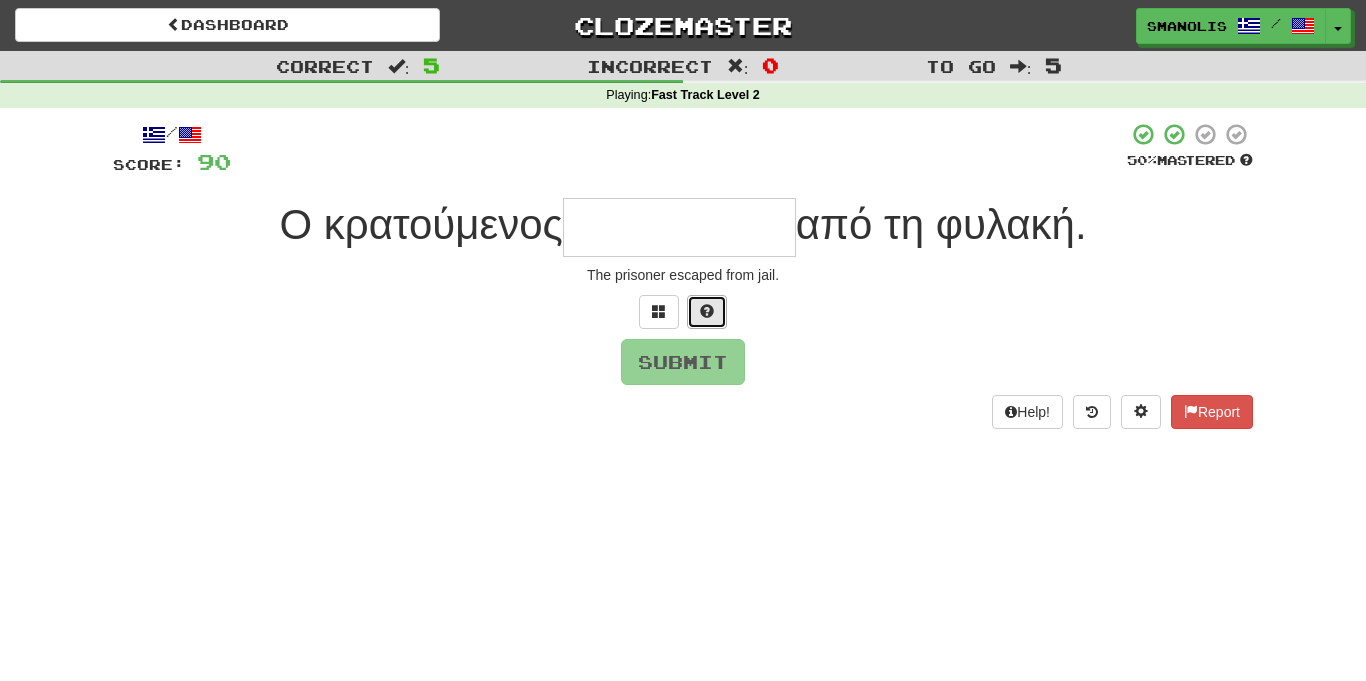 click at bounding box center [707, 312] 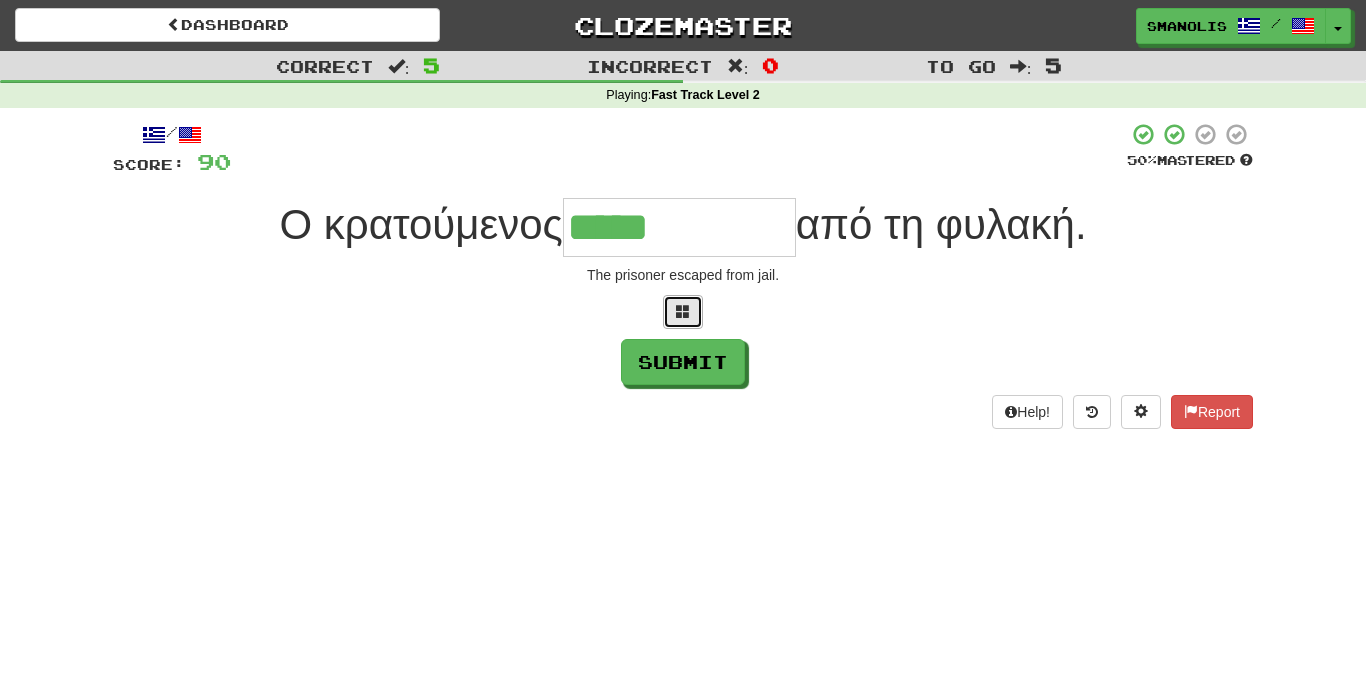 click at bounding box center (683, 312) 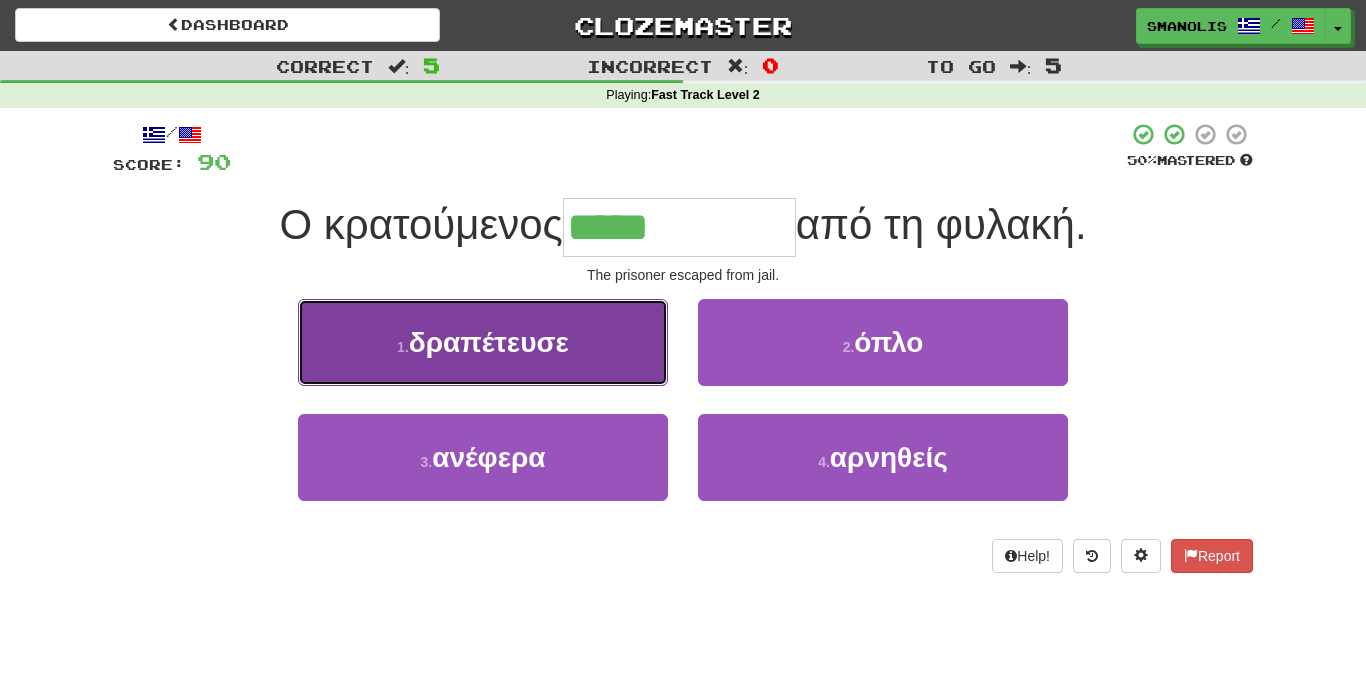click on "1 .  δραπέτευσε" at bounding box center [483, 342] 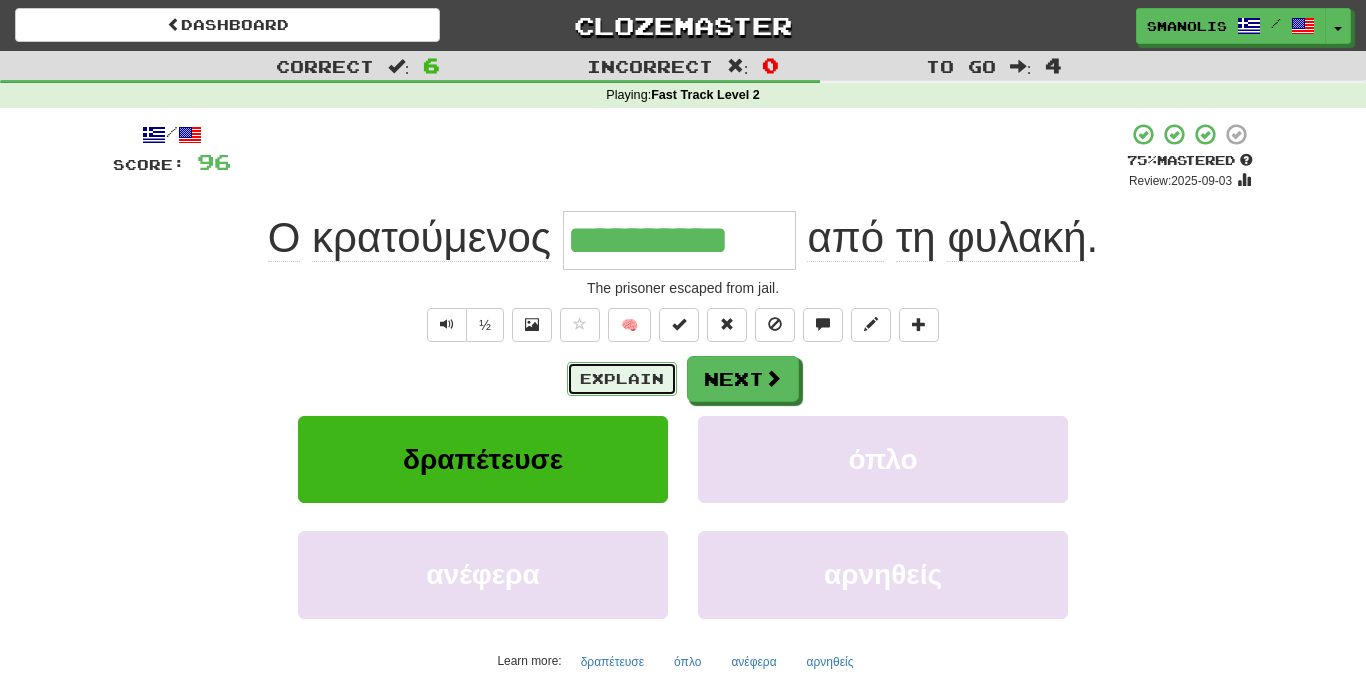 click on "Explain" at bounding box center (622, 379) 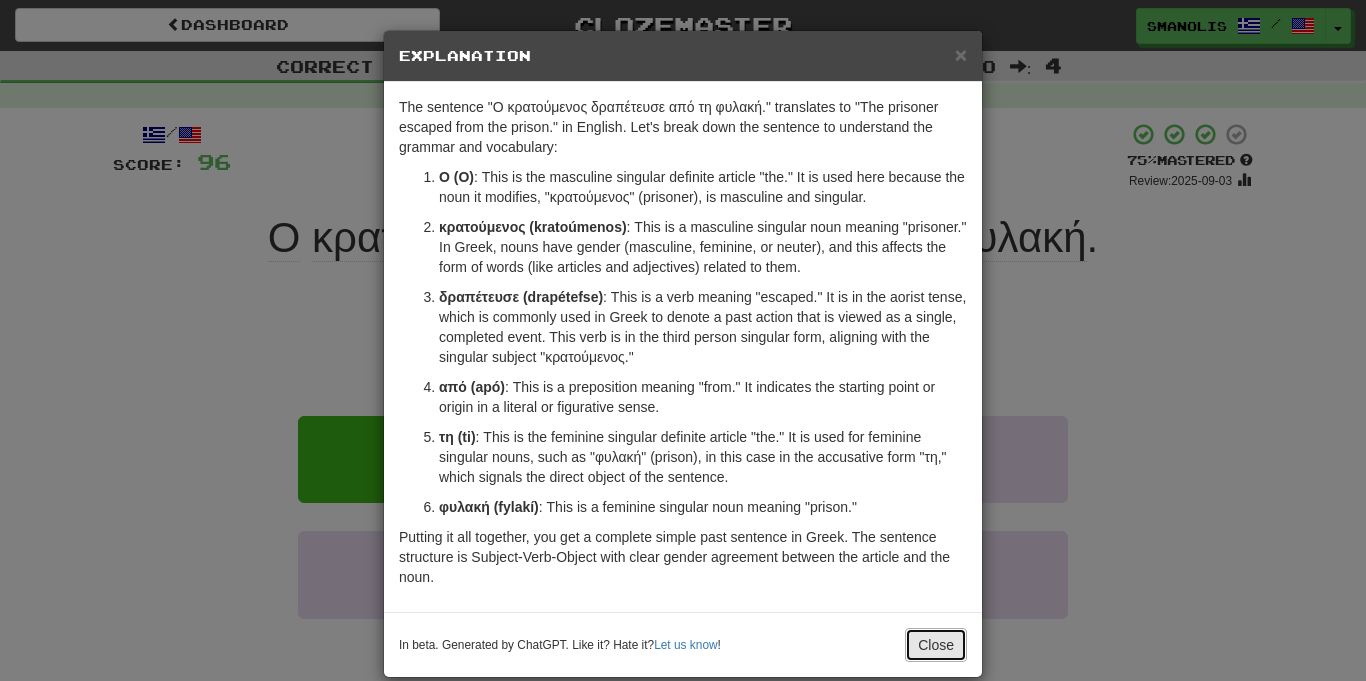 click on "Close" at bounding box center (936, 645) 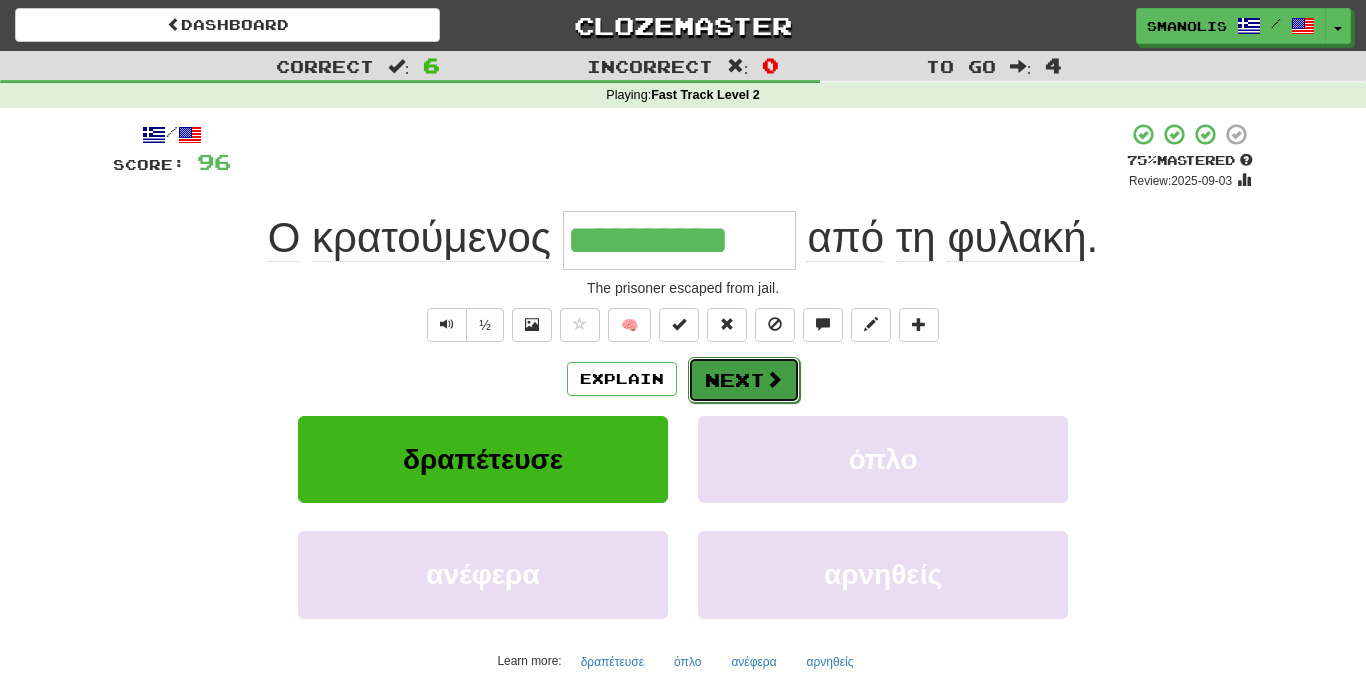 click on "Next" at bounding box center [744, 380] 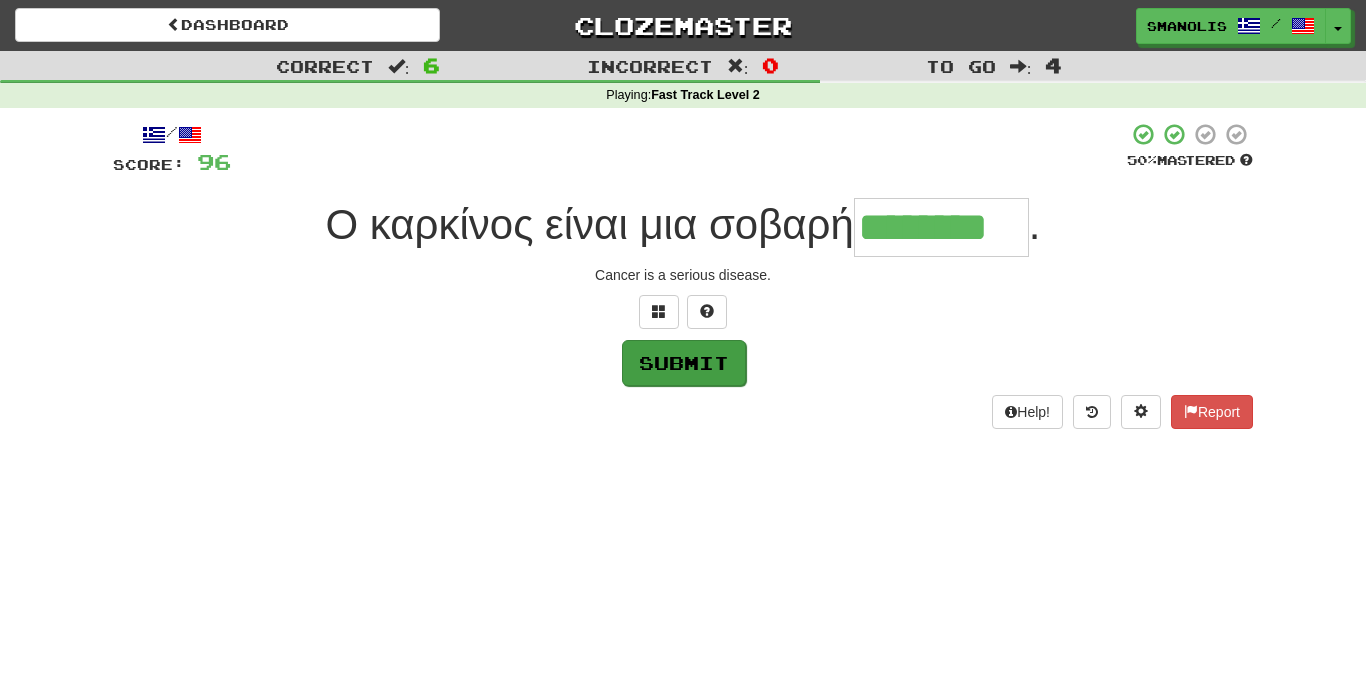 type on "********" 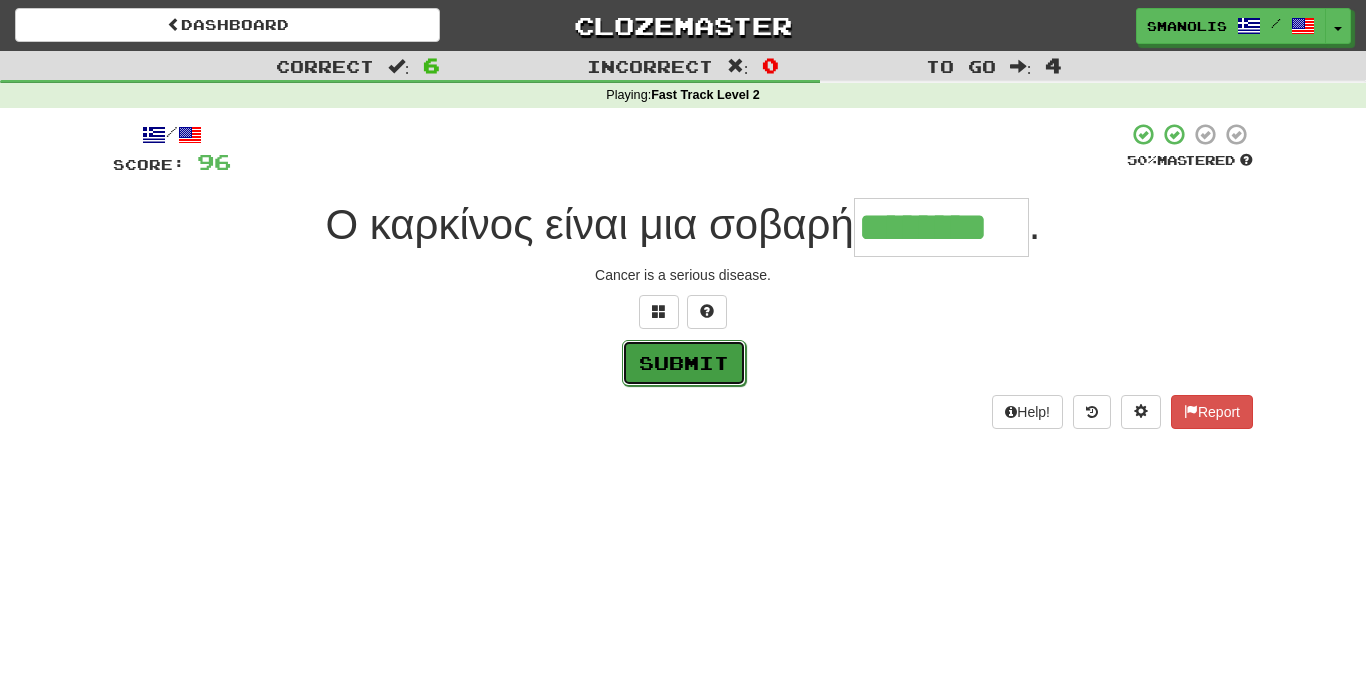click on "Submit" at bounding box center [684, 363] 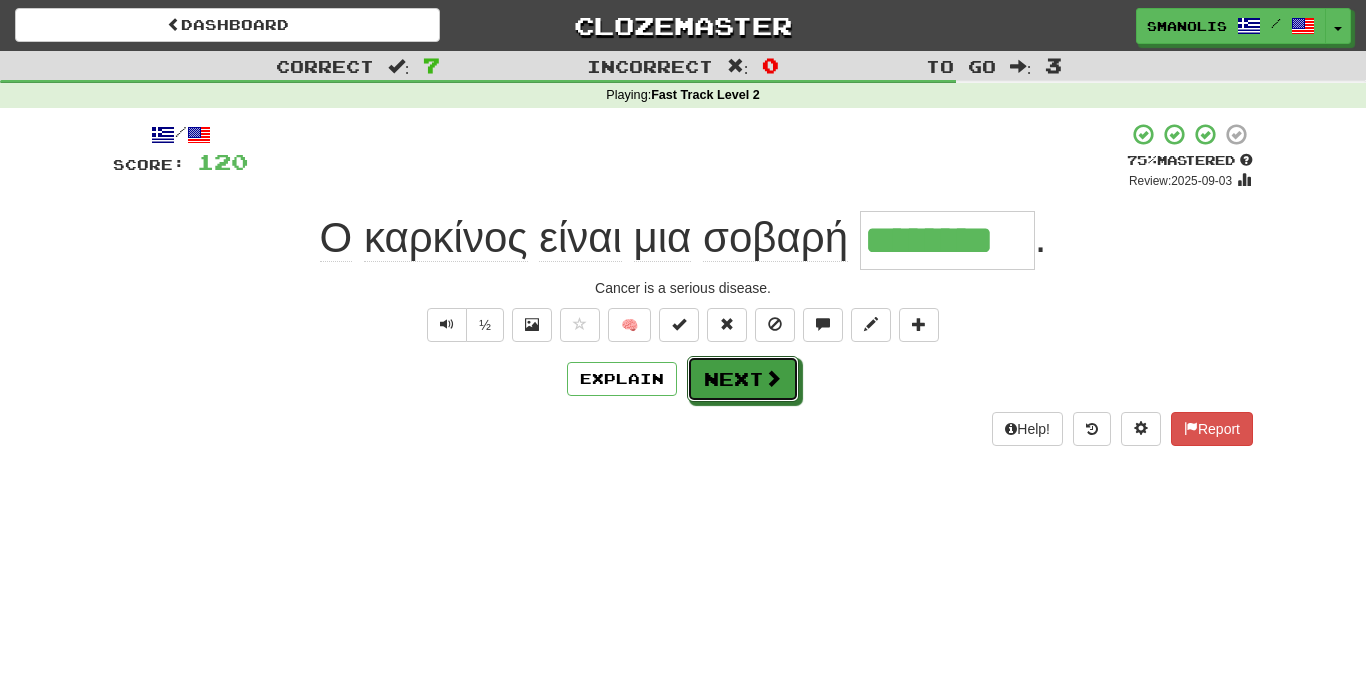 click on "Next" at bounding box center (743, 379) 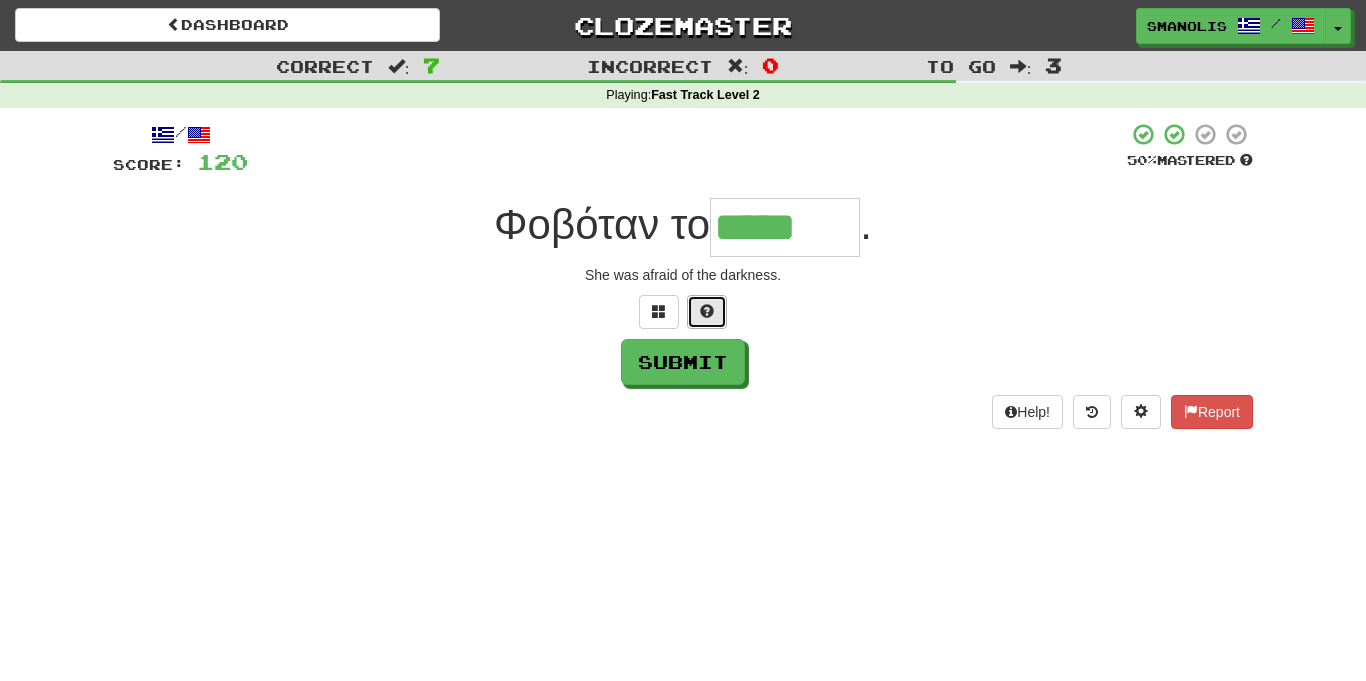 click at bounding box center (707, 311) 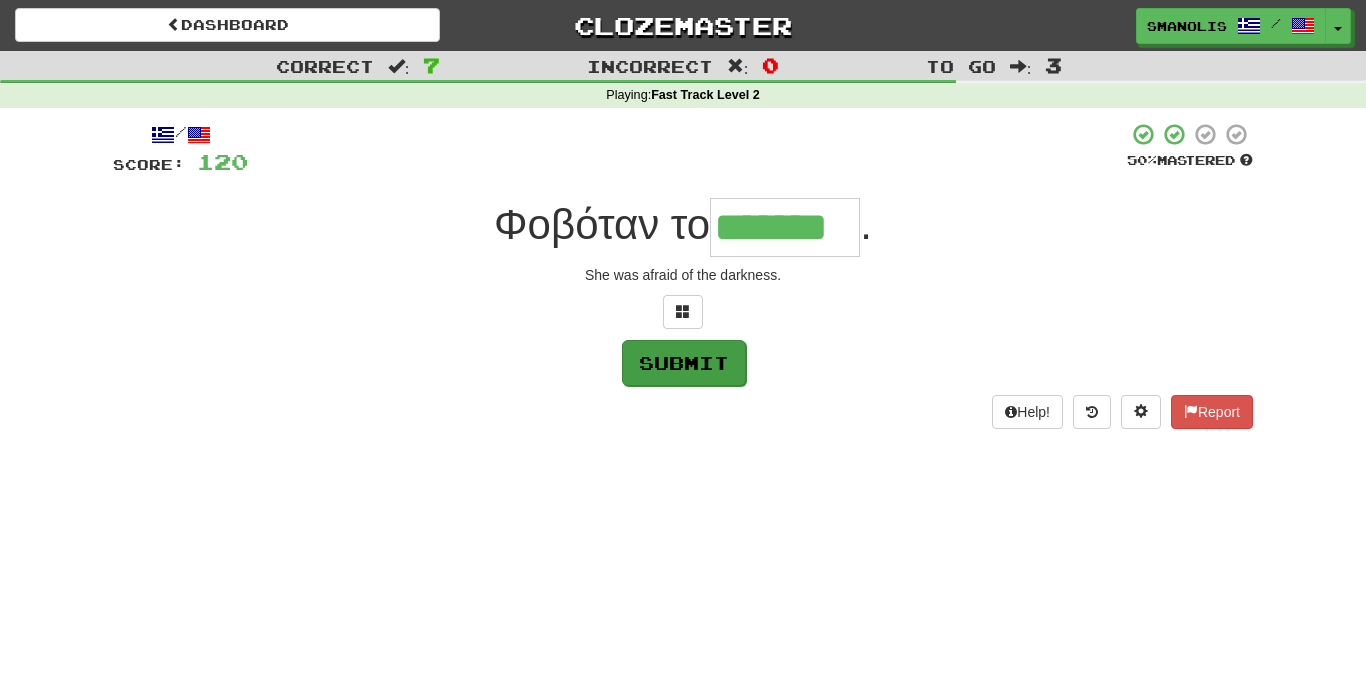 type on "*******" 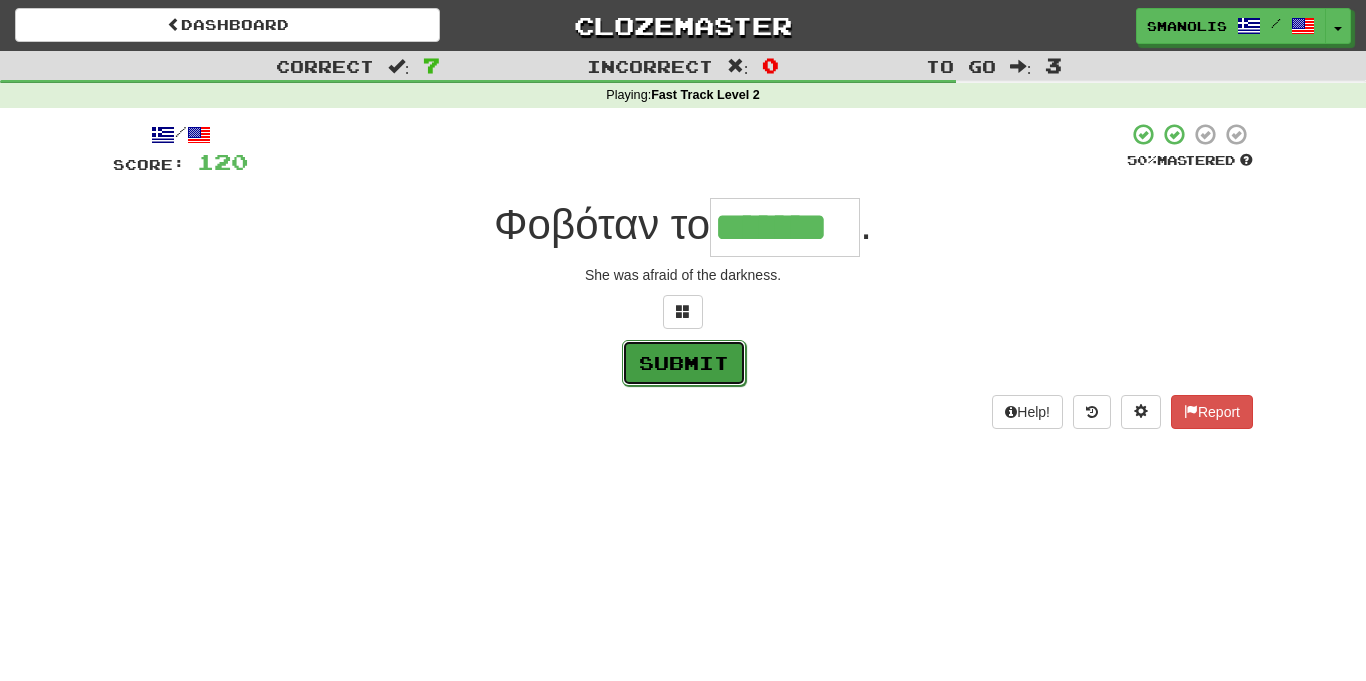click on "Submit" at bounding box center (684, 363) 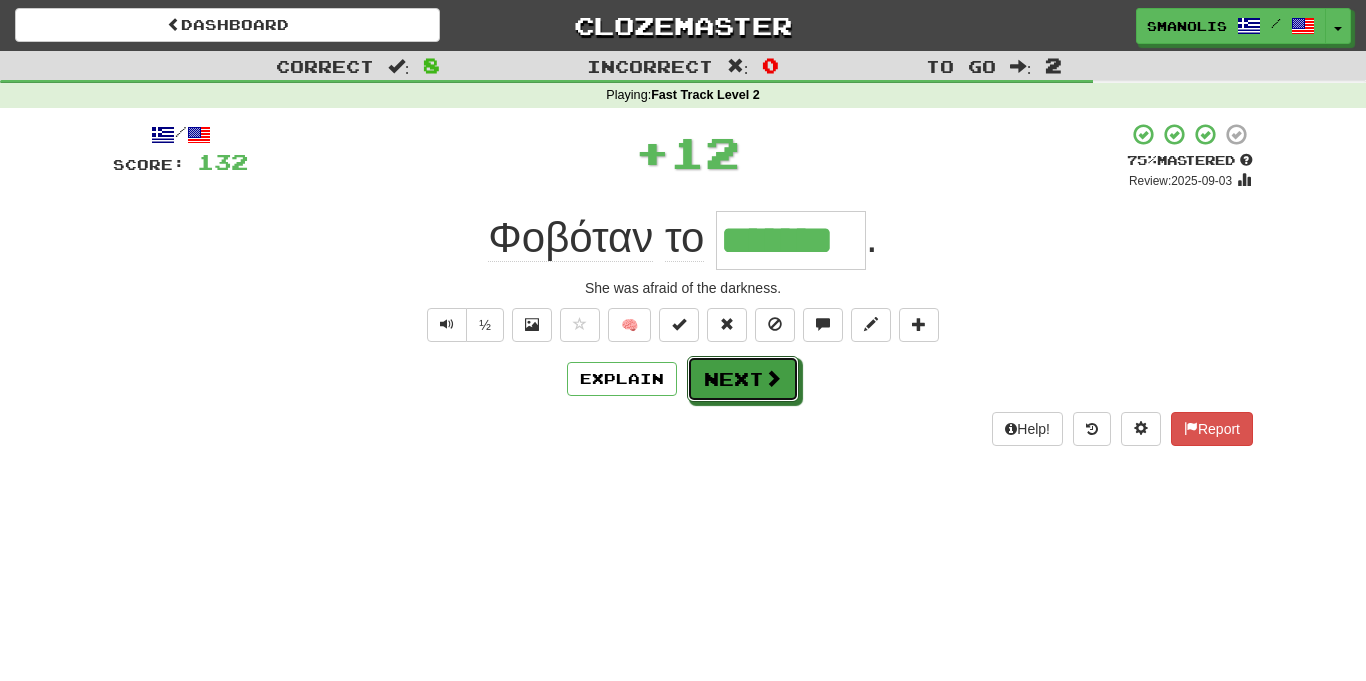 click on "Next" at bounding box center [743, 379] 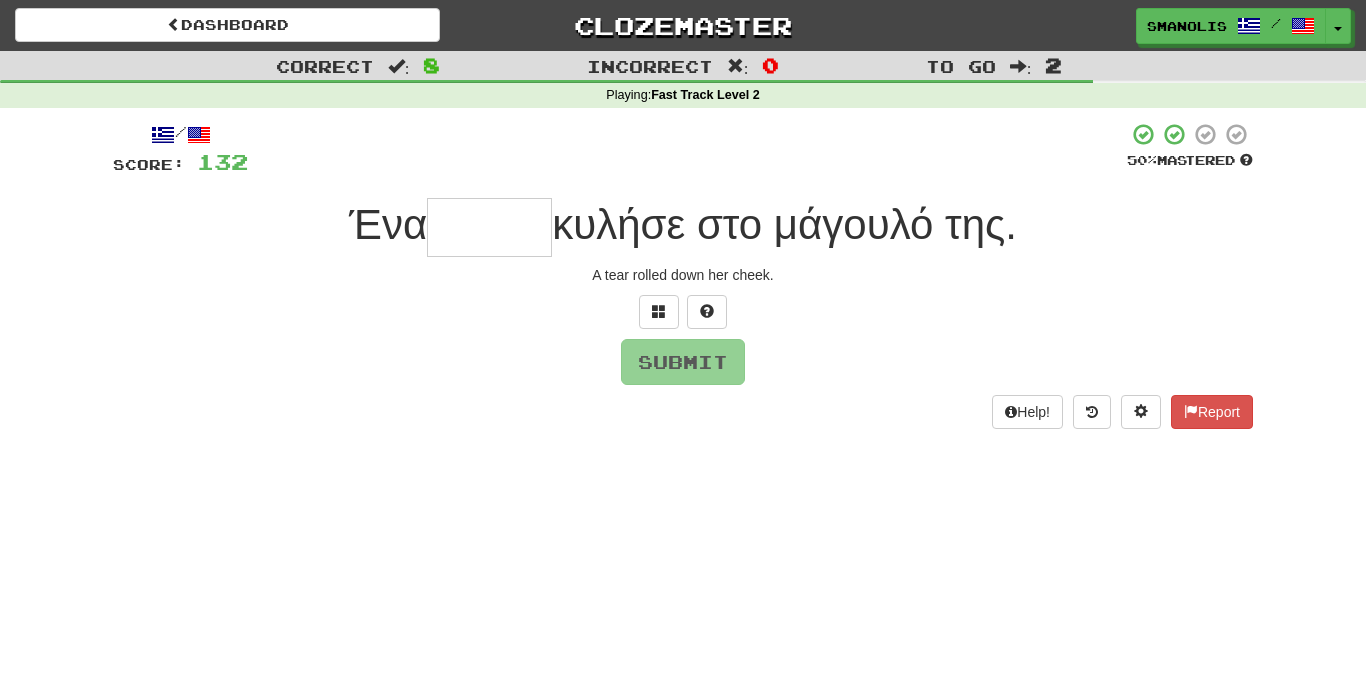 type on "*" 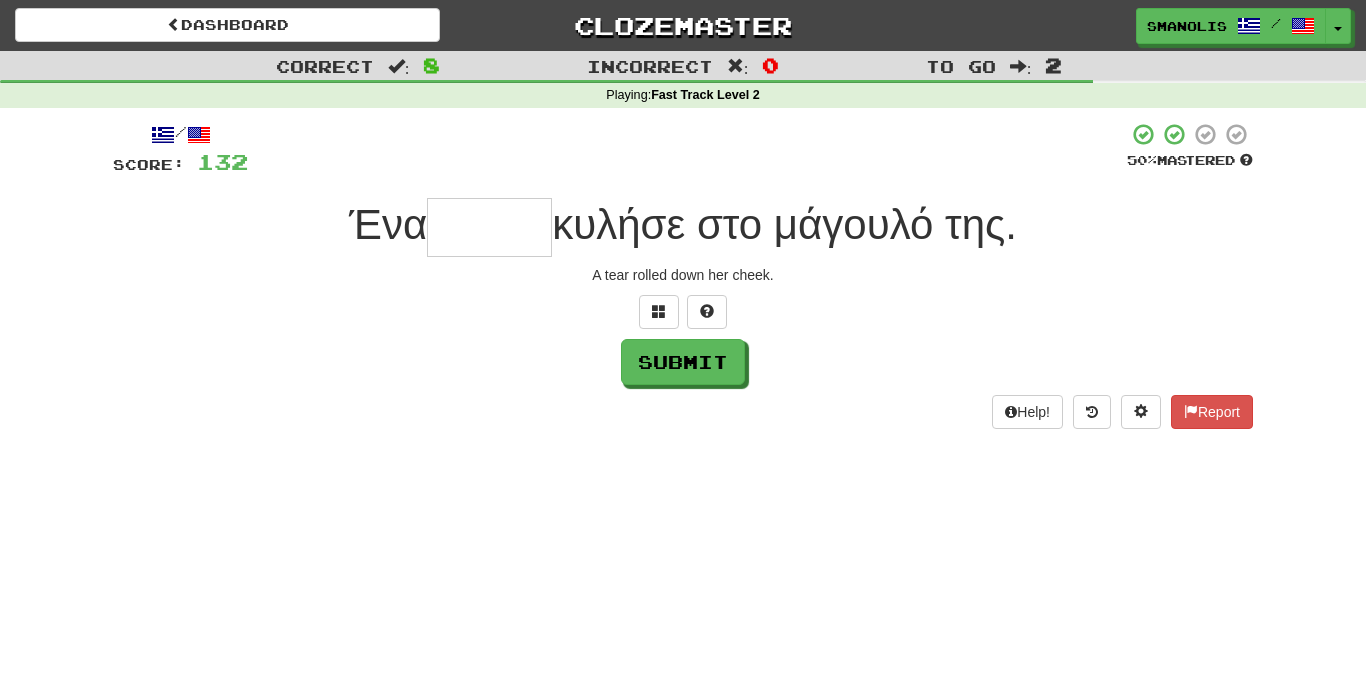 type on "*" 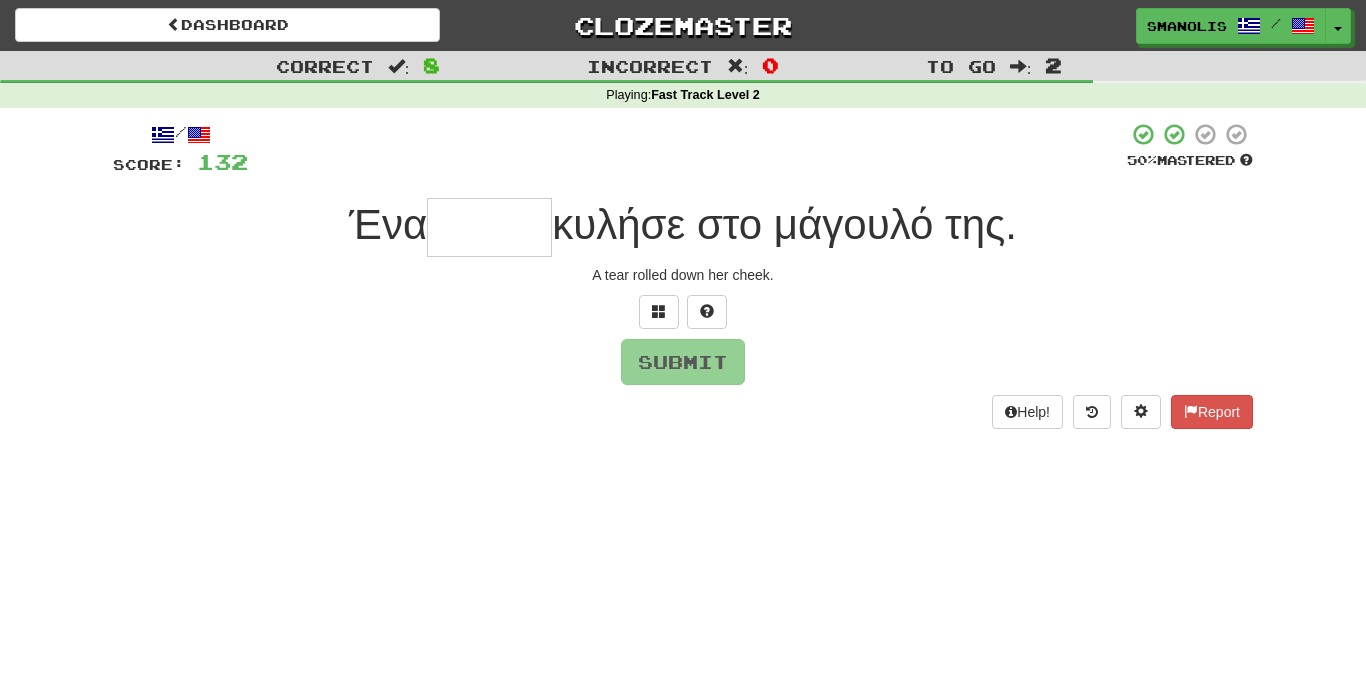 type on "*" 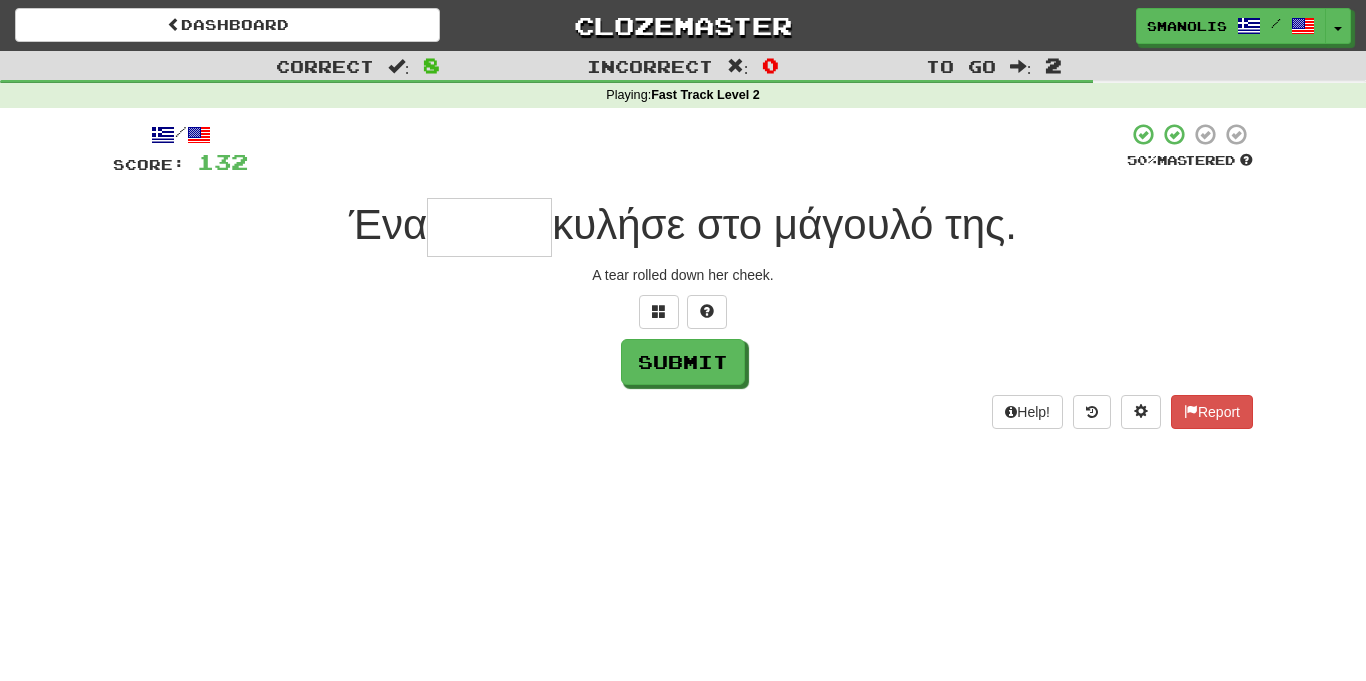 type on "*" 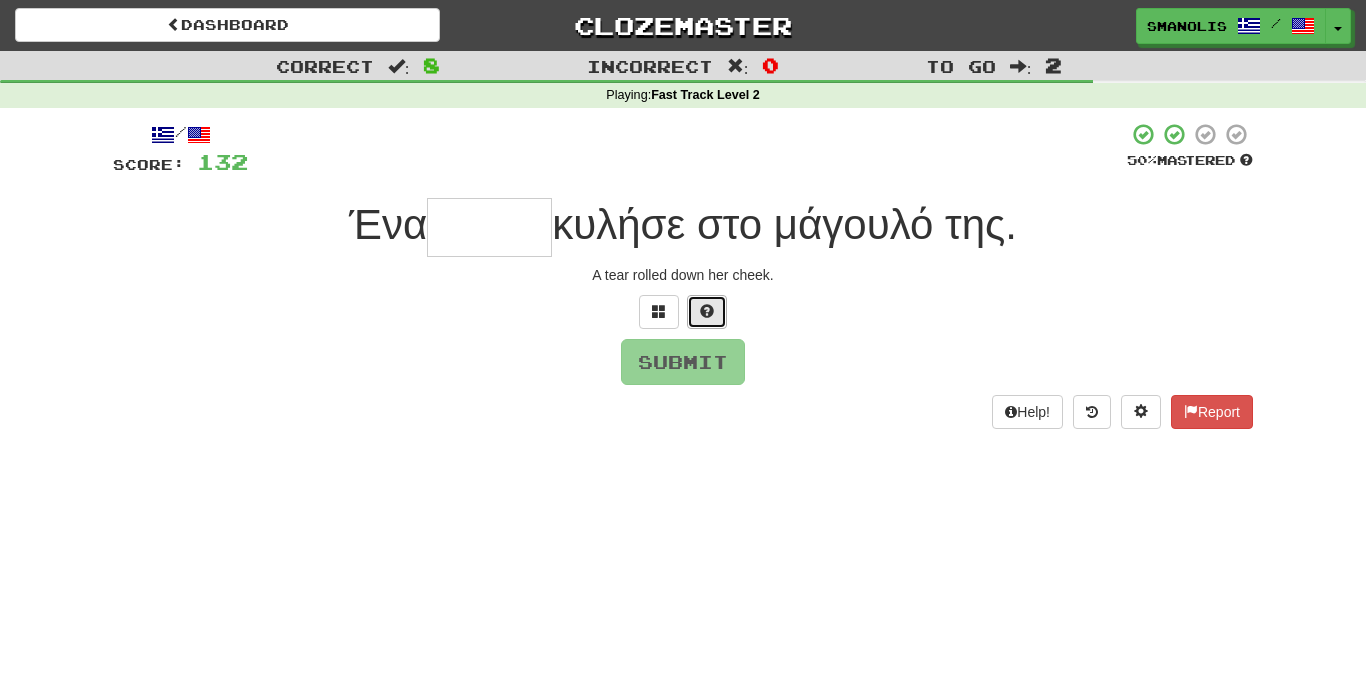 click at bounding box center [707, 312] 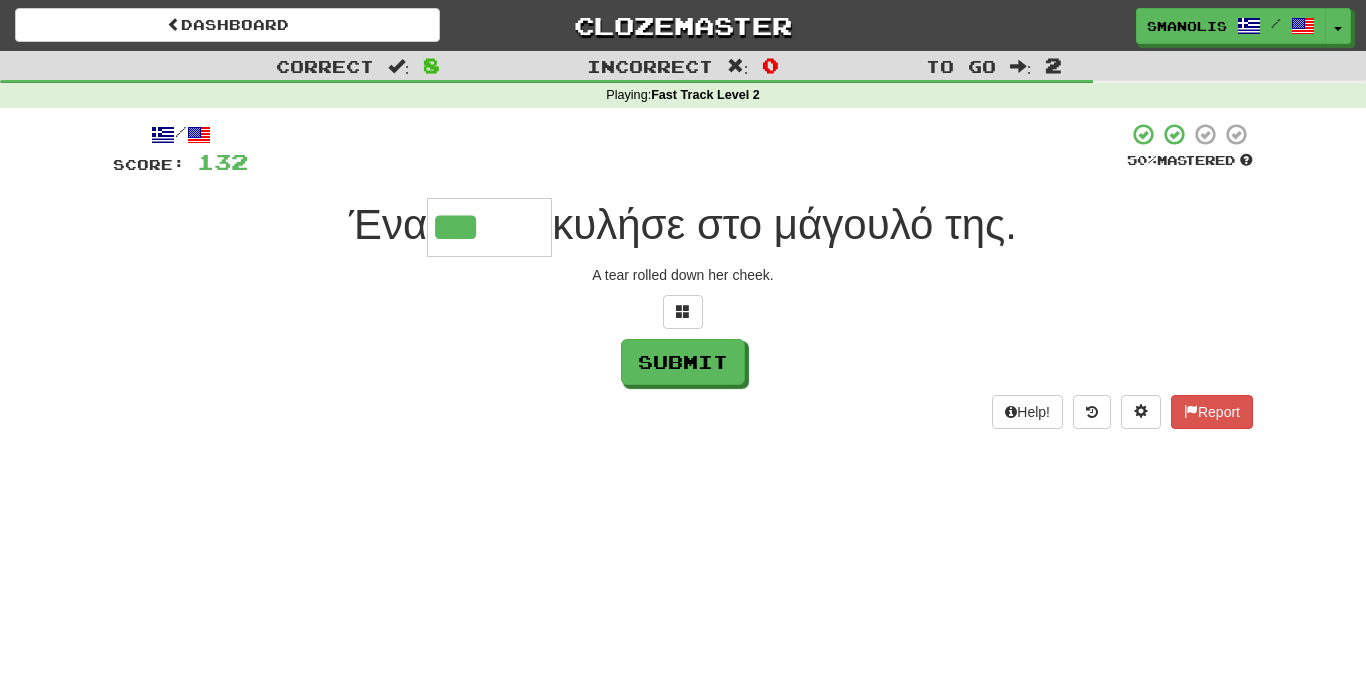 click on "Submit" at bounding box center (683, 362) 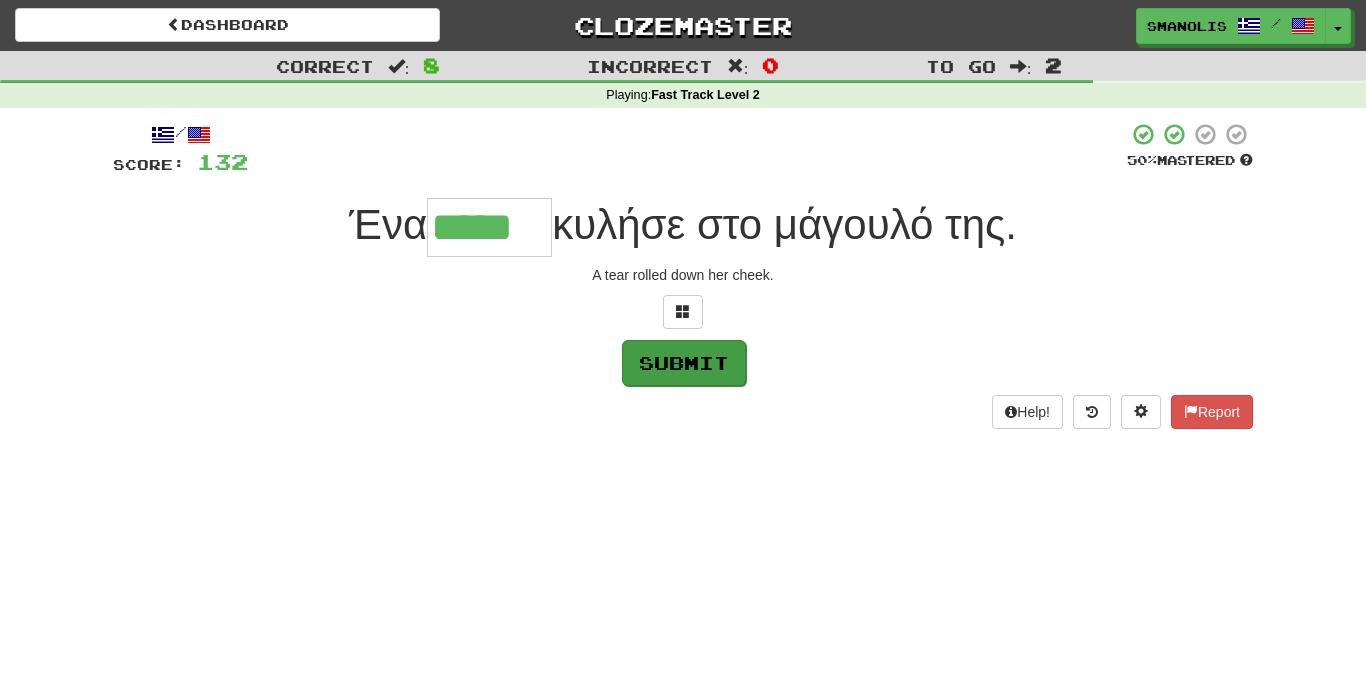 type on "*****" 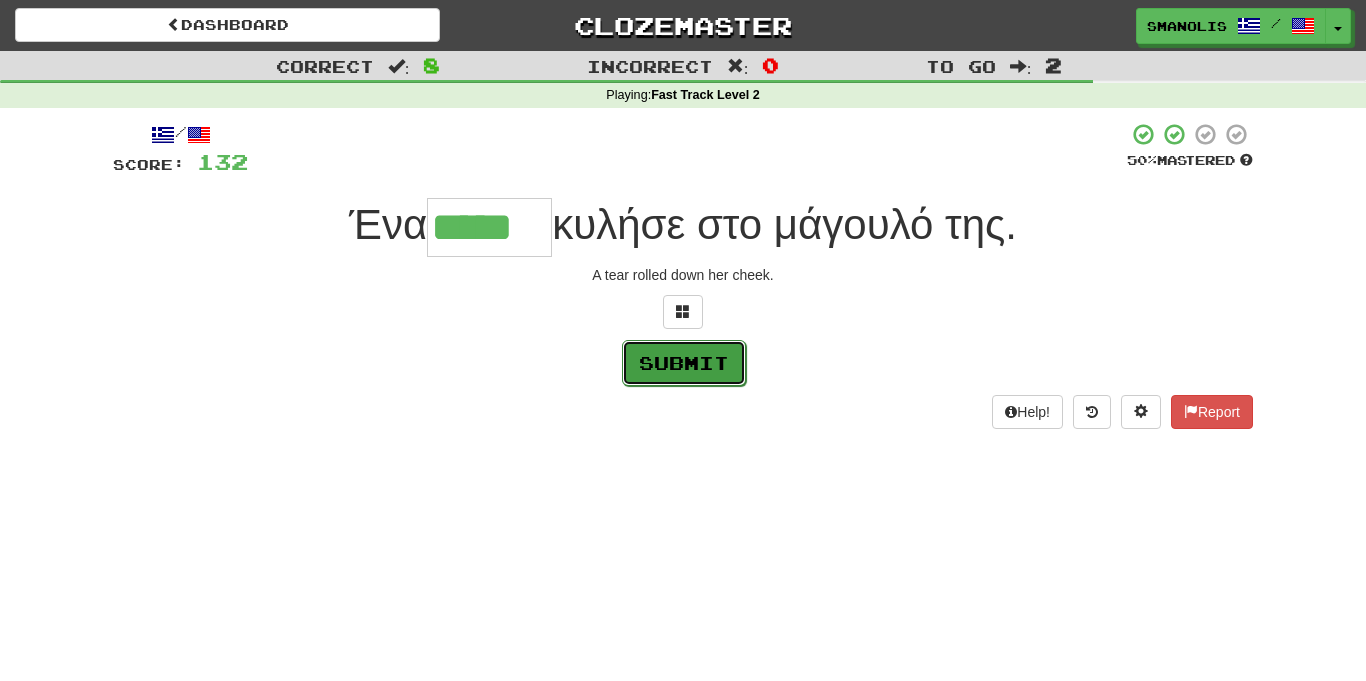 click on "Submit" at bounding box center (684, 363) 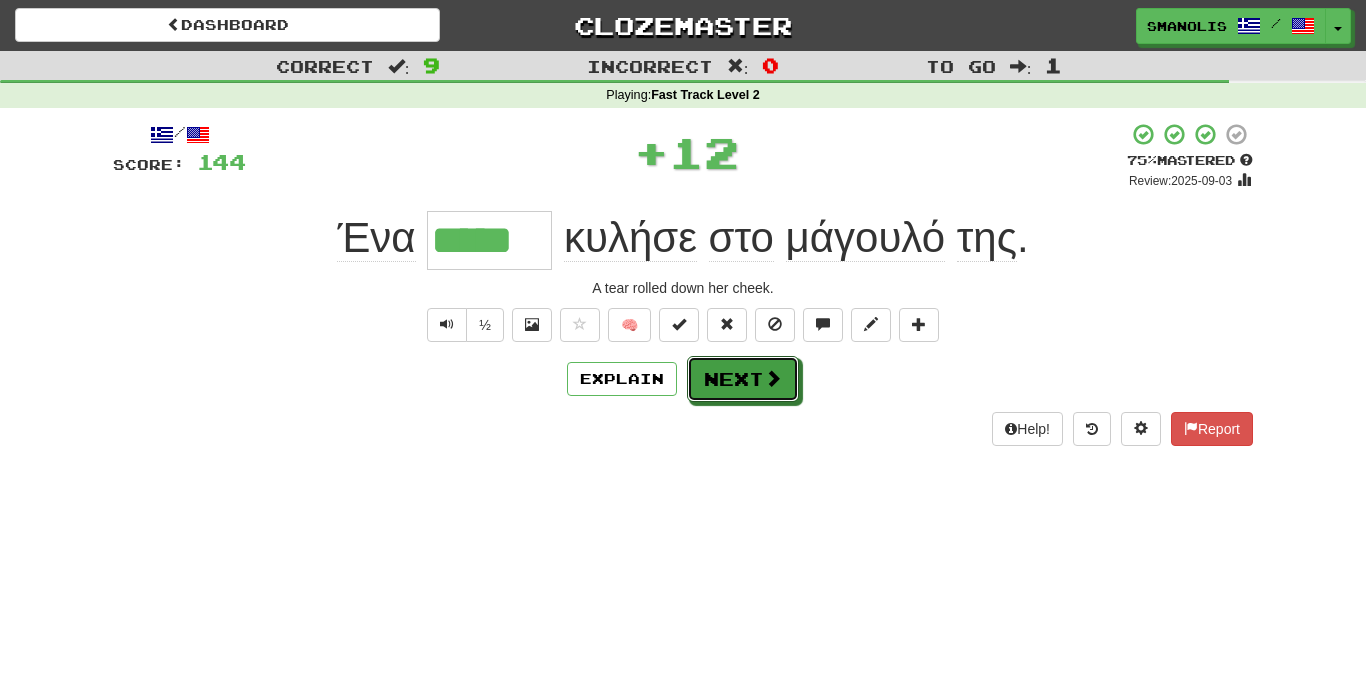 click on "Next" at bounding box center [743, 379] 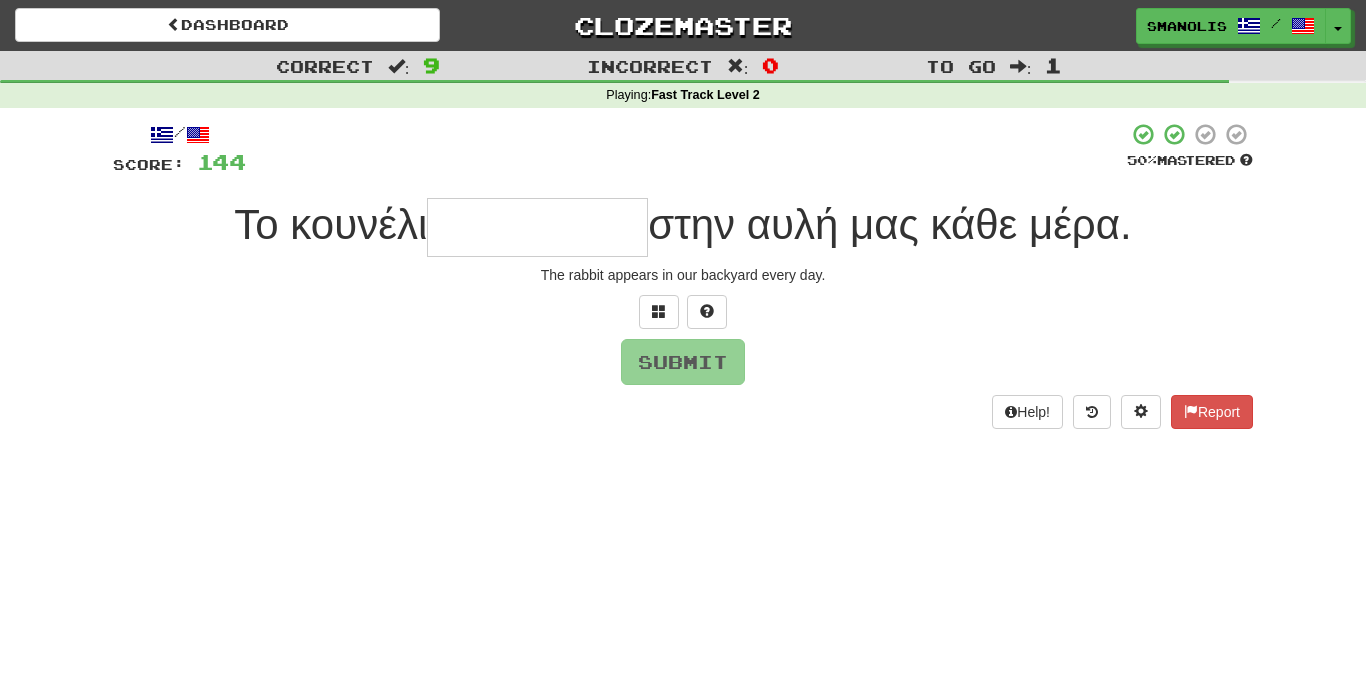 click at bounding box center (537, 227) 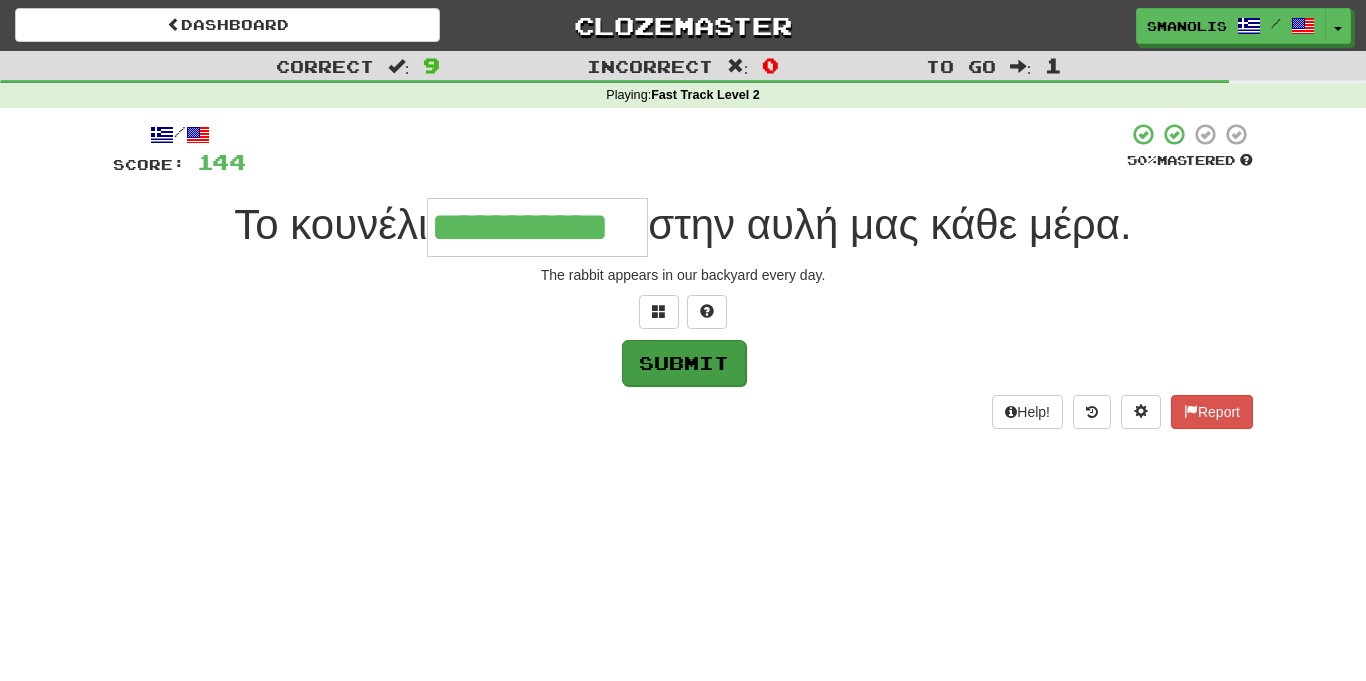 type on "**********" 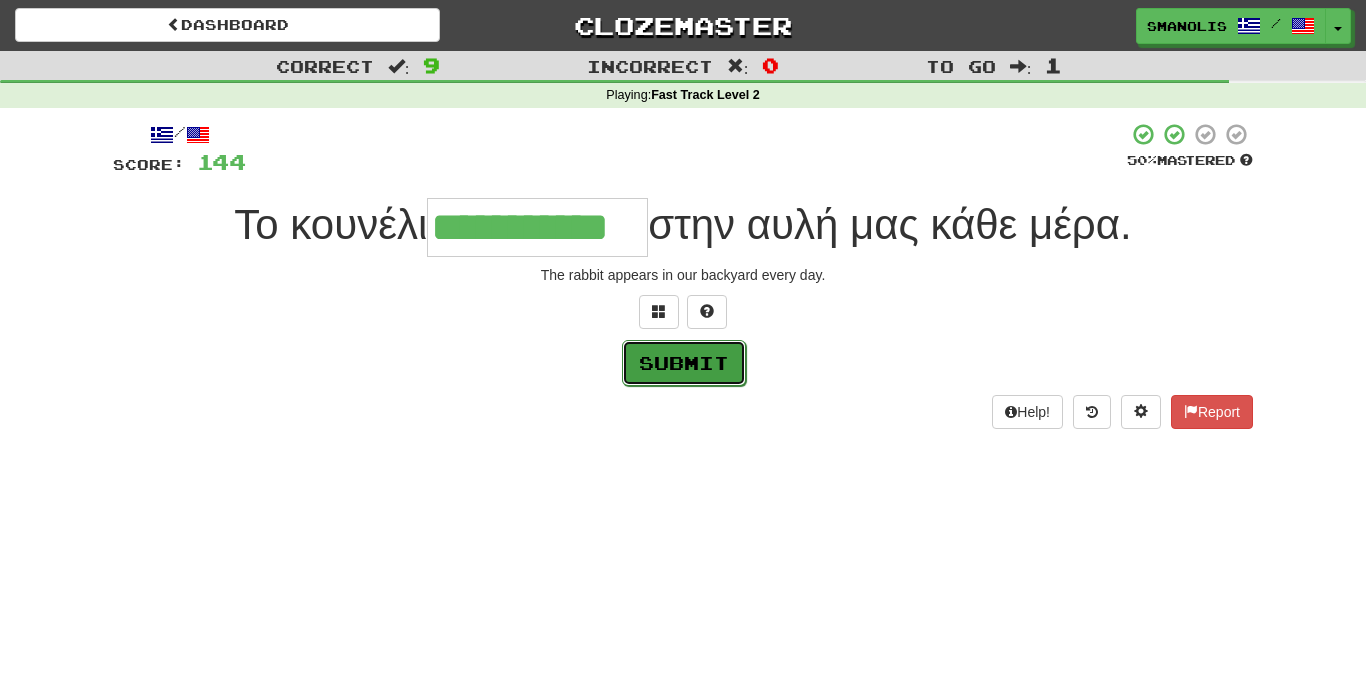 click on "Submit" at bounding box center [684, 363] 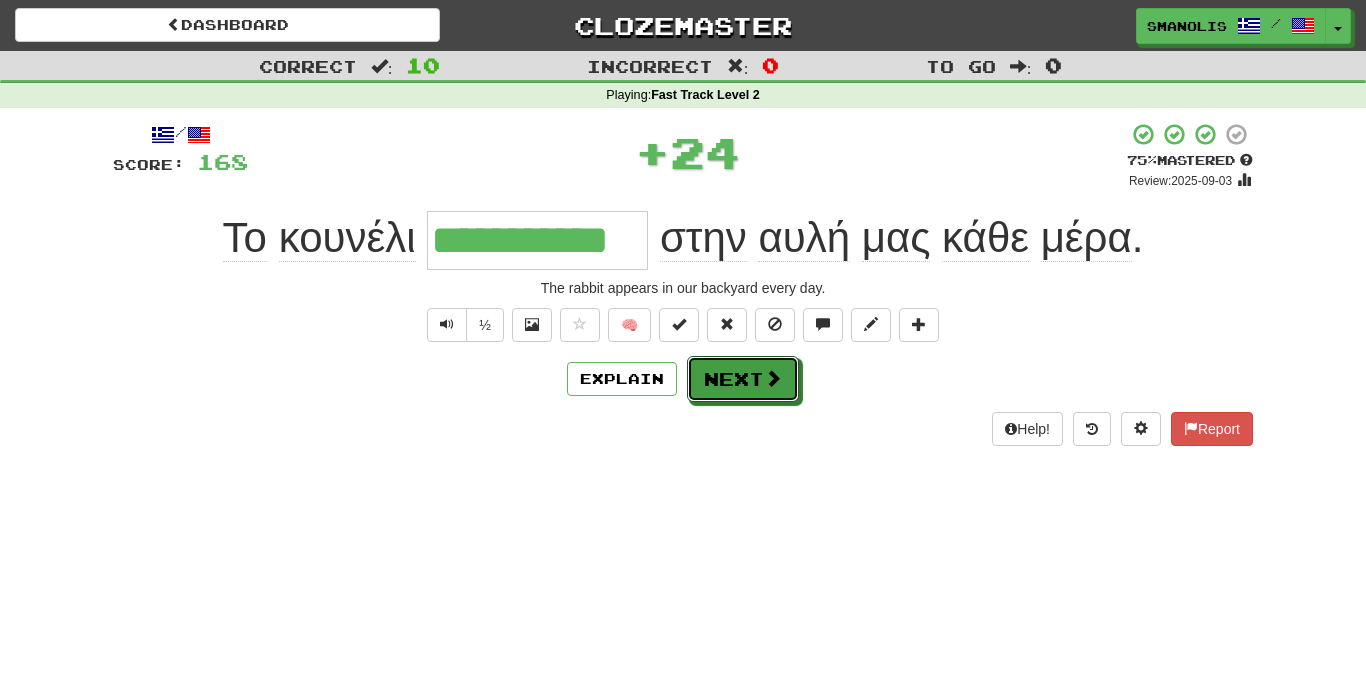 click on "Next" at bounding box center (743, 379) 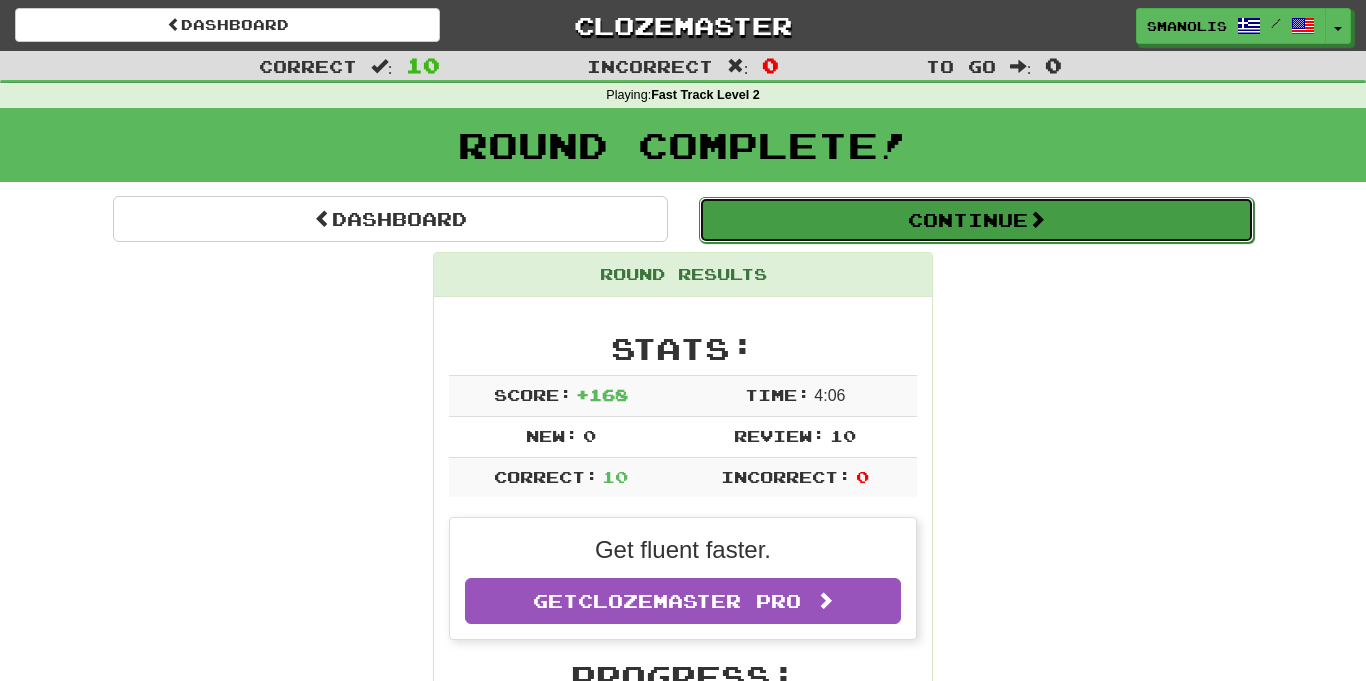 click on "Continue" at bounding box center [976, 220] 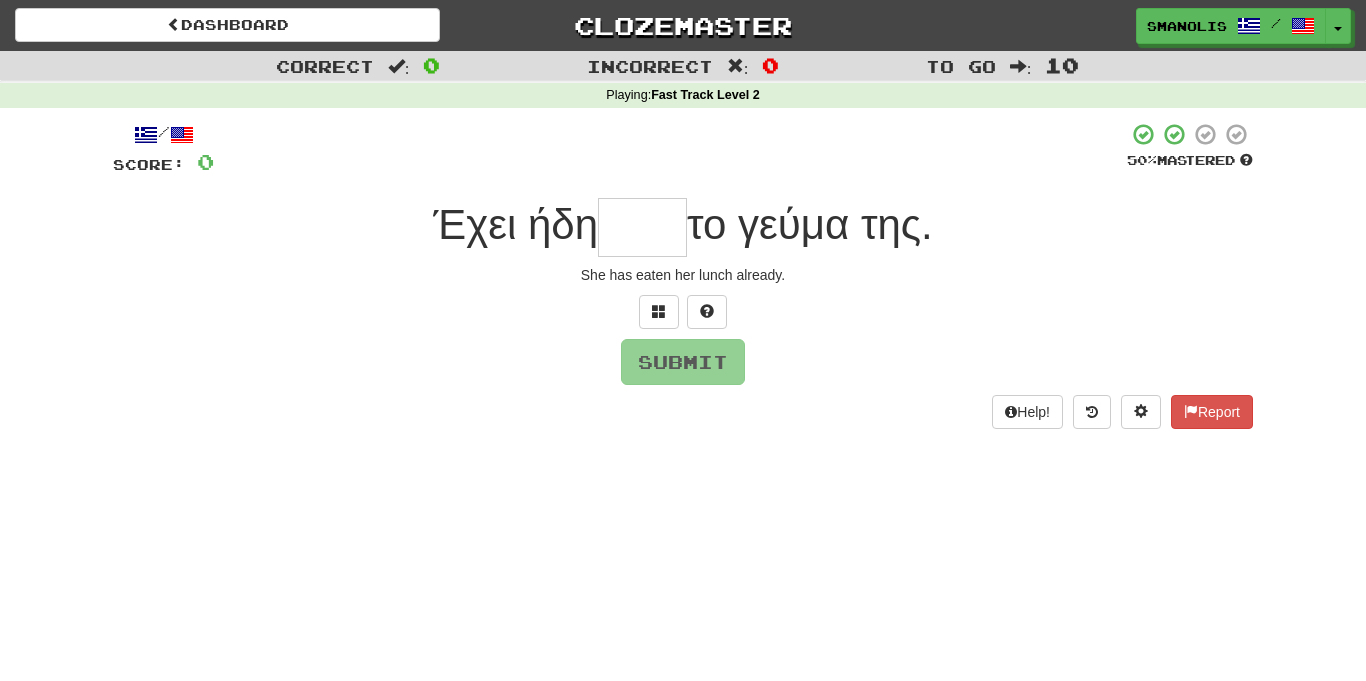 type on "*" 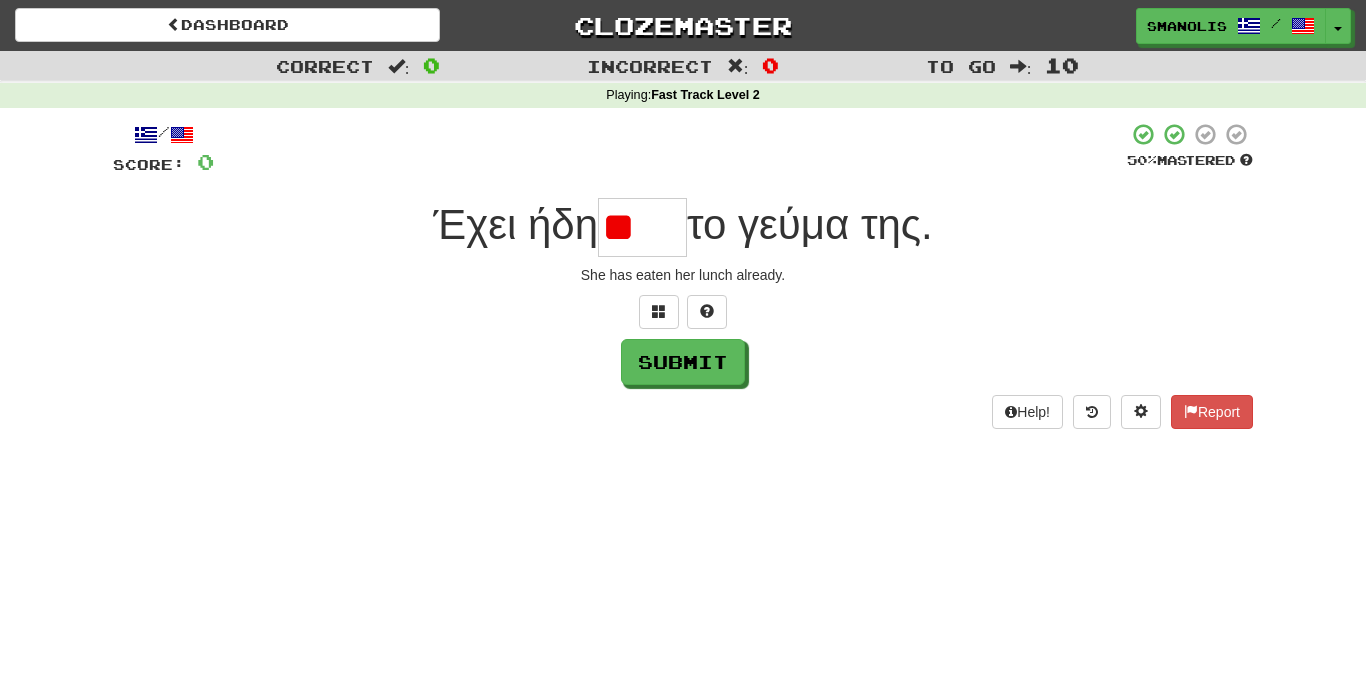 type on "*" 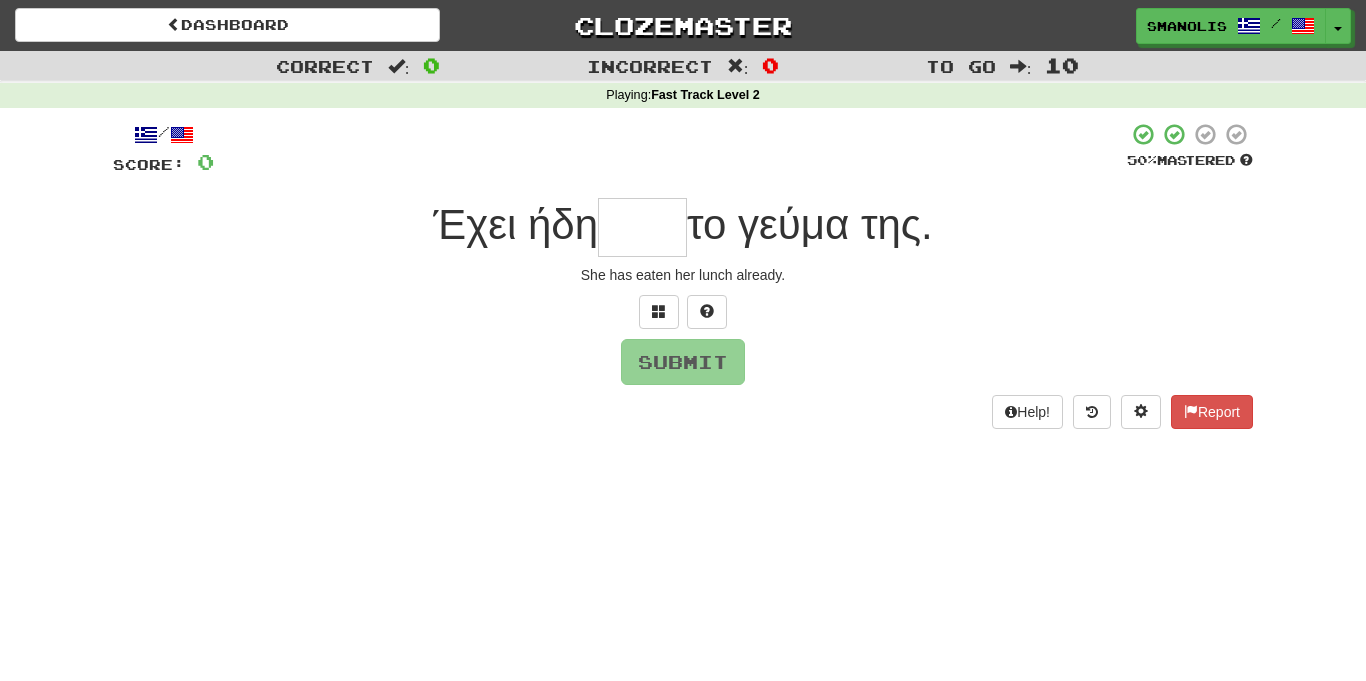 type on "*" 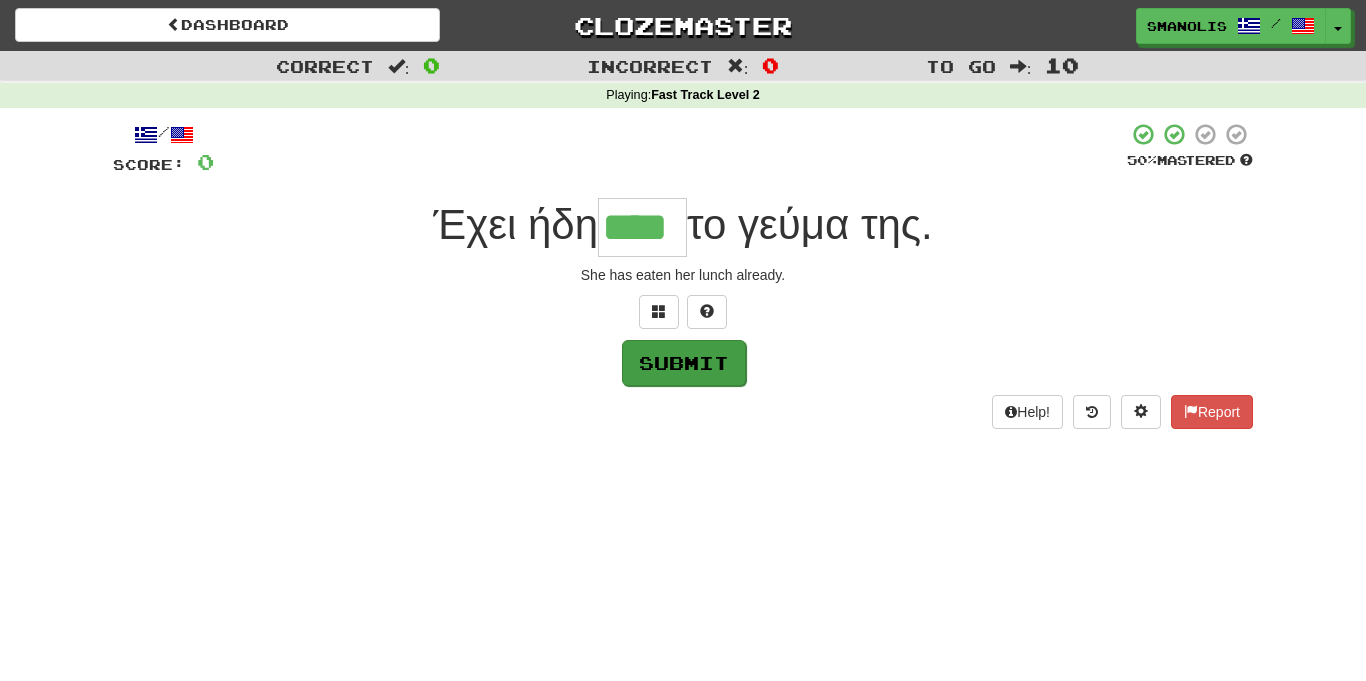 type on "****" 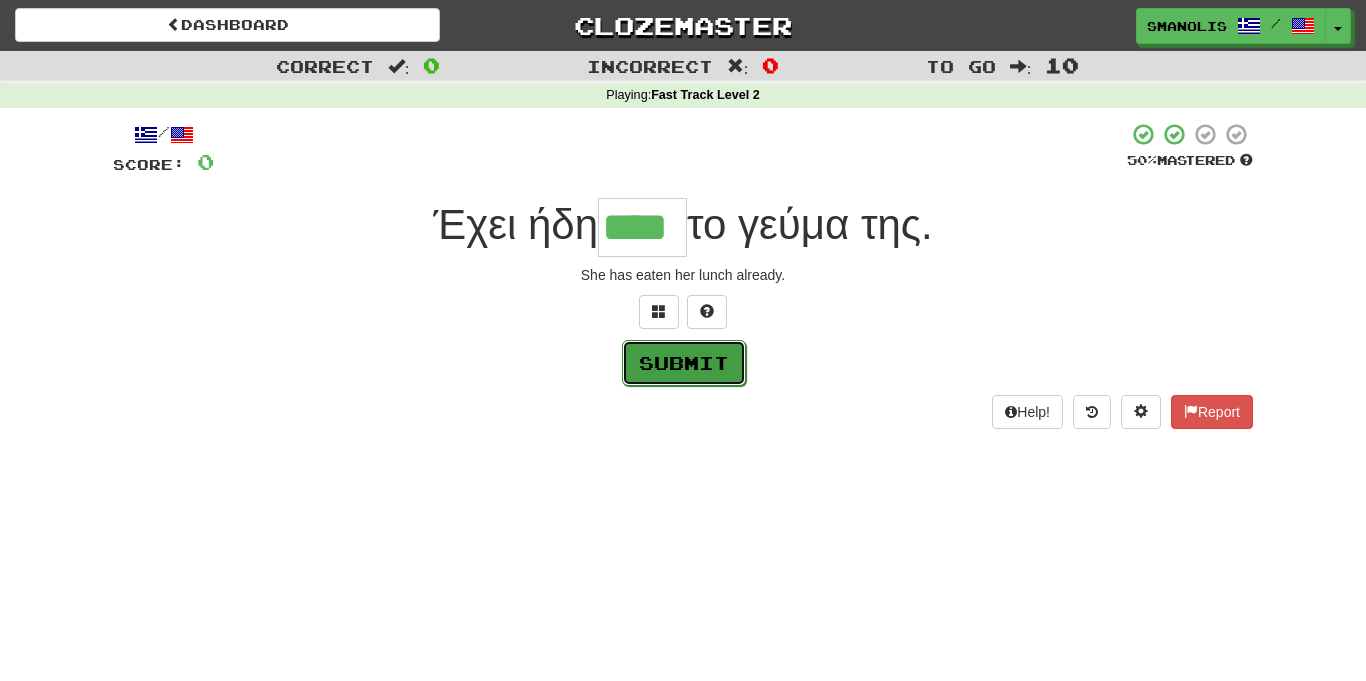 click on "Submit" at bounding box center [684, 363] 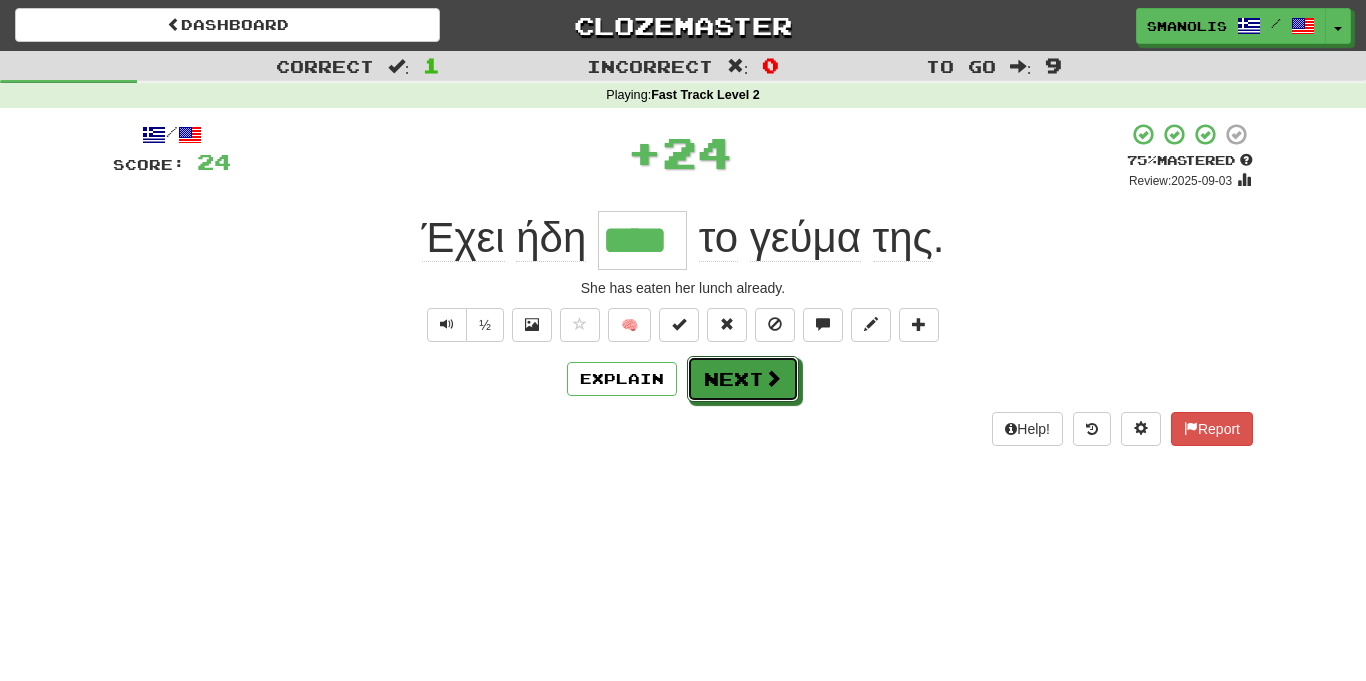 click on "Next" at bounding box center (743, 379) 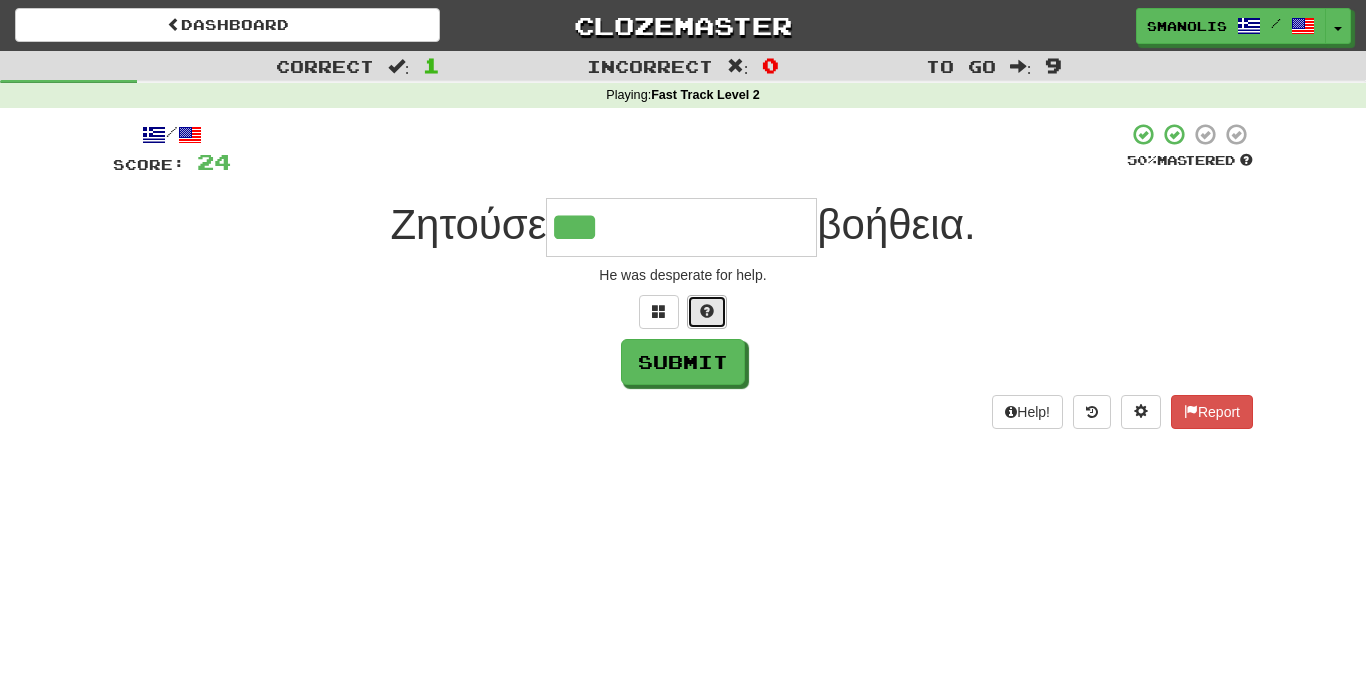 click at bounding box center (707, 312) 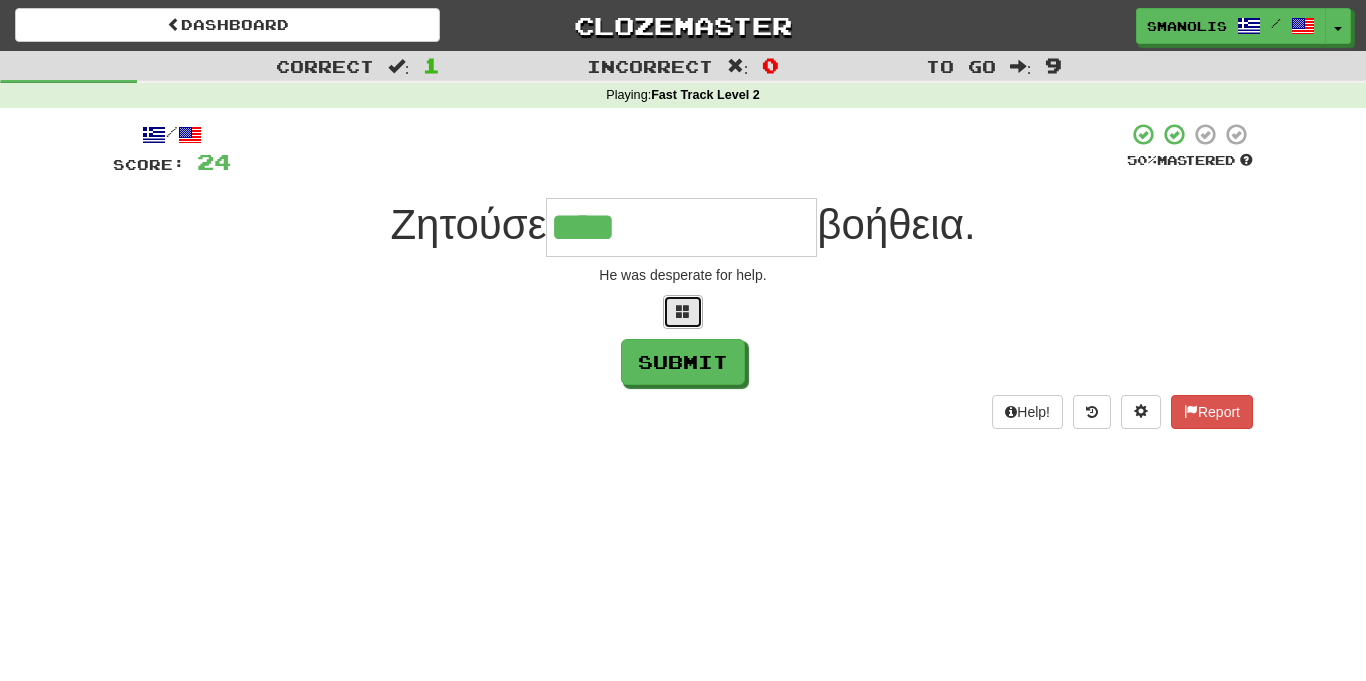 click at bounding box center [683, 311] 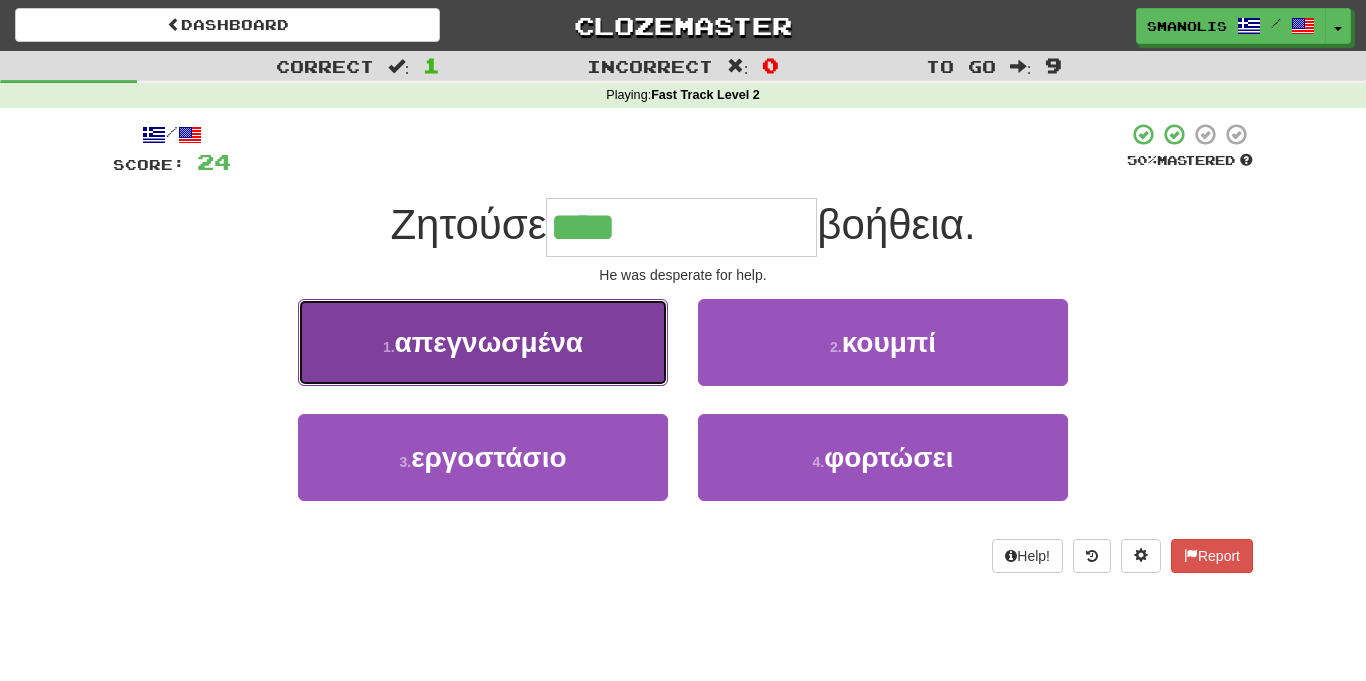 click on "1 .  απεγνωσμένα" at bounding box center [483, 342] 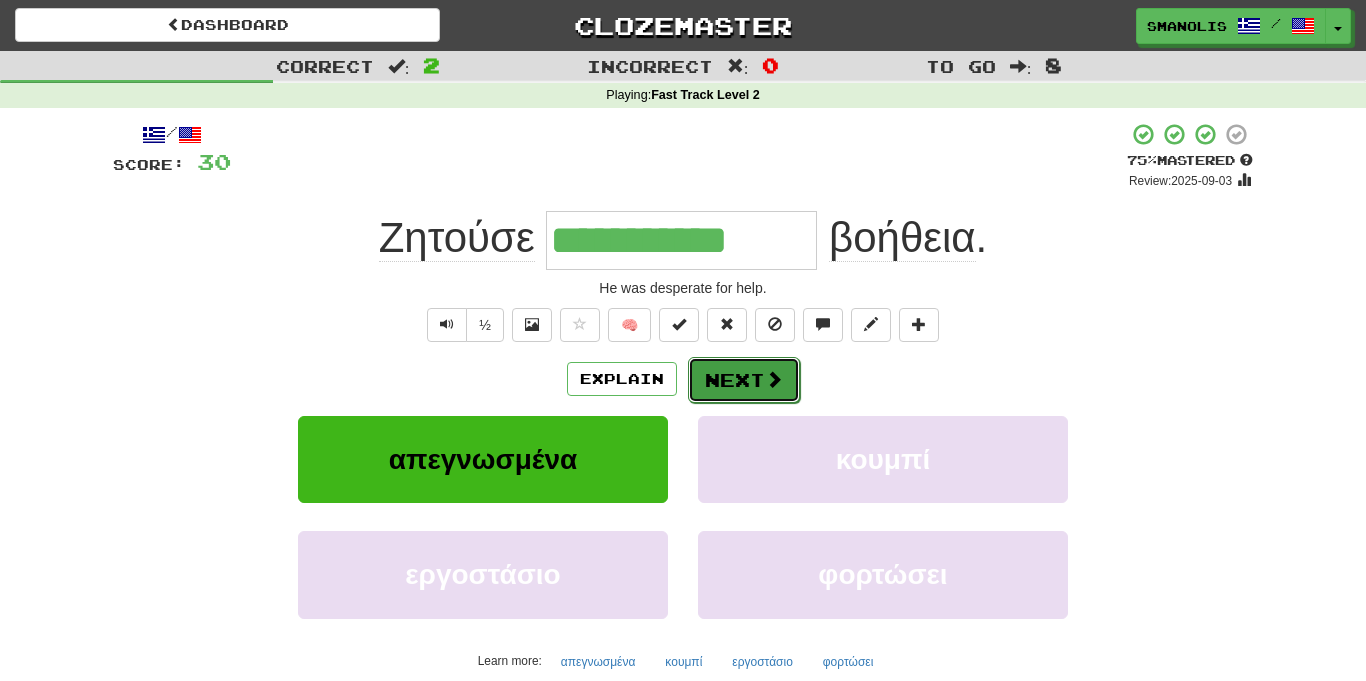 click on "Next" at bounding box center (744, 380) 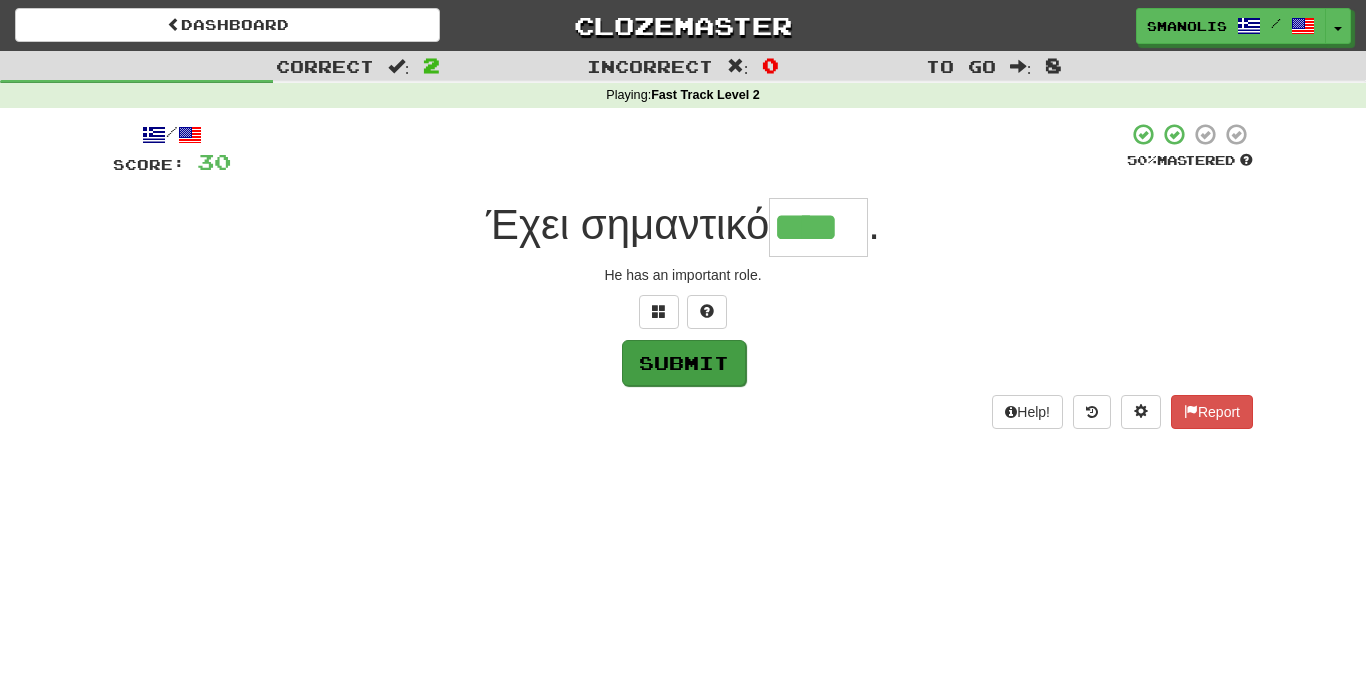 type on "****" 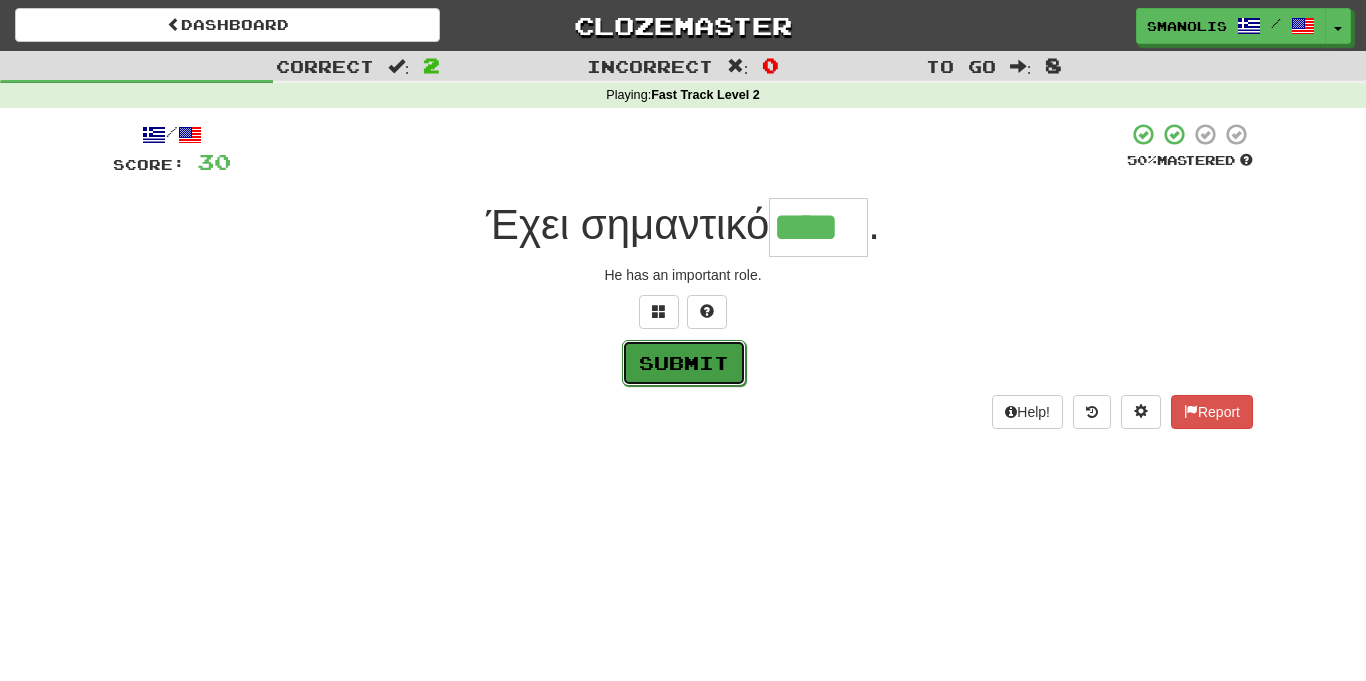 click on "Submit" at bounding box center [684, 363] 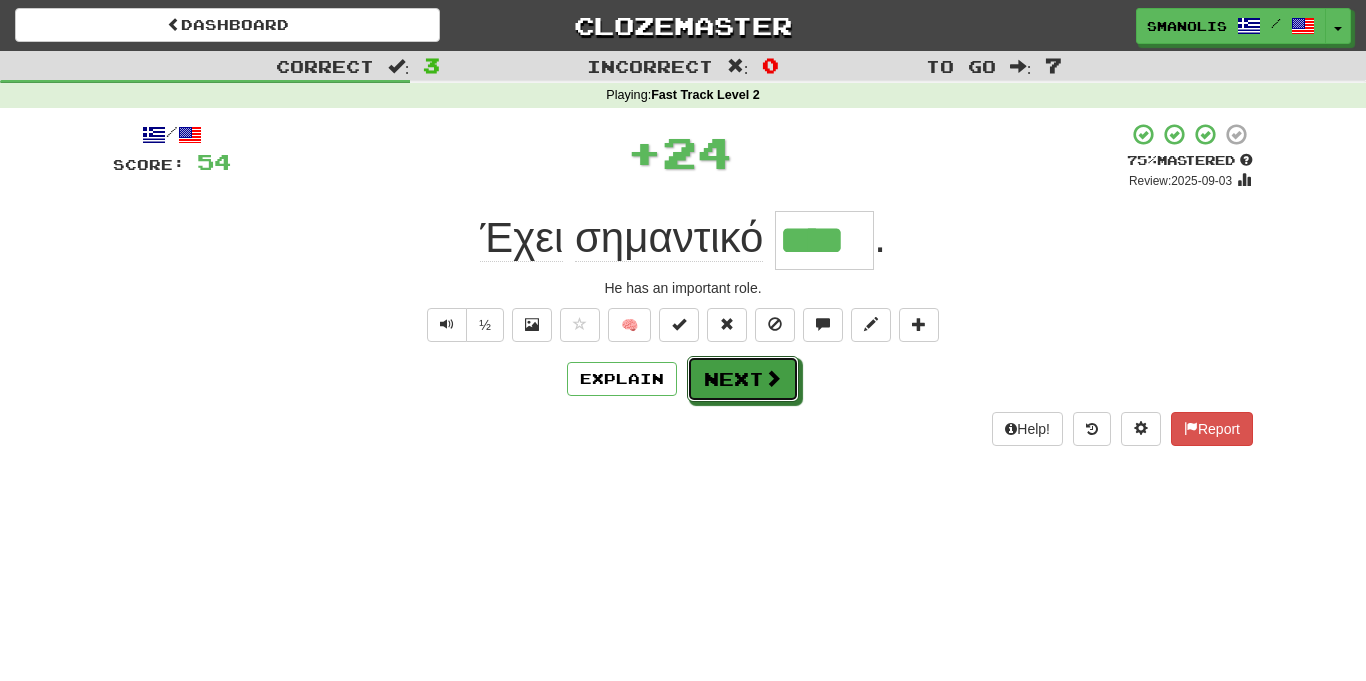 click on "Next" at bounding box center [743, 379] 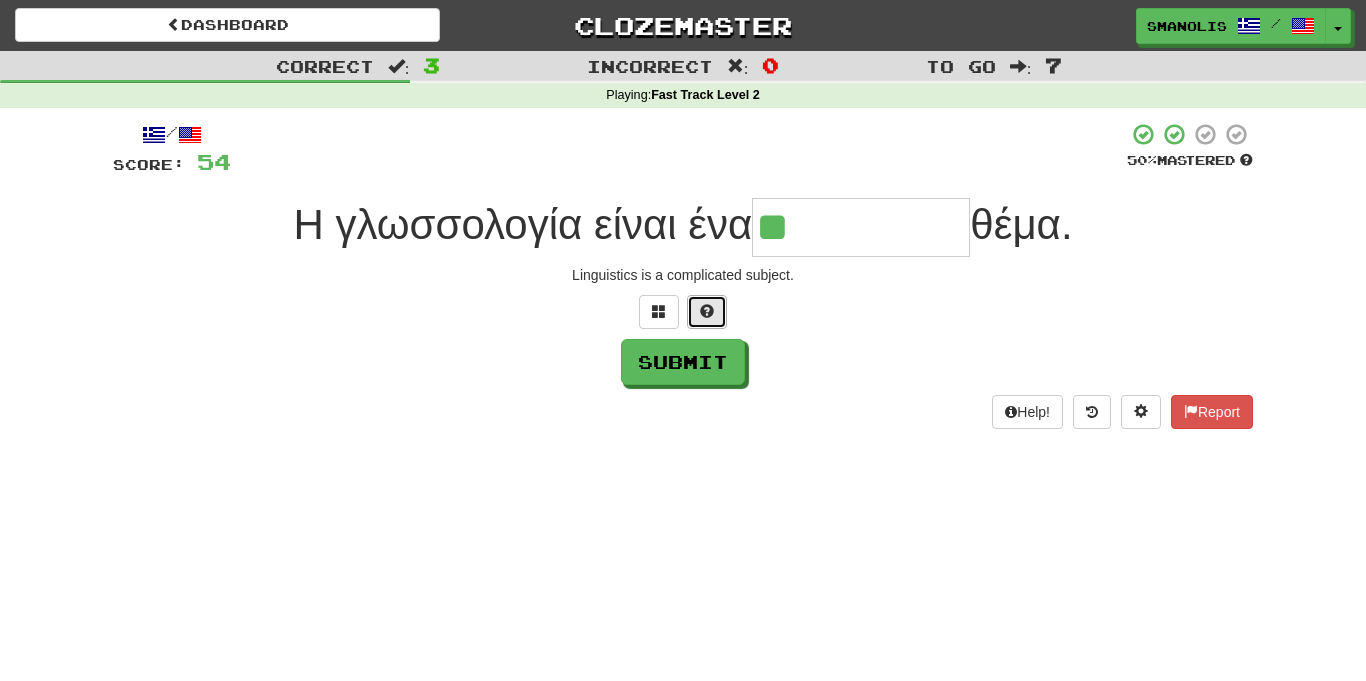 click at bounding box center [707, 312] 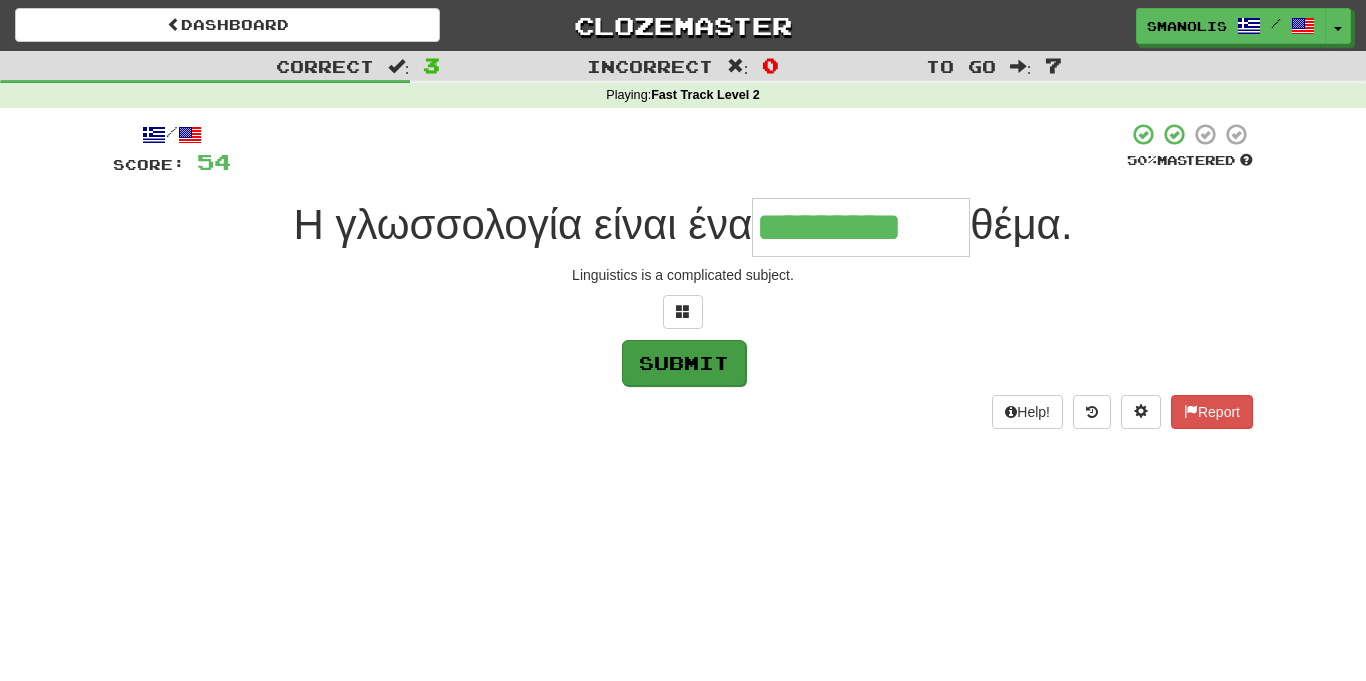 type on "*********" 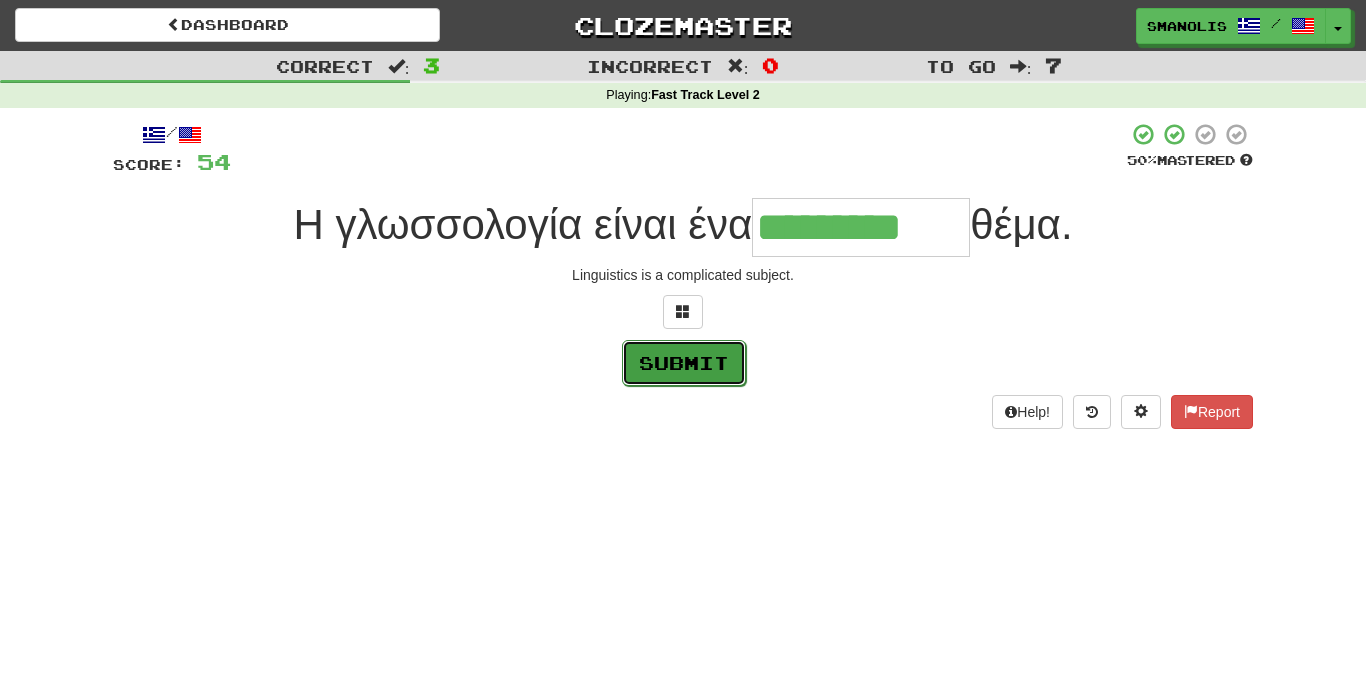 click on "Submit" at bounding box center (684, 363) 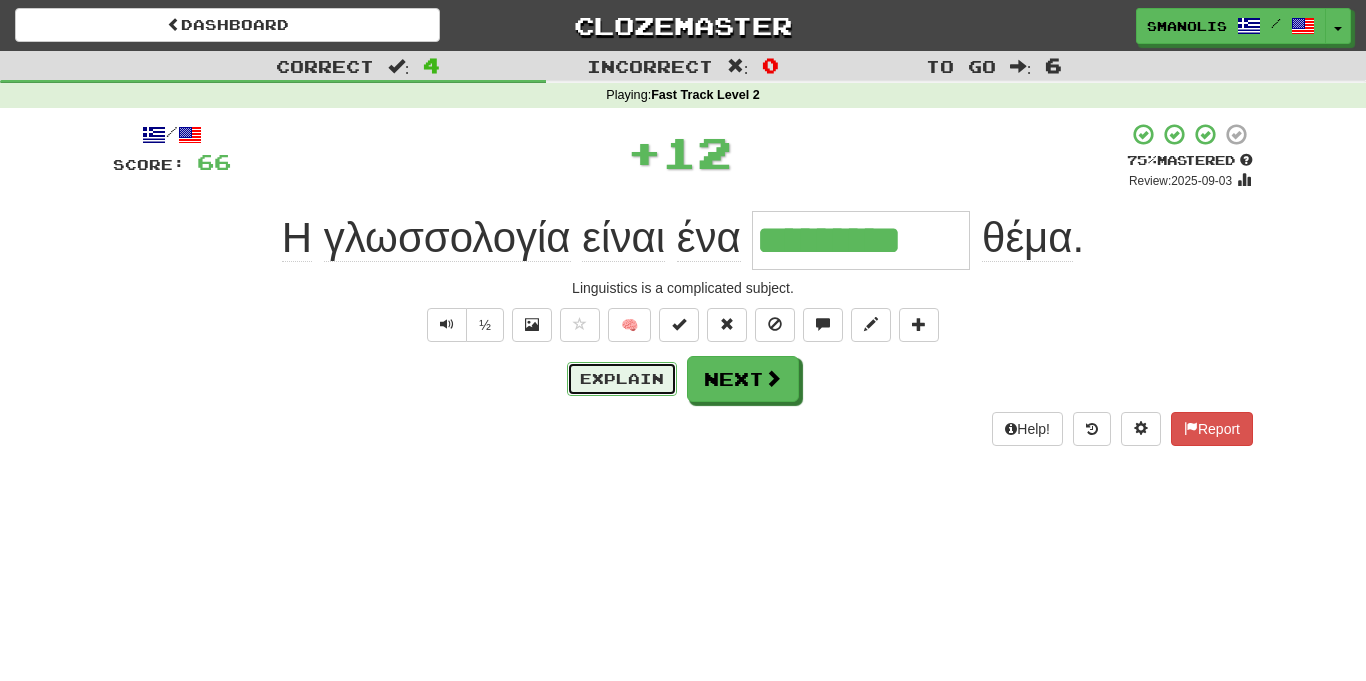 click on "Explain" at bounding box center (622, 379) 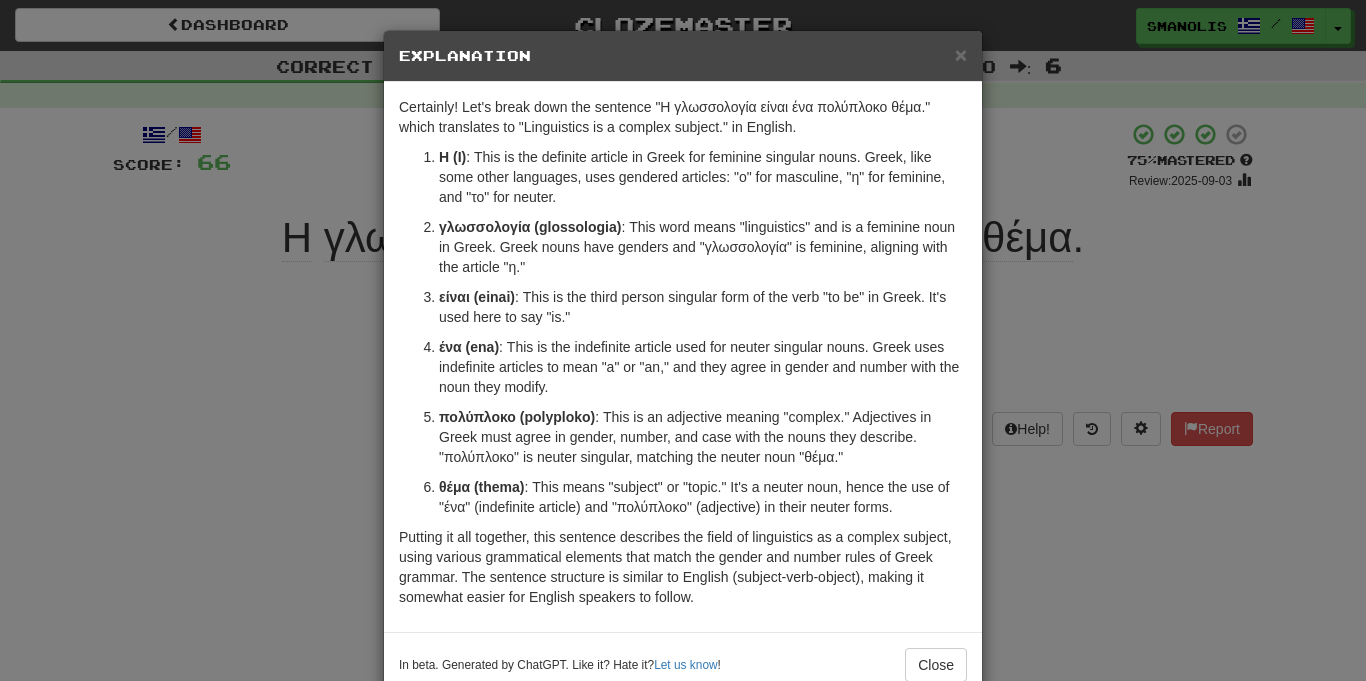 click on "× Explanation Certainly! Let's break down the sentence "Η γλωσσολογία είναι ένα πολύπλοκο θέμα." which translates to "Linguistics is a complex subject." in English.
Η (I) : This is the definite article in Greek for feminine singular nouns. Greek, like some other languages, uses gendered articles: "ο" for masculine, "η" for feminine, and "το" for neuter.
γλωσσολογία (glossologia) : This word means "linguistics" and is a feminine noun in Greek. Greek nouns have genders and "γλωσσολογία" is feminine, aligning with the article "η."
είναι (einai) : This is the third person singular form of the verb "to be" in Greek. It's used here to say "is."
ένα (ena) : This is the indefinite article used for neuter singular nouns. Greek uses indefinite articles to mean "a" or "an," and they agree in gender and number with the noun they modify.
πολύπλοκο (polyploko)
θέμα (thema)
Let us know ! Close" at bounding box center (683, 340) 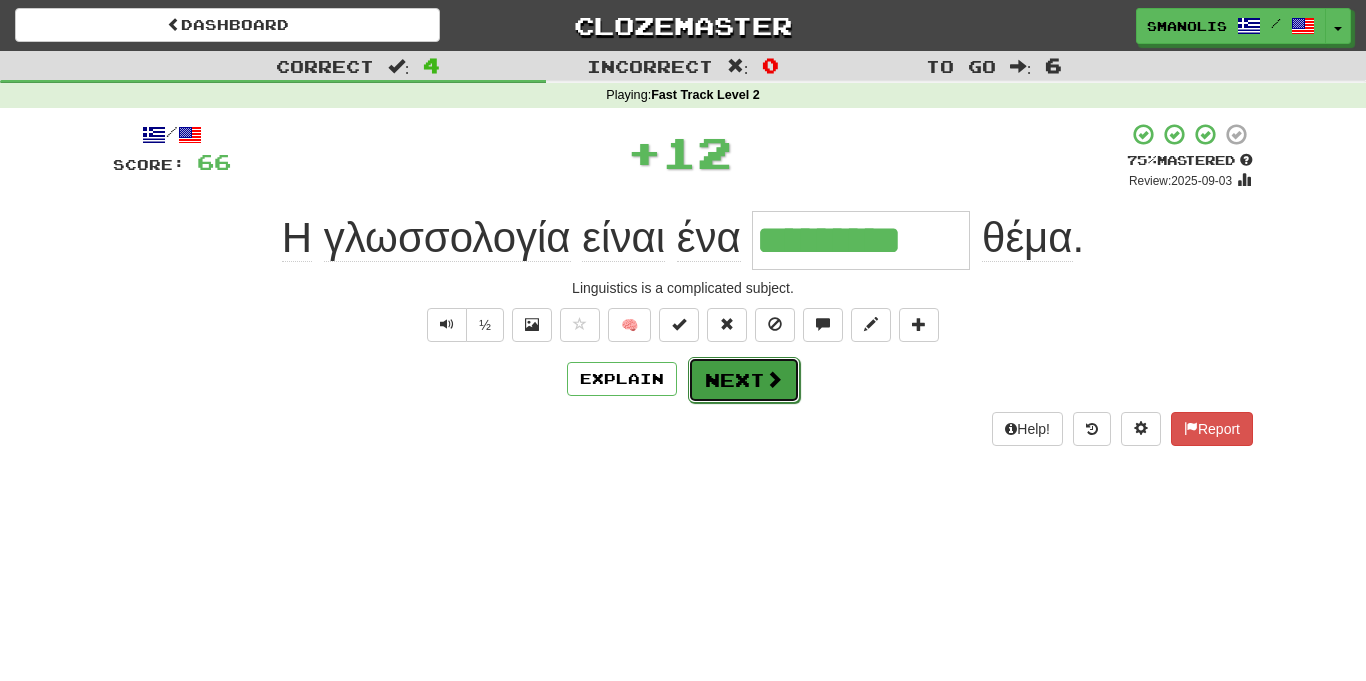 click on "Next" at bounding box center (744, 380) 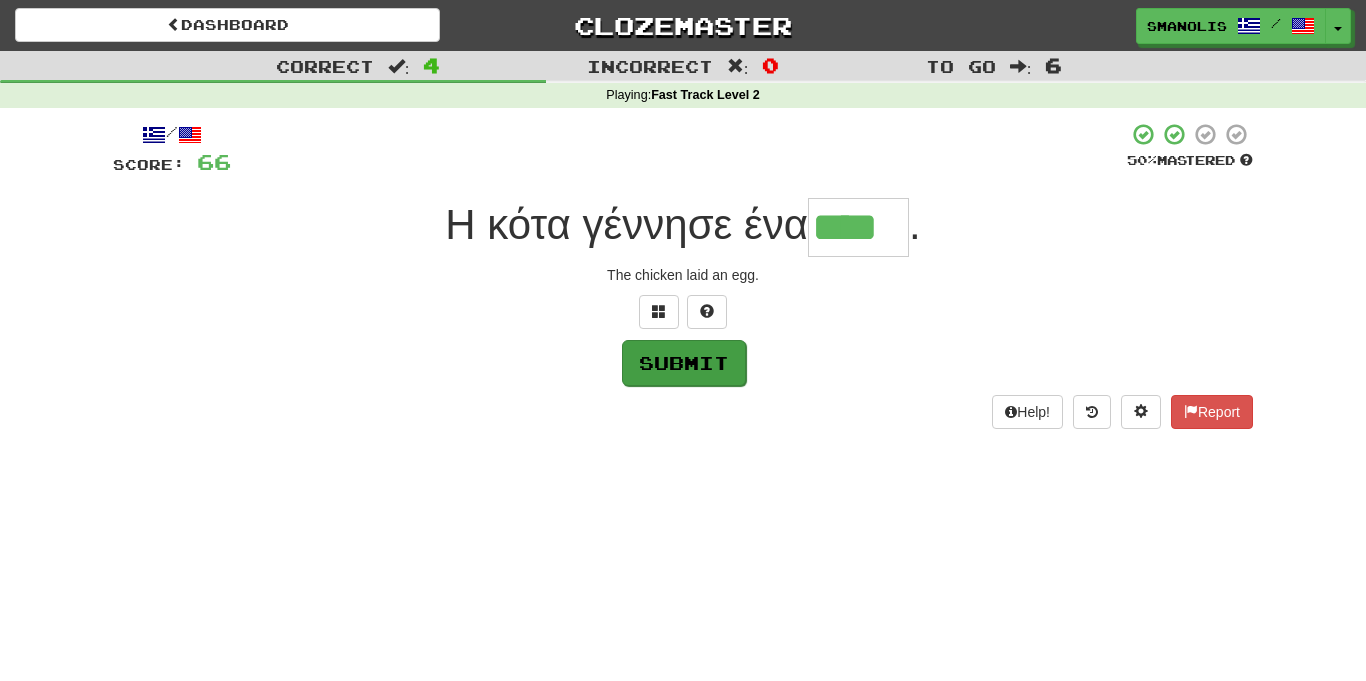 type on "****" 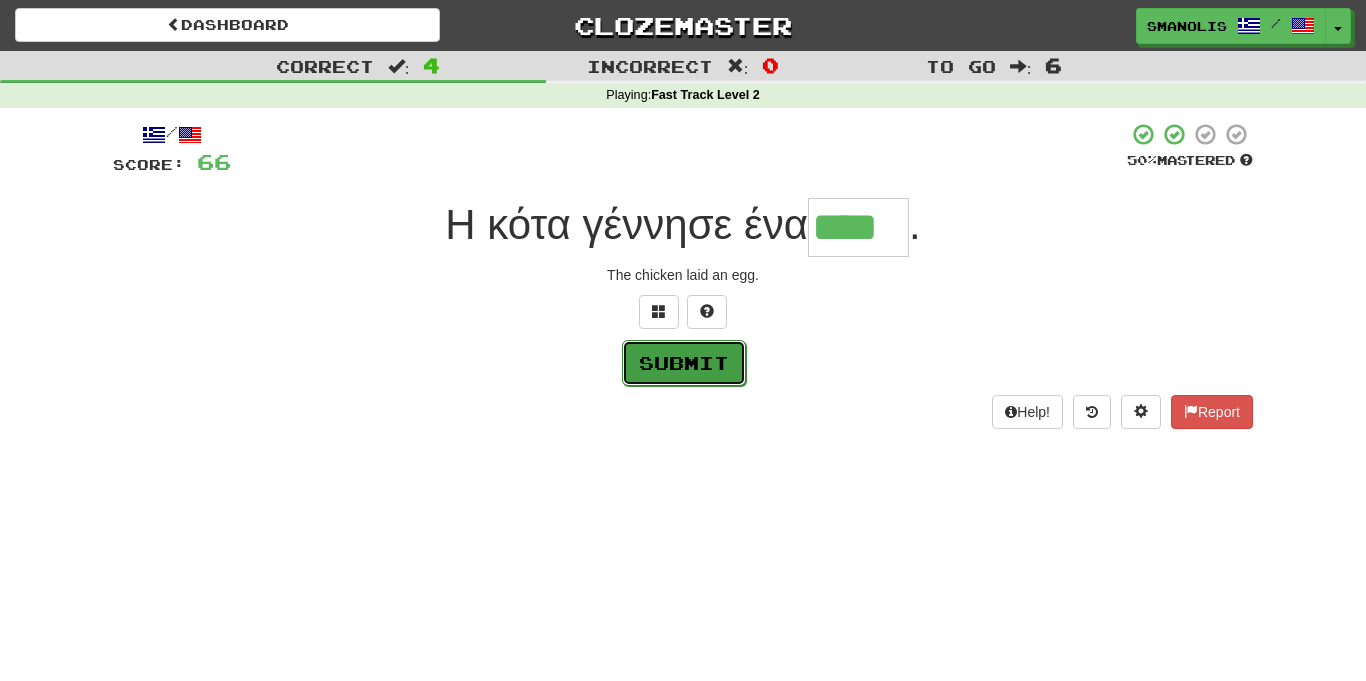 click on "Submit" at bounding box center (684, 363) 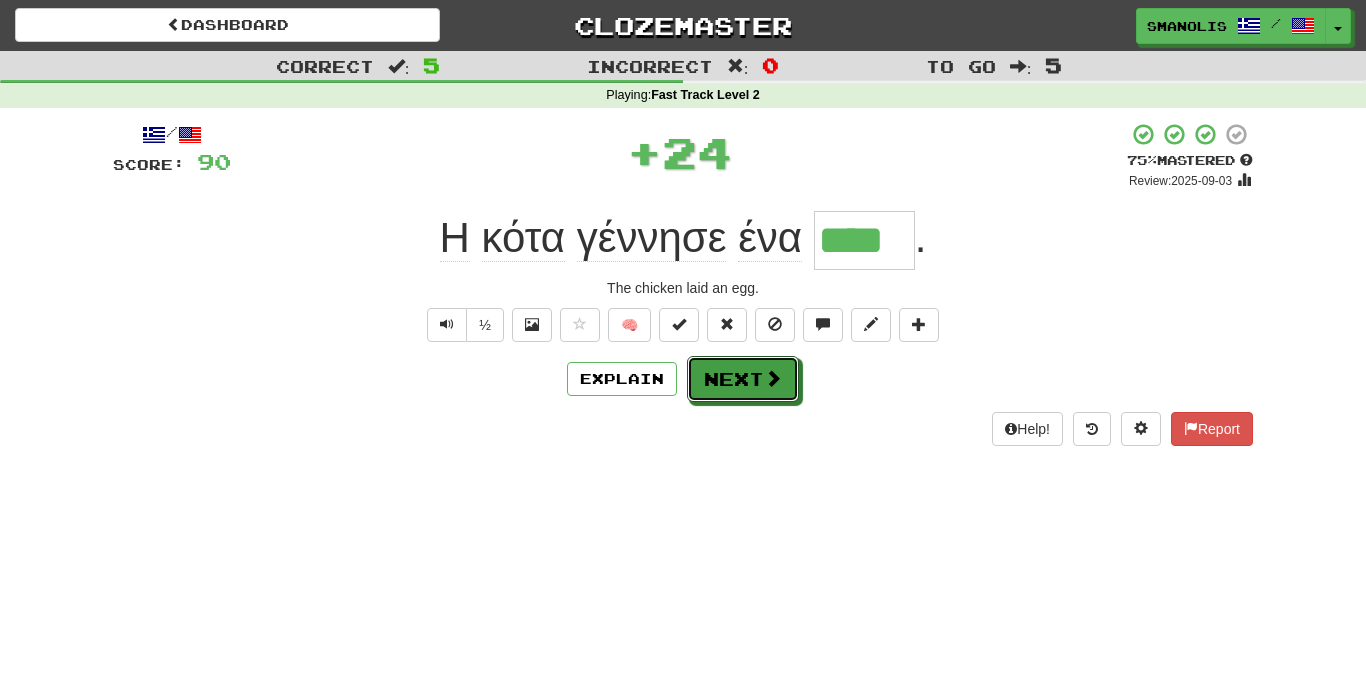 click on "Next" at bounding box center [743, 379] 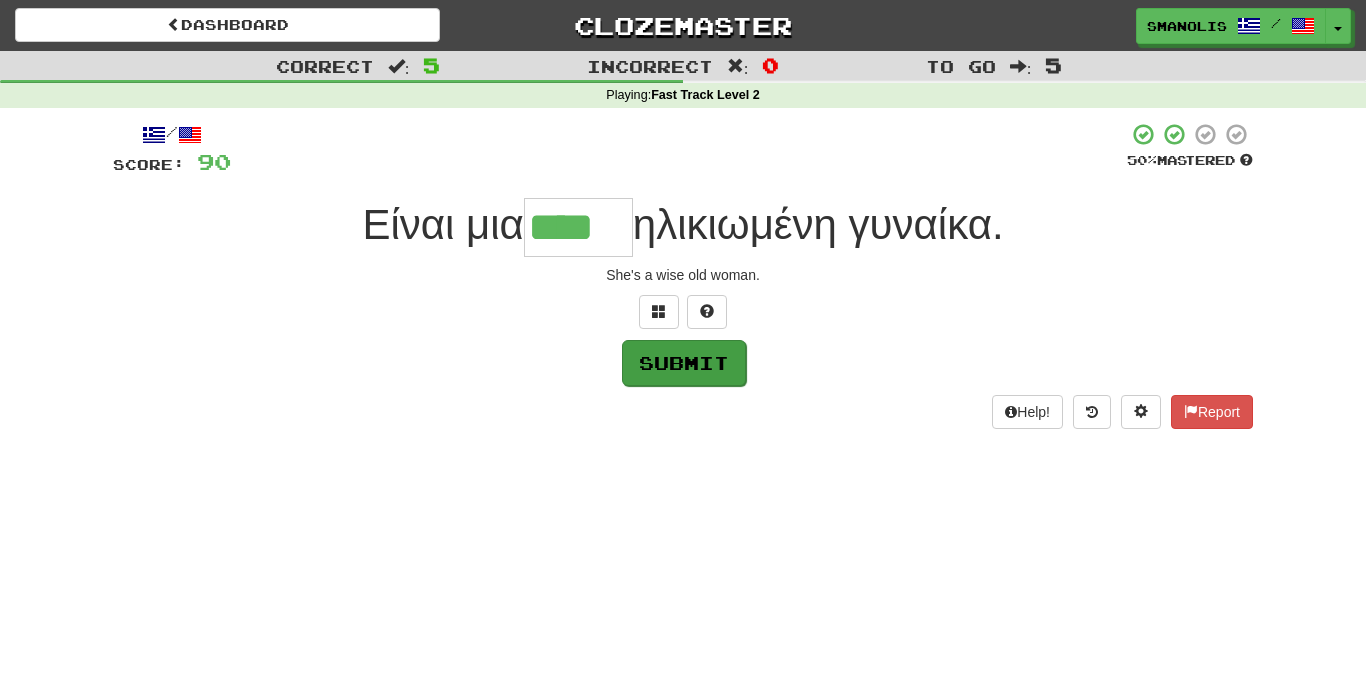 type on "****" 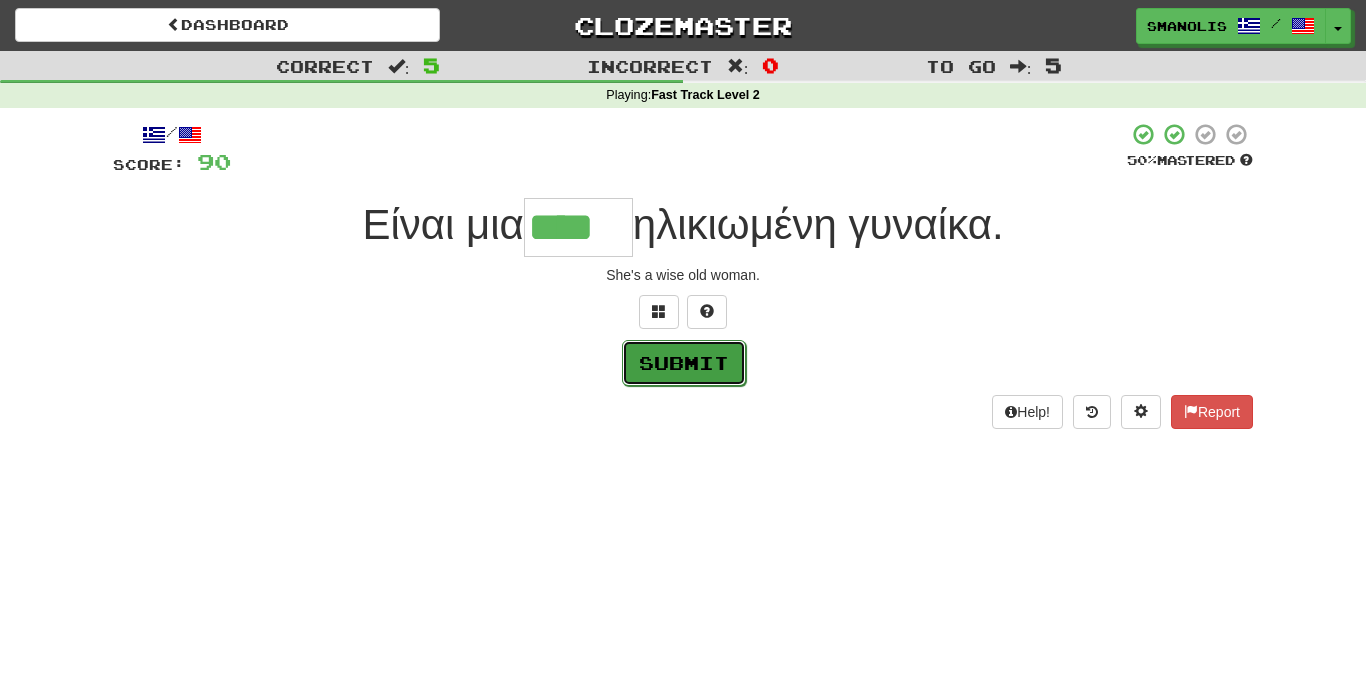 click on "Submit" at bounding box center [684, 363] 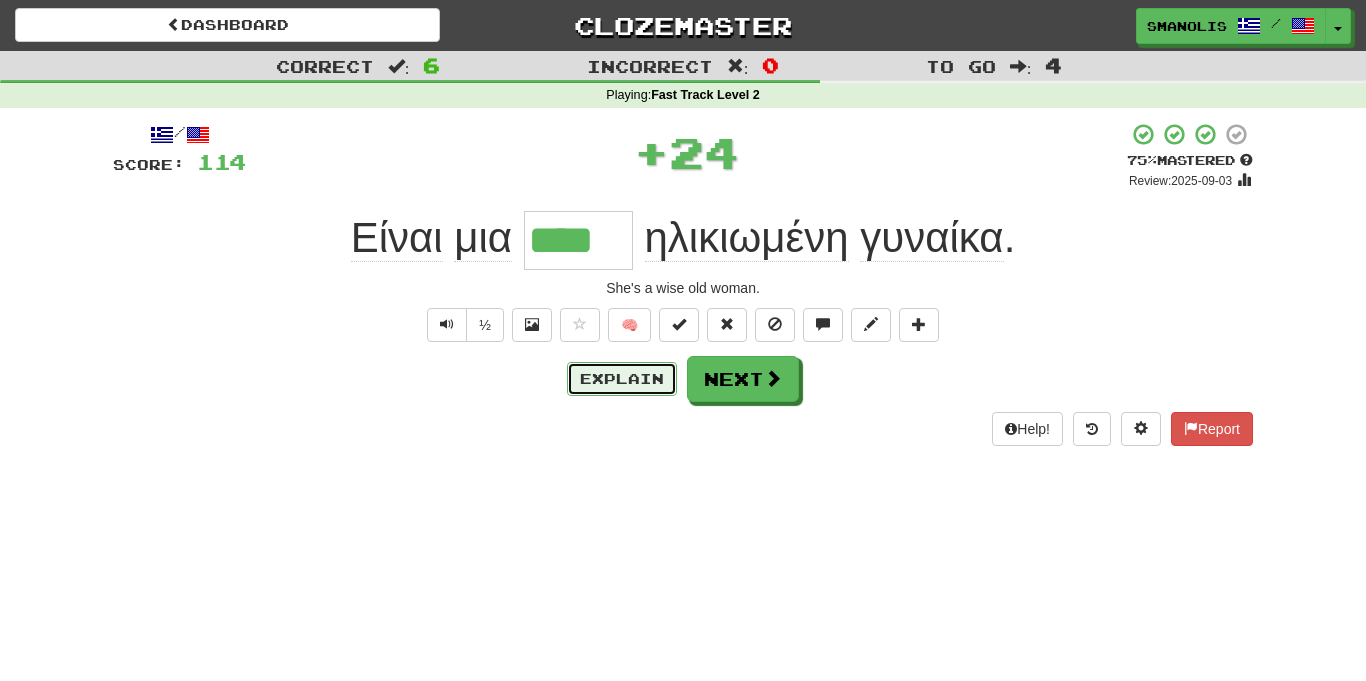 click on "Explain" at bounding box center [622, 379] 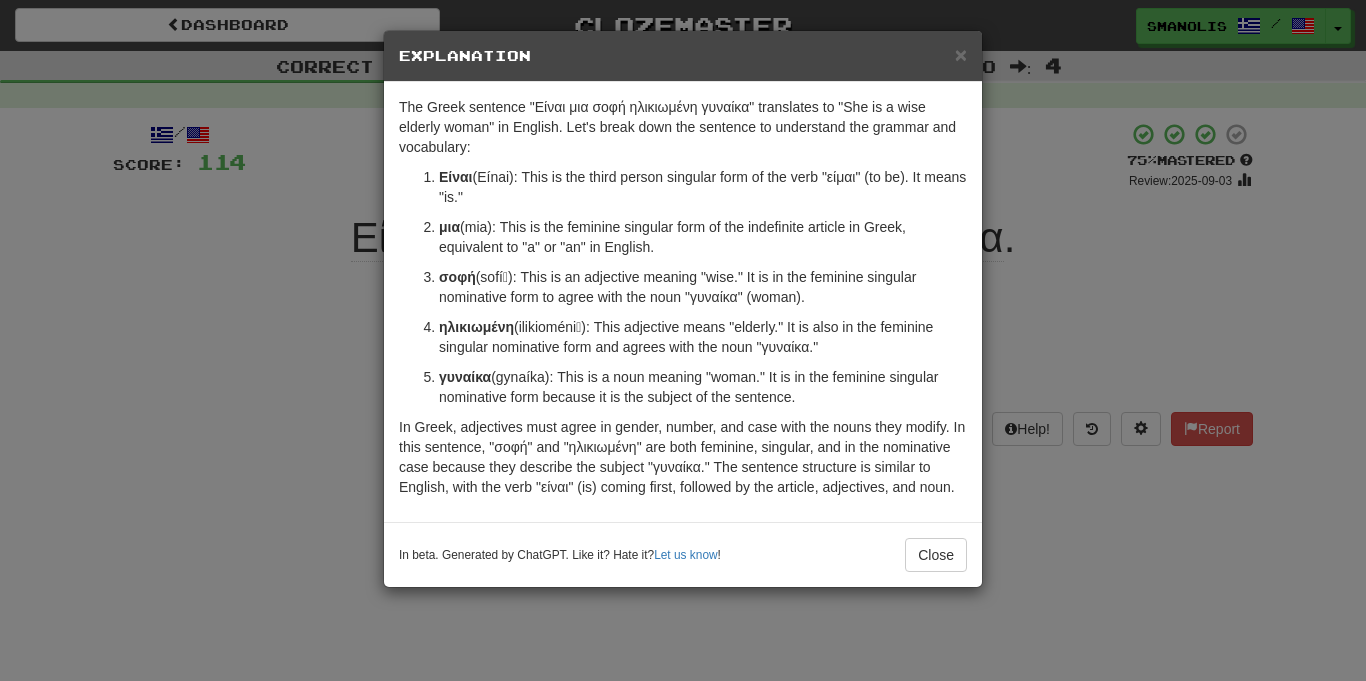 click on "σοφή  (sofí̱): This is an adjective meaning "wise." It is in the feminine singular nominative form to agree with the noun "γυναίκα" (woman)." at bounding box center [703, 287] 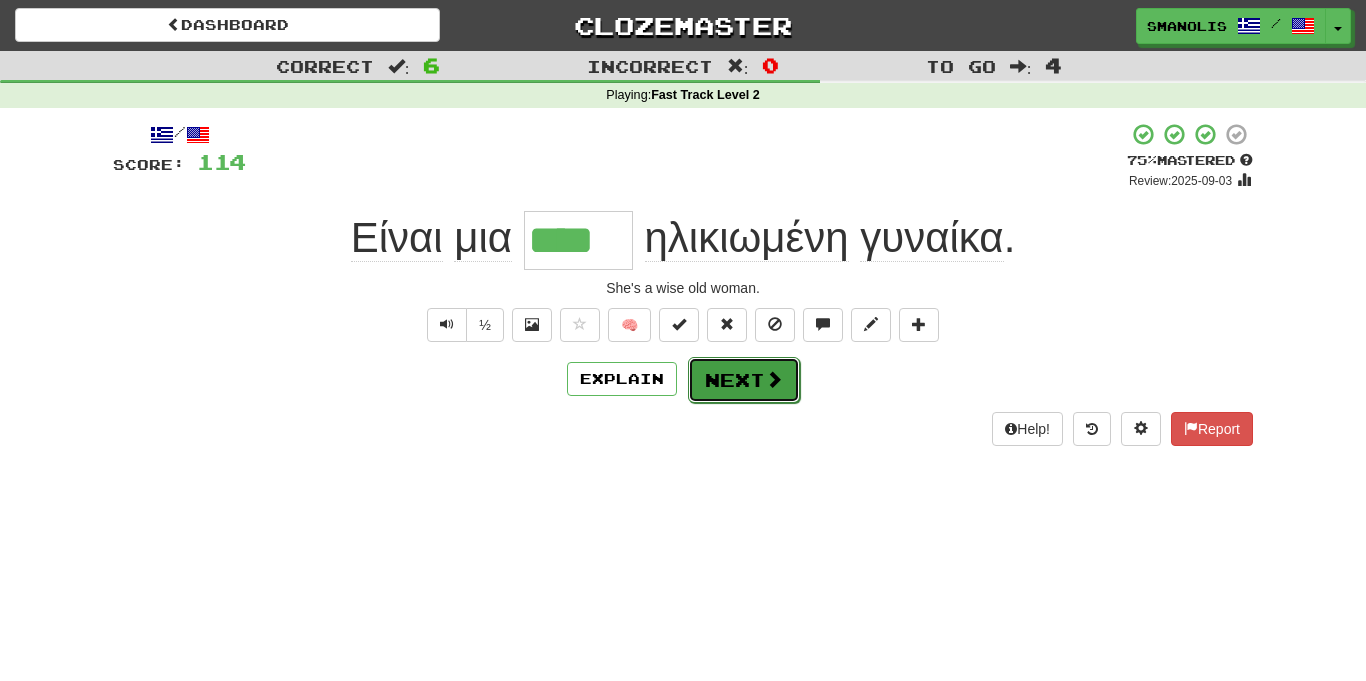 click on "Next" at bounding box center (744, 380) 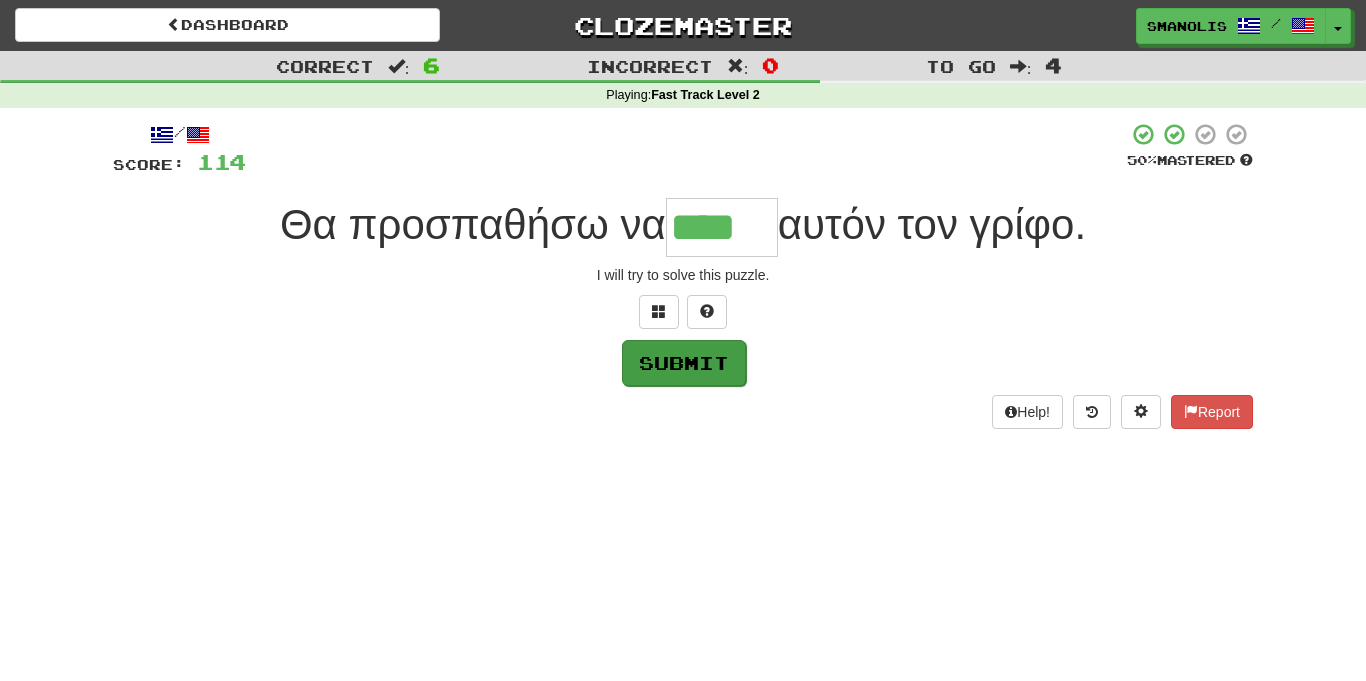 type on "****" 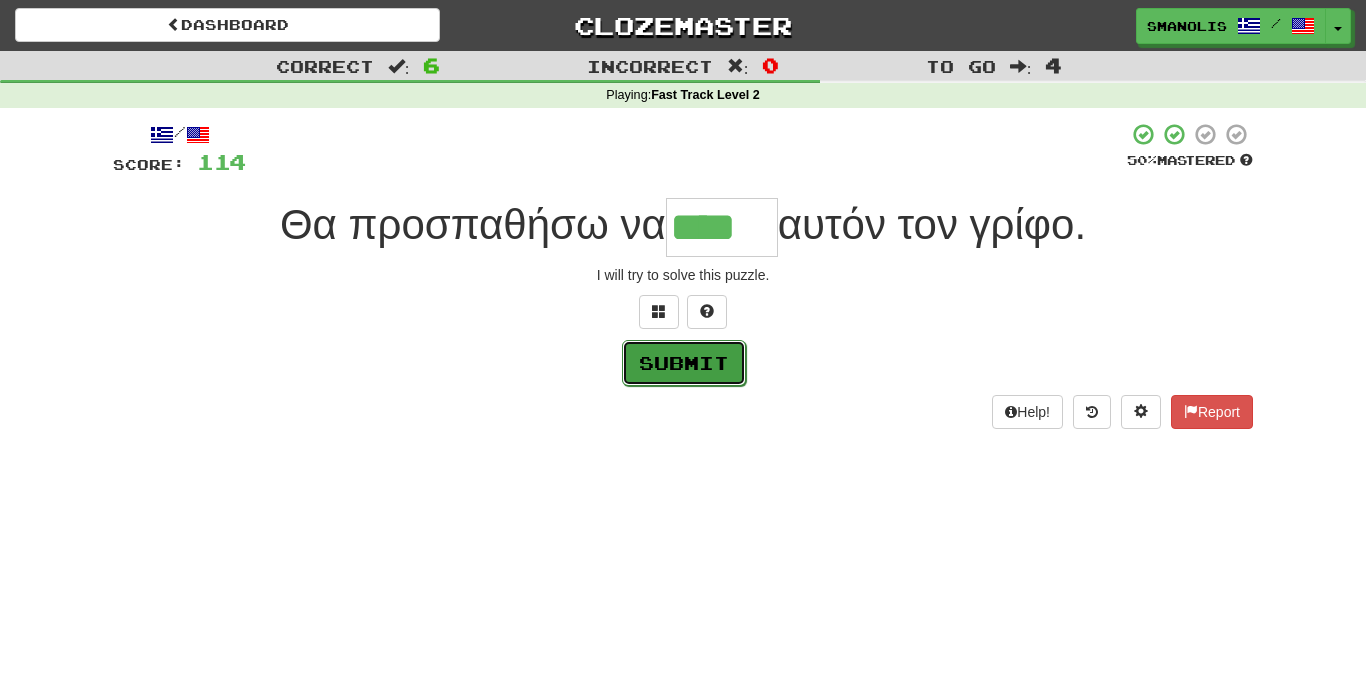 click on "Submit" at bounding box center (684, 363) 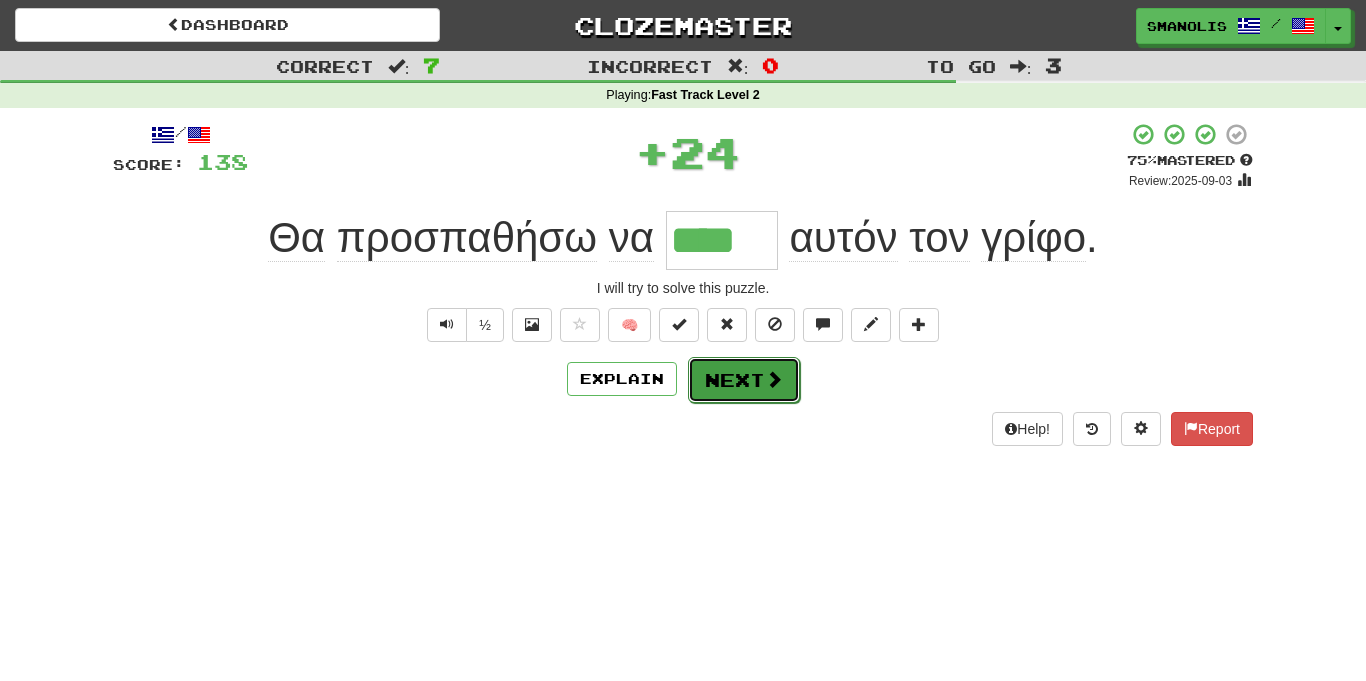 click on "Next" at bounding box center [744, 380] 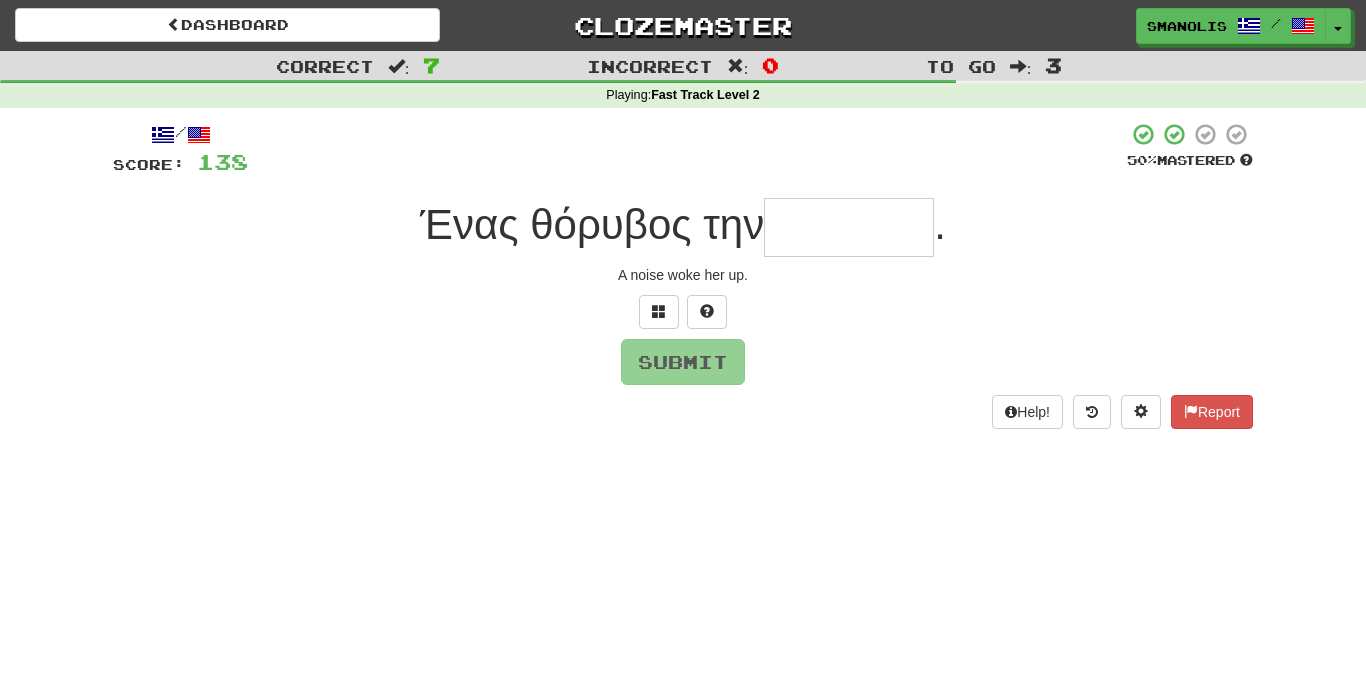 type on "*" 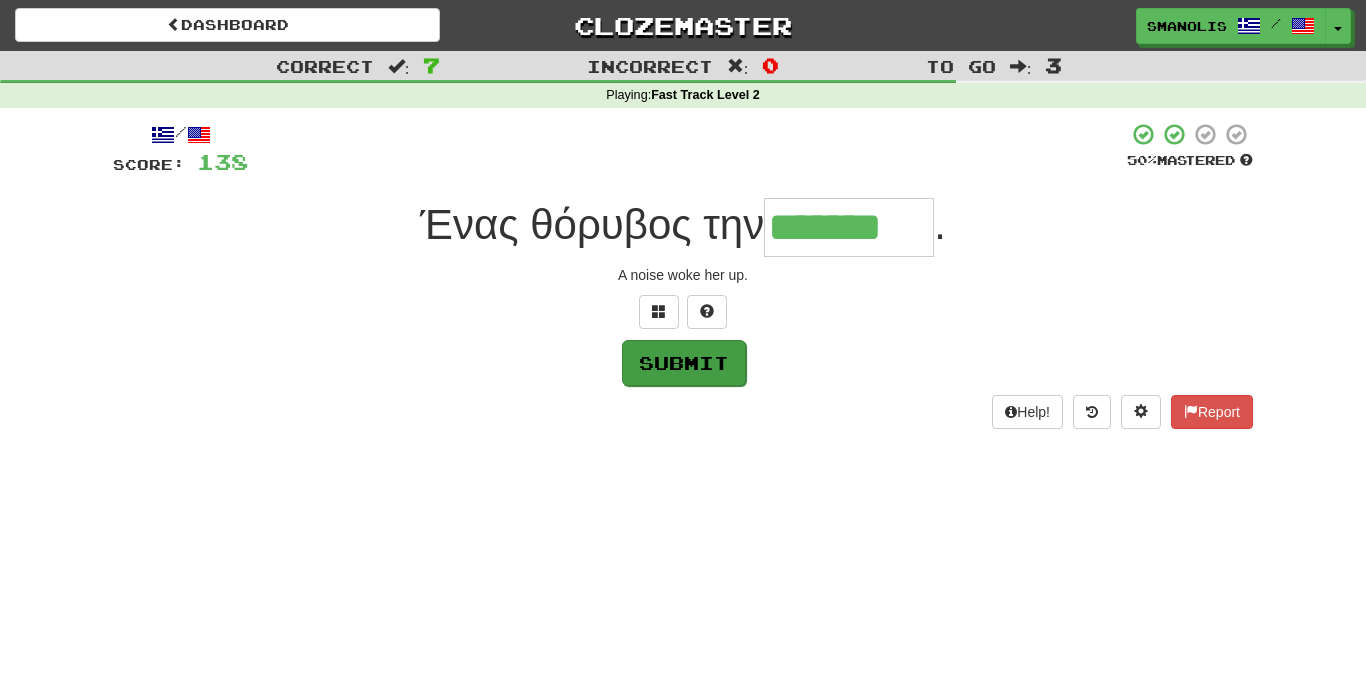 type on "*******" 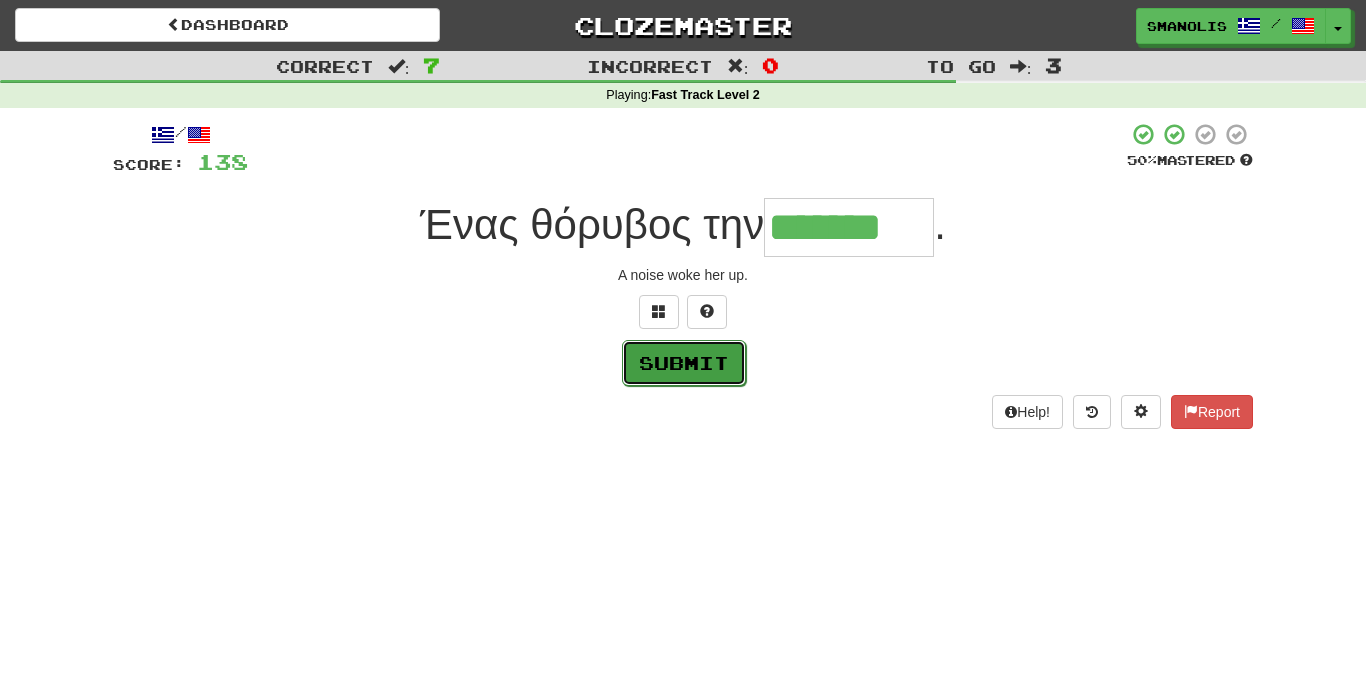 click on "Submit" at bounding box center (684, 363) 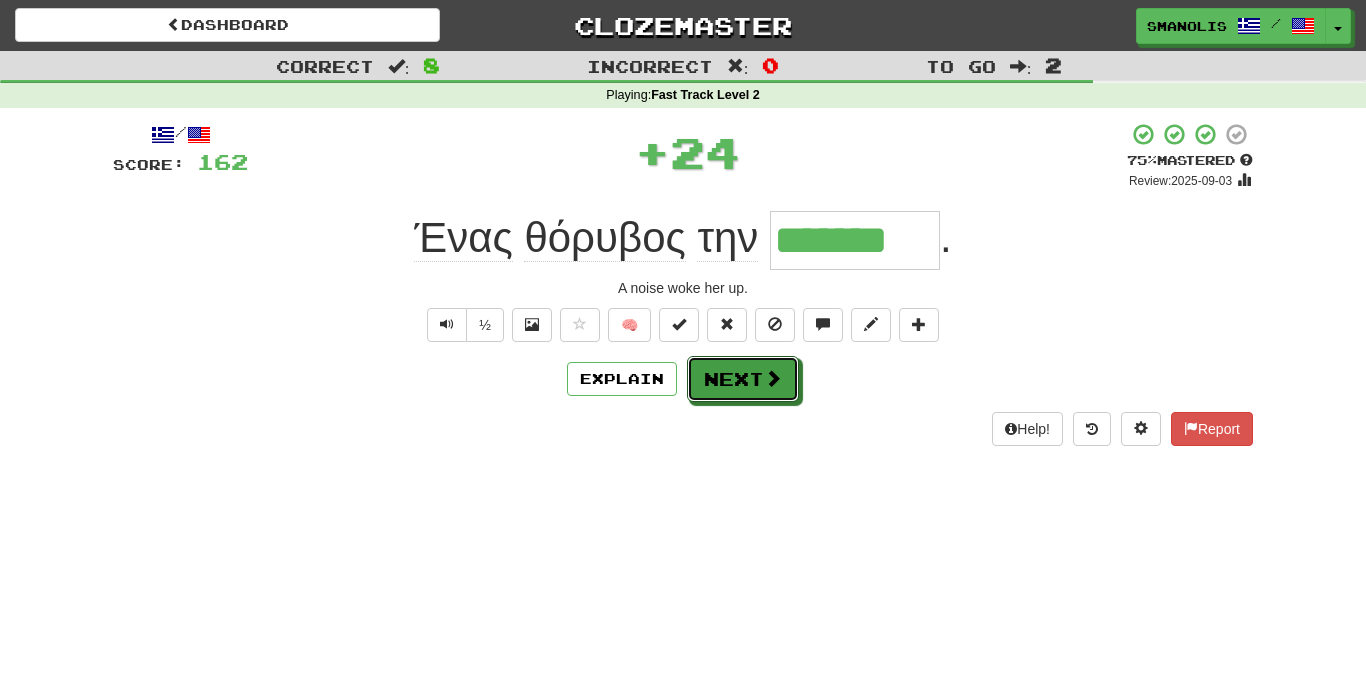 click on "Next" at bounding box center (743, 379) 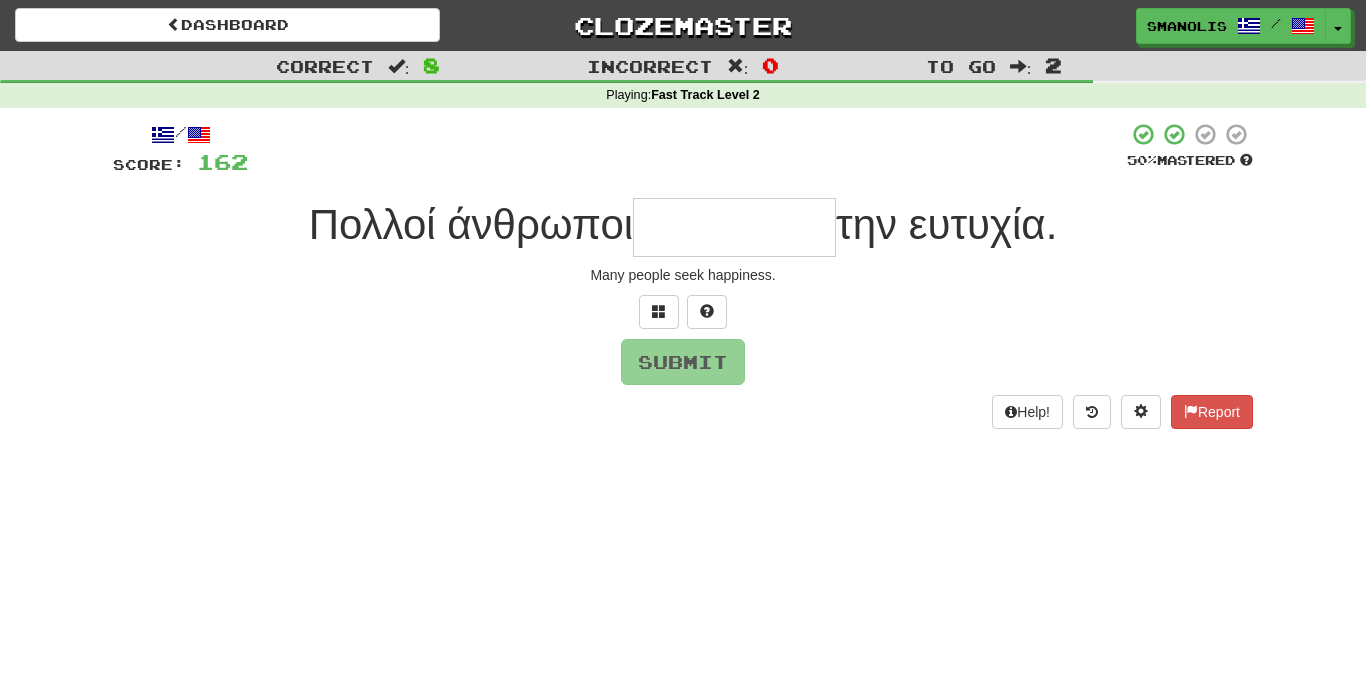 type on "*" 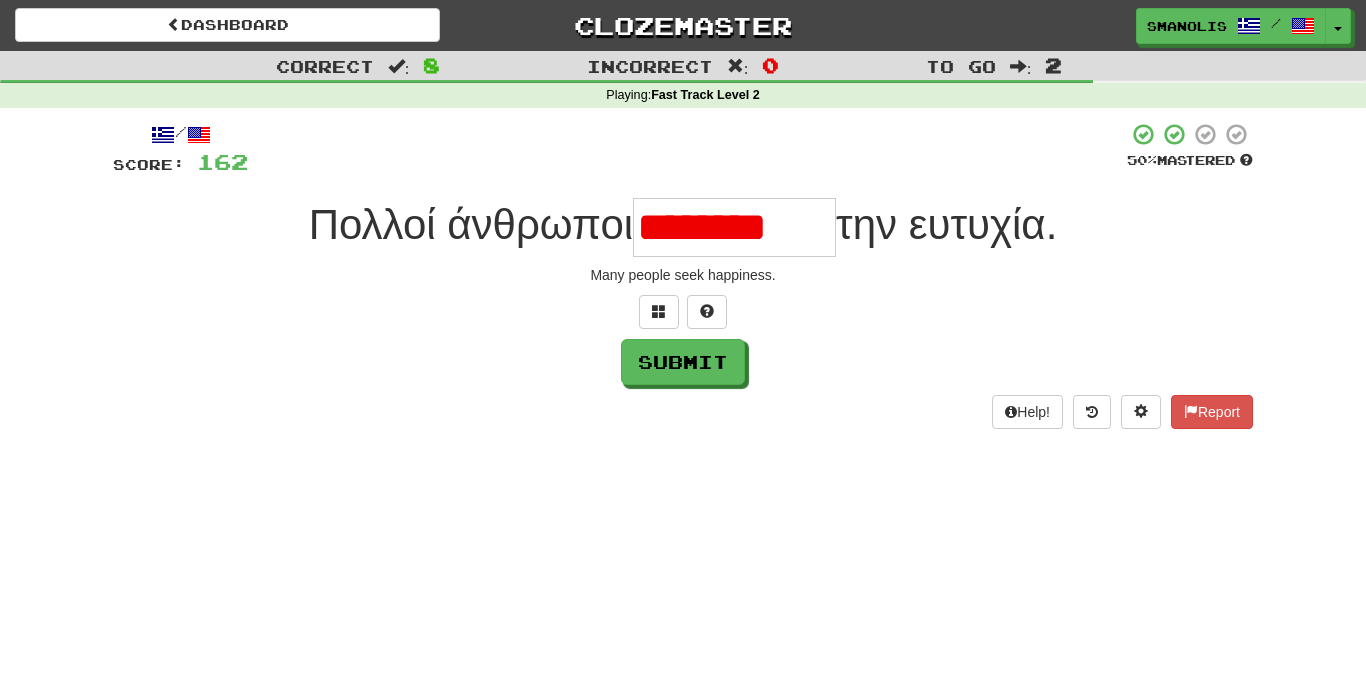 scroll, scrollTop: 0, scrollLeft: 0, axis: both 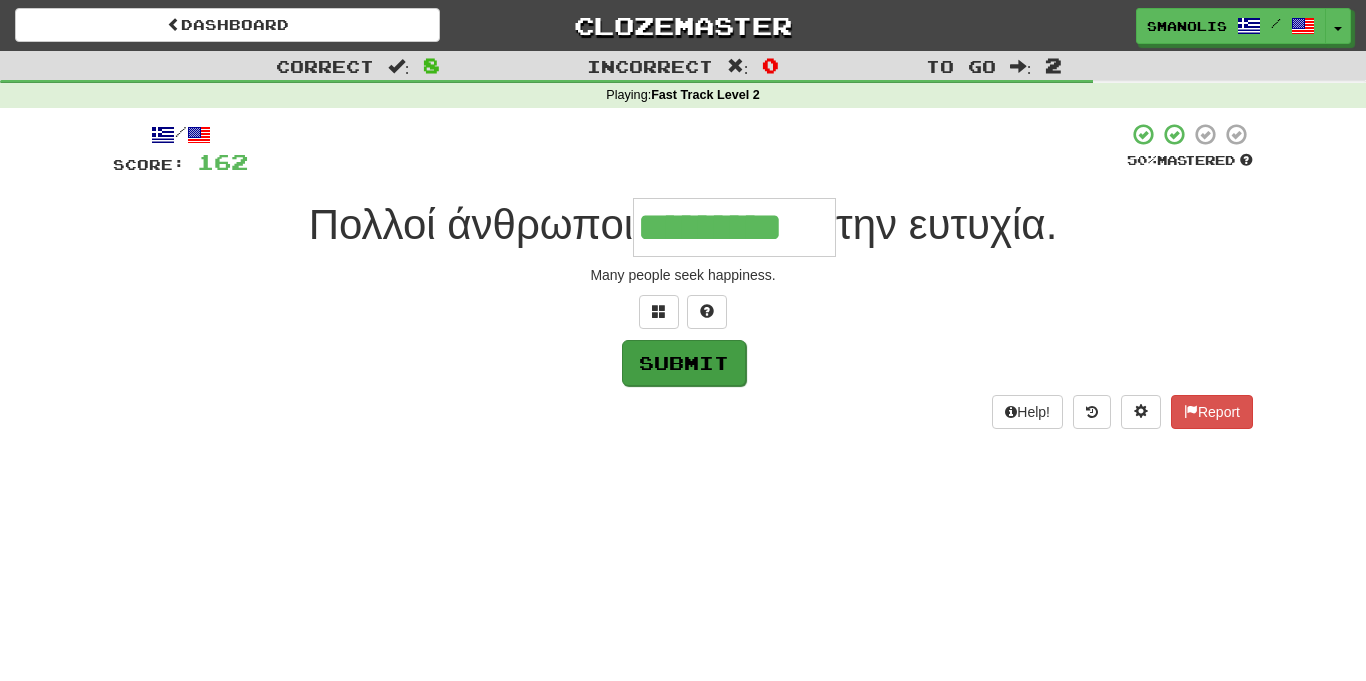 type on "*********" 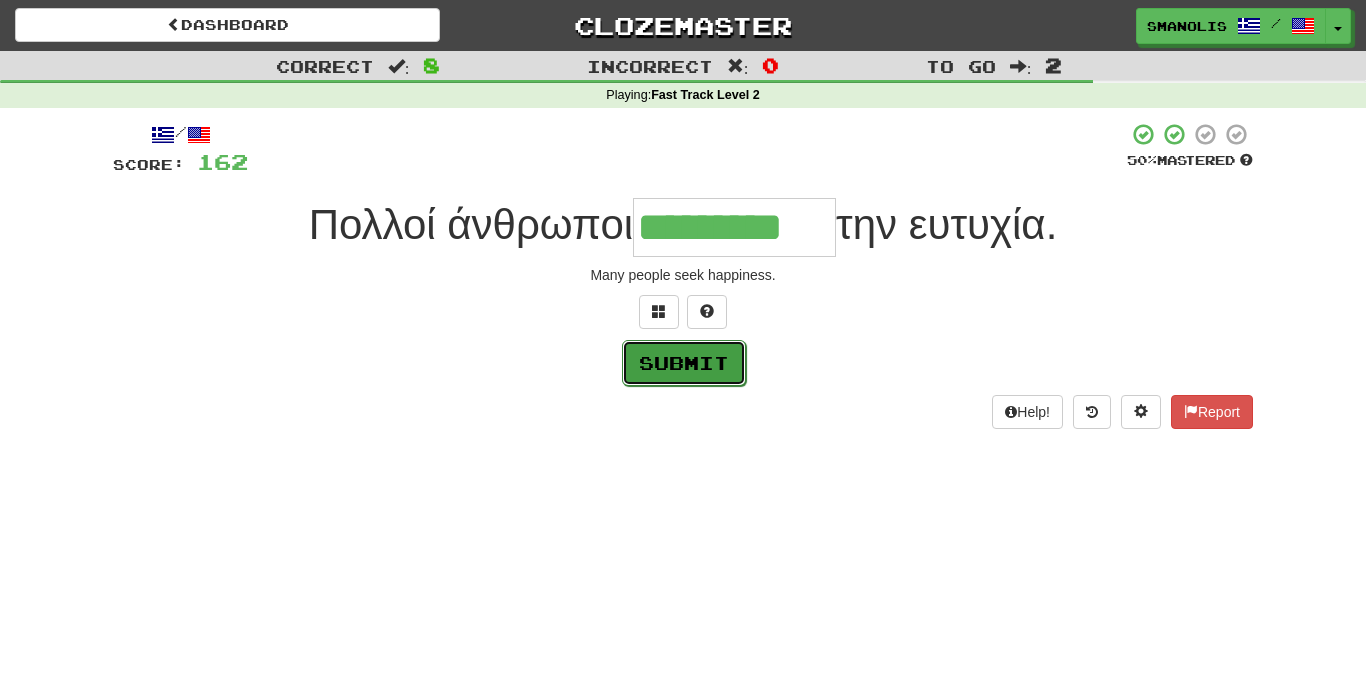 click on "Submit" at bounding box center (684, 363) 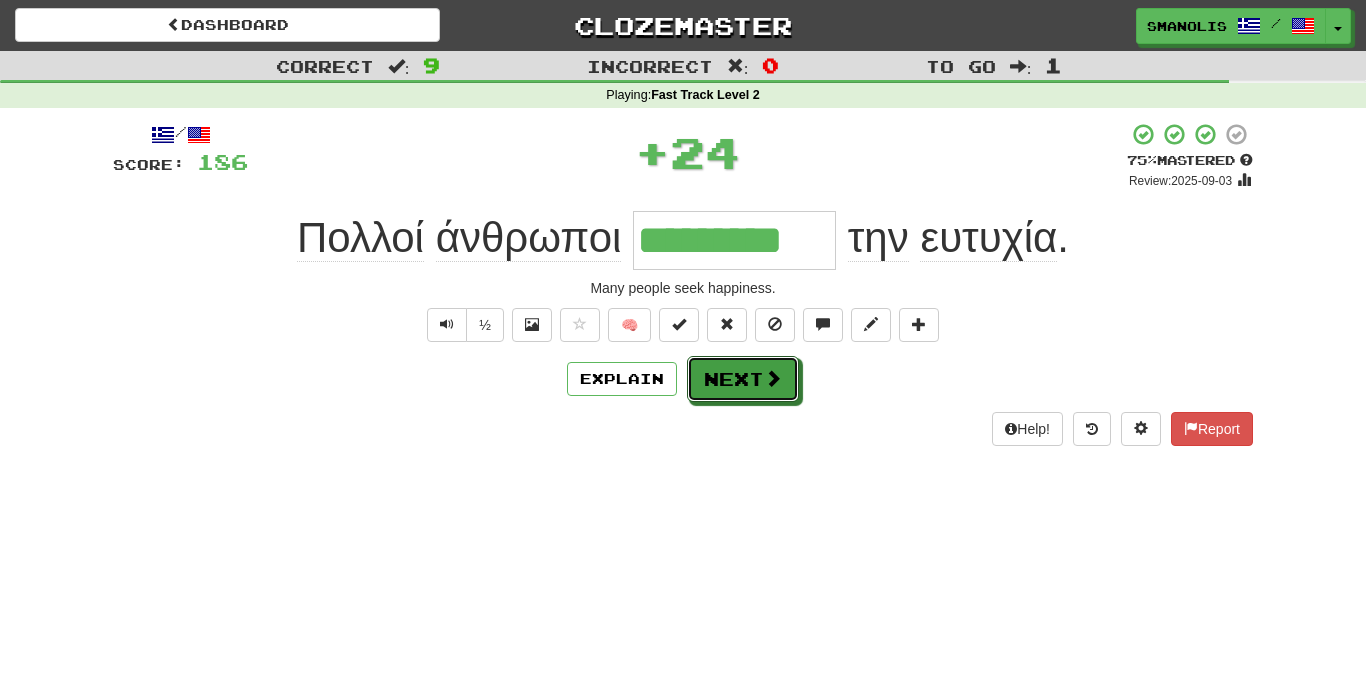 click on "Next" at bounding box center [743, 379] 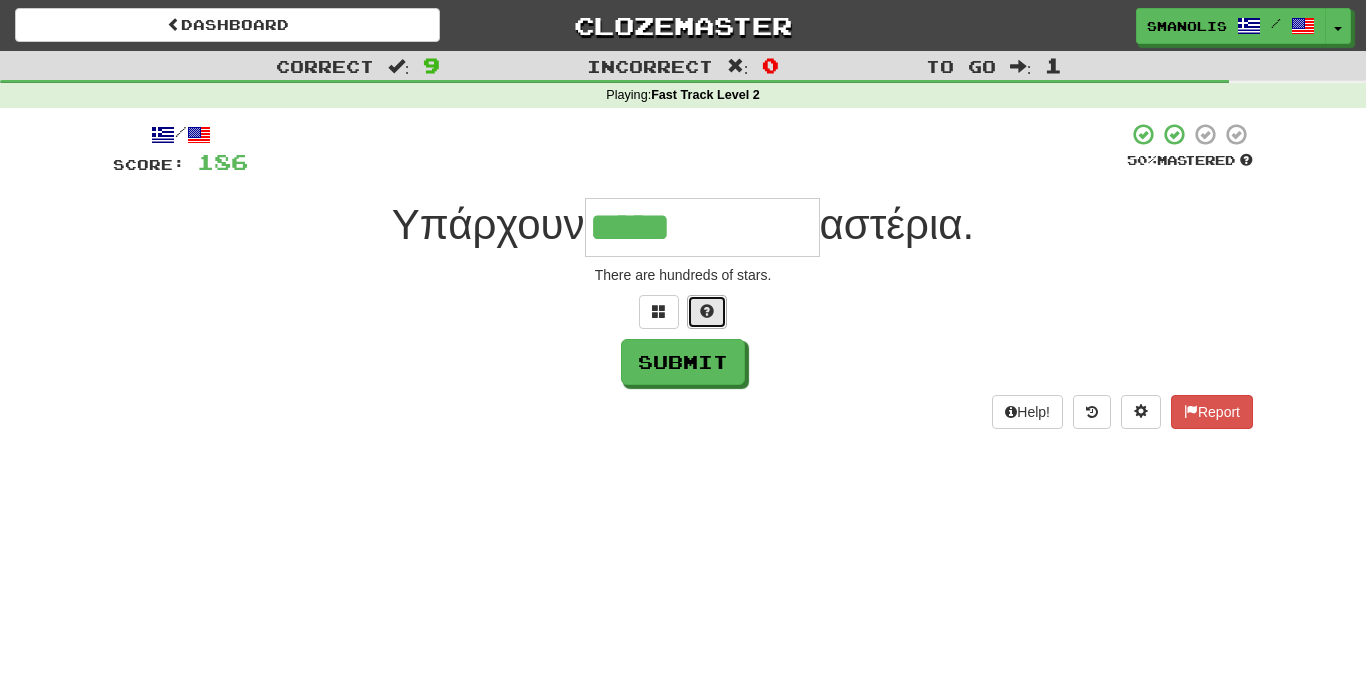 click at bounding box center [707, 311] 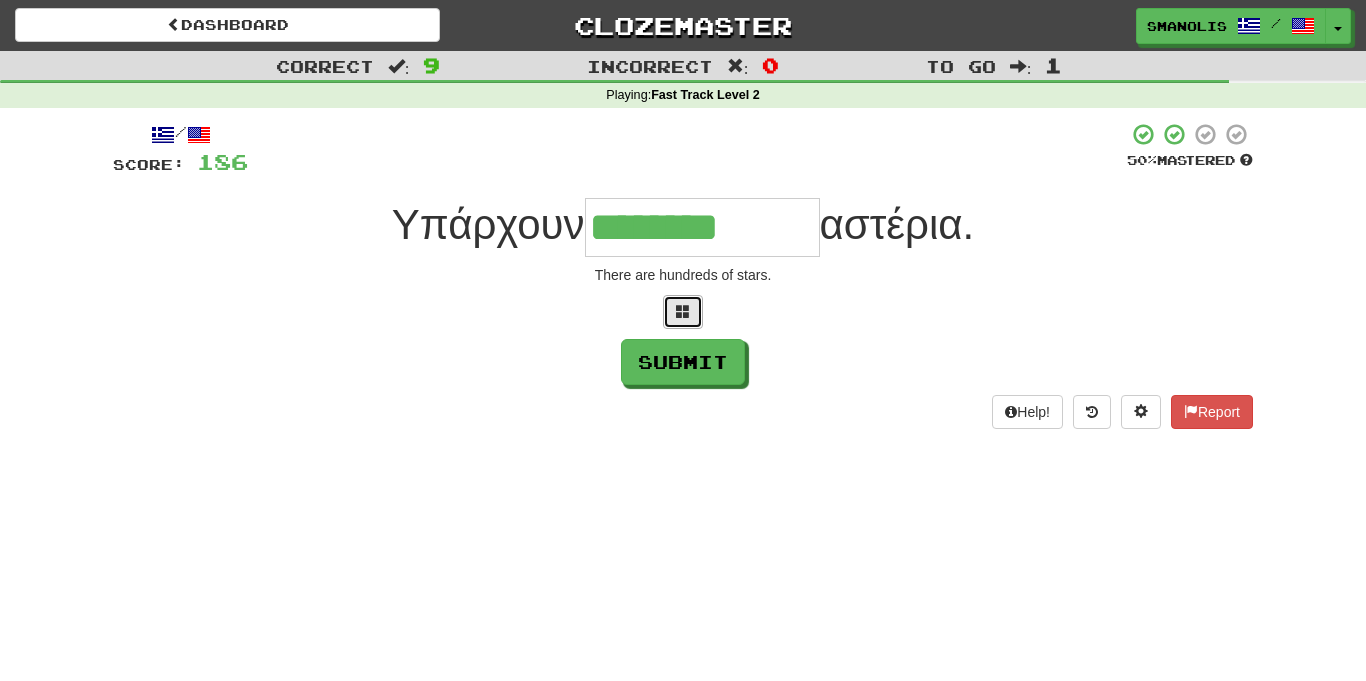 click at bounding box center (683, 311) 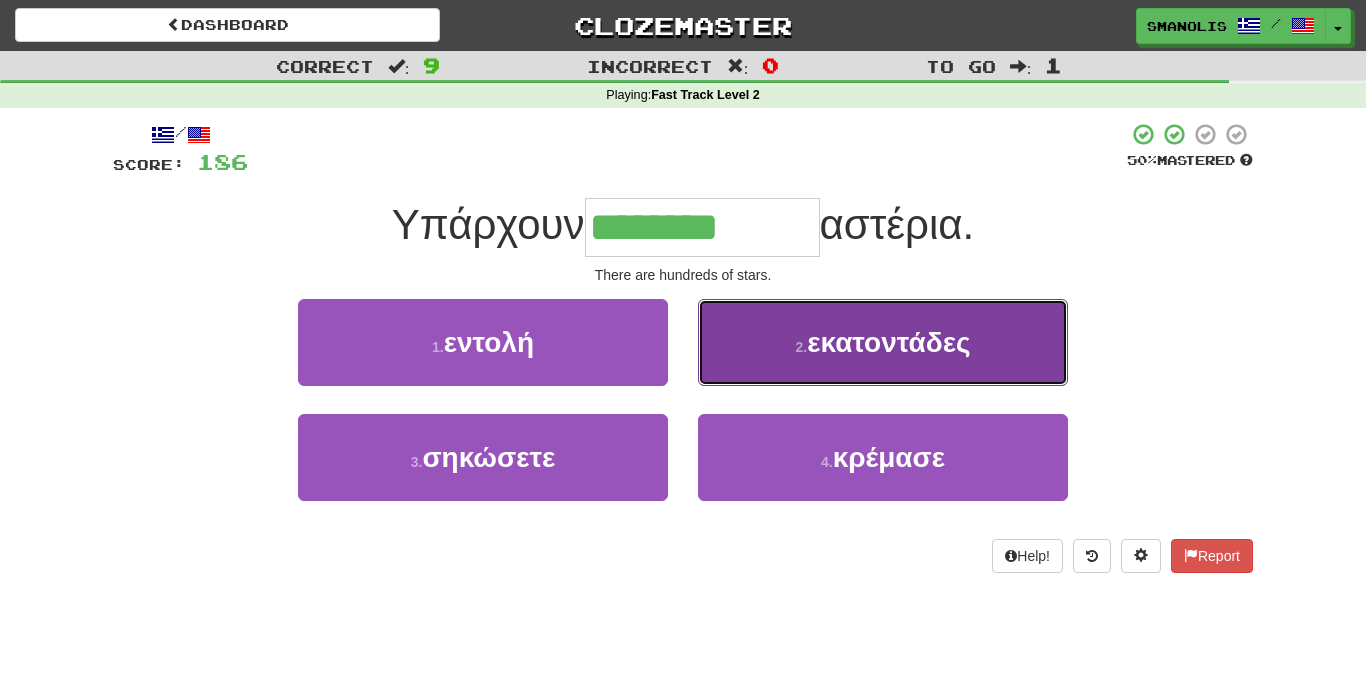 click on "2 .  εκατοντάδες" at bounding box center (883, 342) 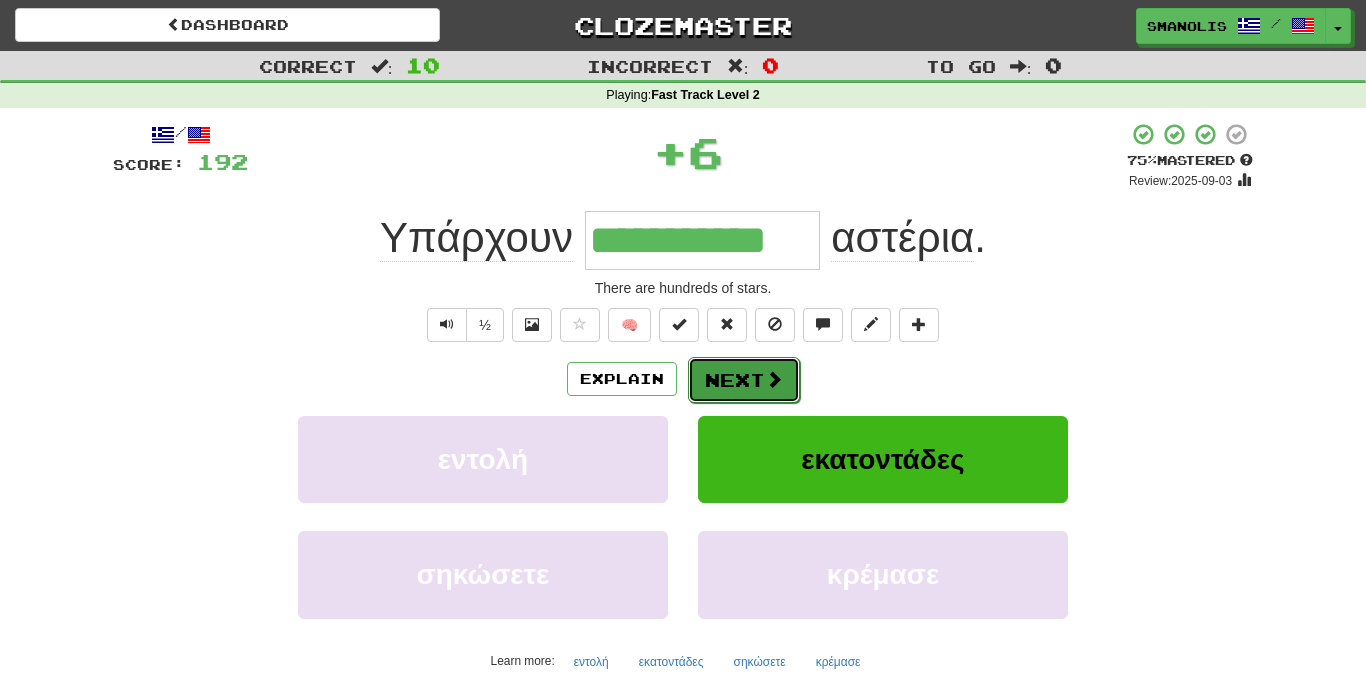 click at bounding box center (774, 379) 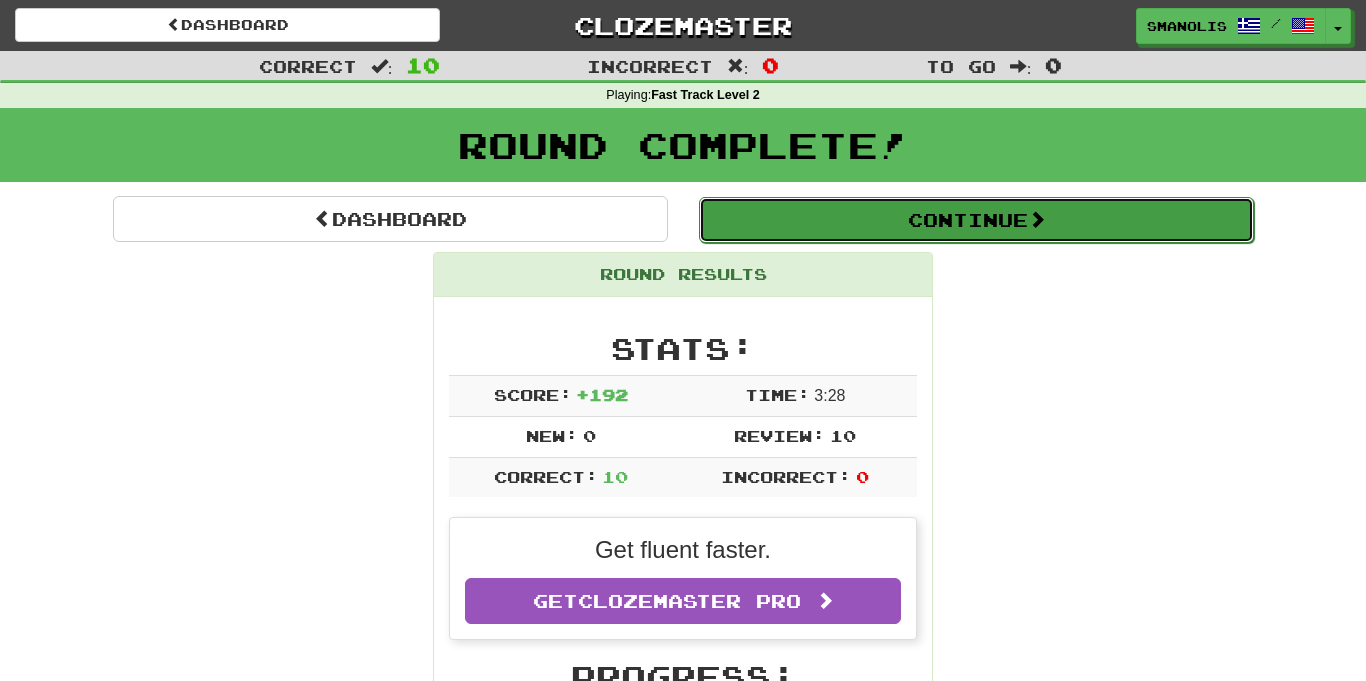 click on "Continue" at bounding box center (976, 220) 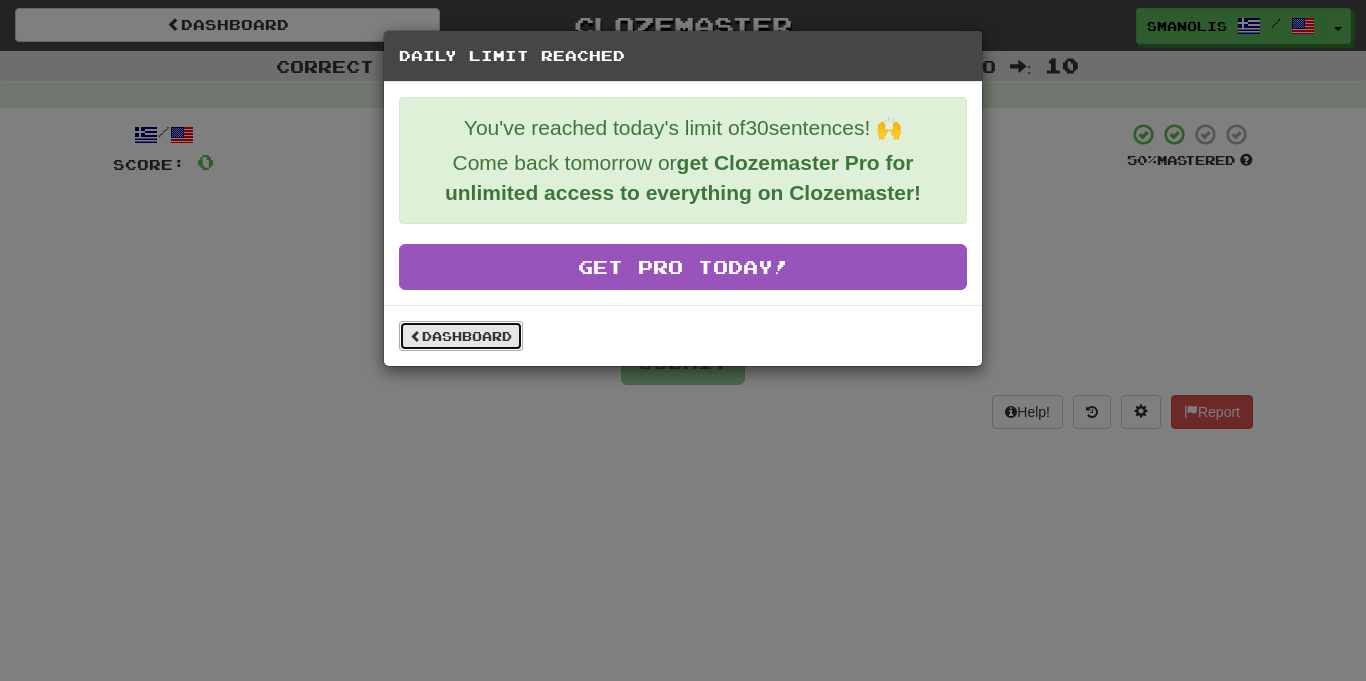 click on "Dashboard" at bounding box center (461, 336) 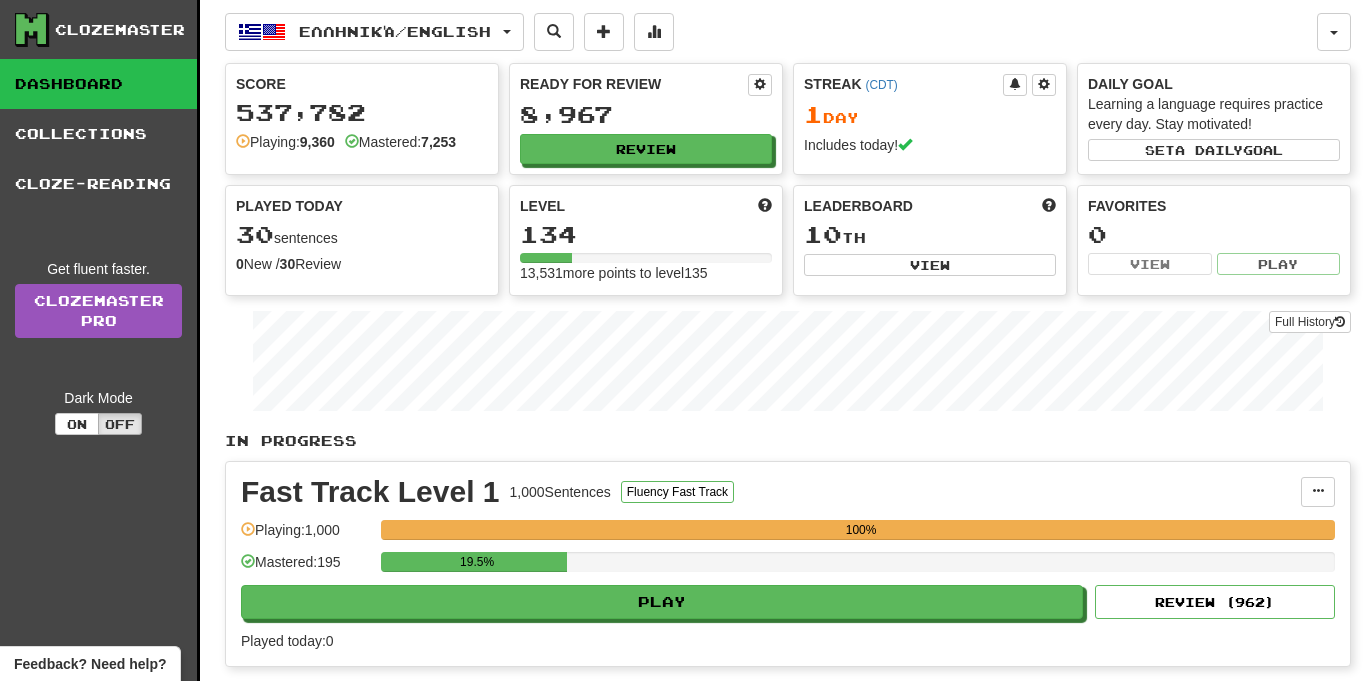 scroll, scrollTop: 0, scrollLeft: 0, axis: both 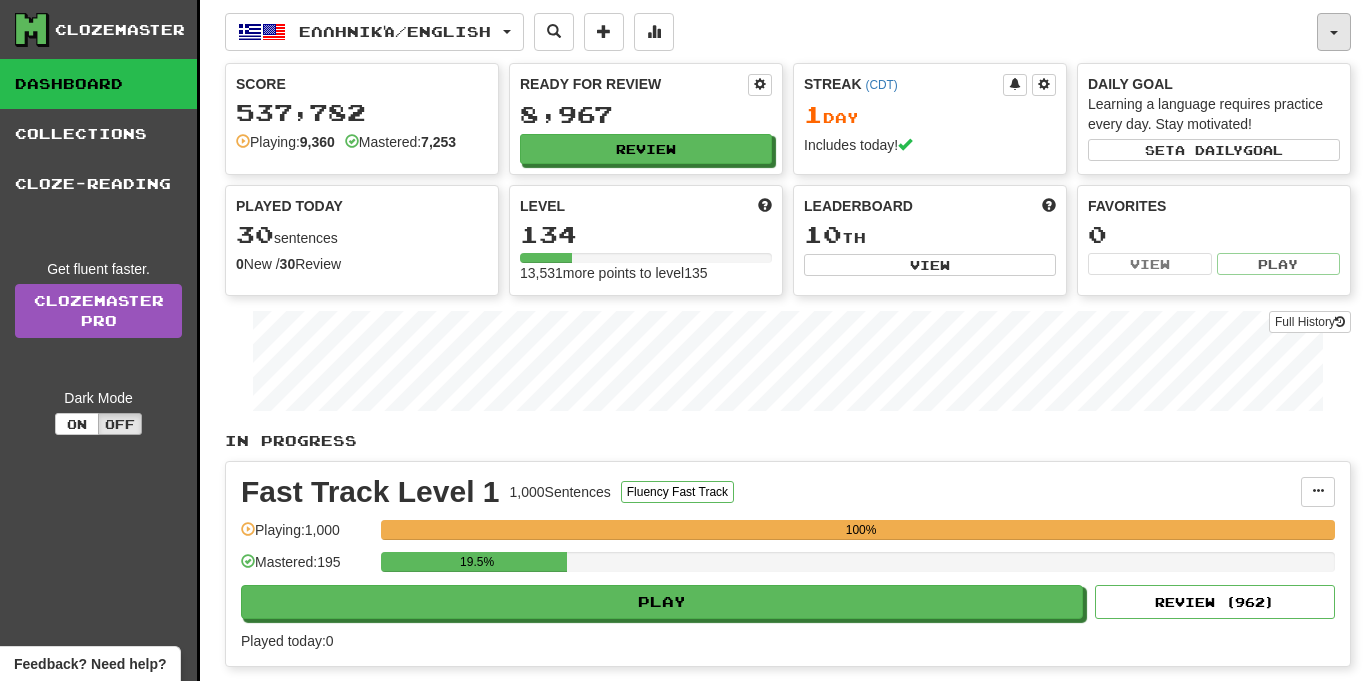 click at bounding box center [1334, 32] 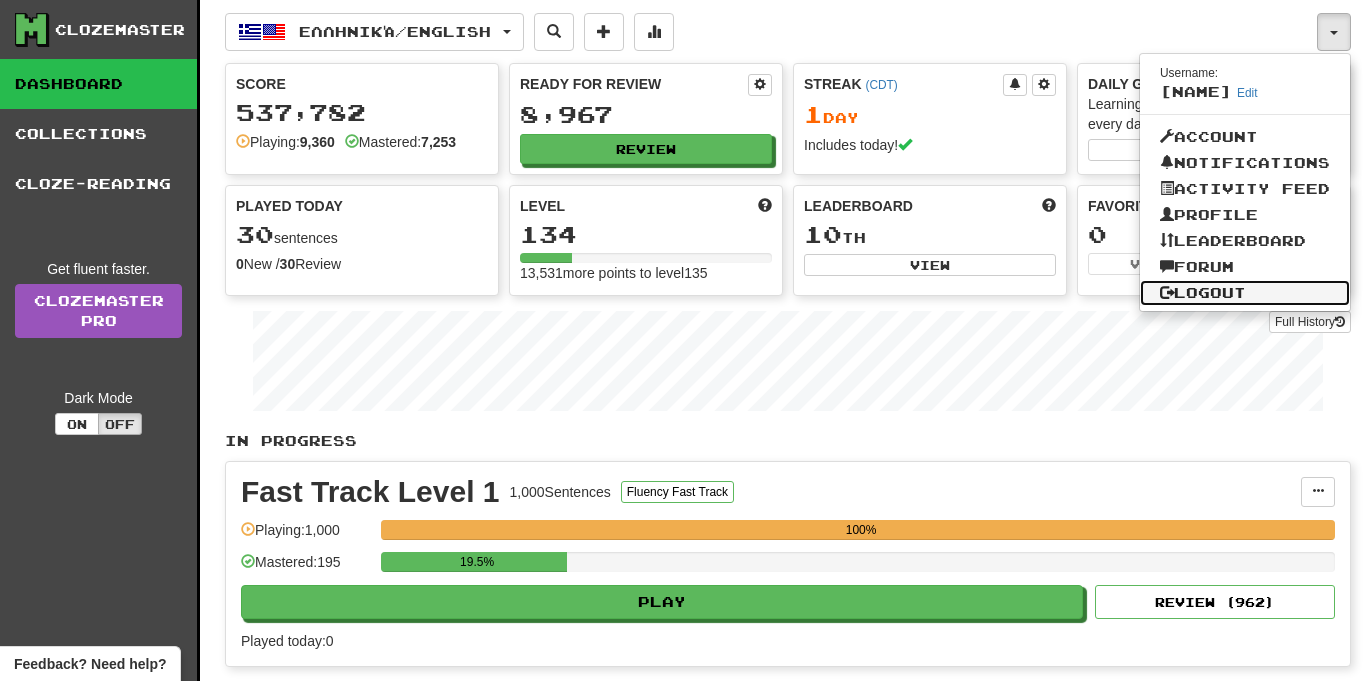click on "Logout" at bounding box center (1245, 293) 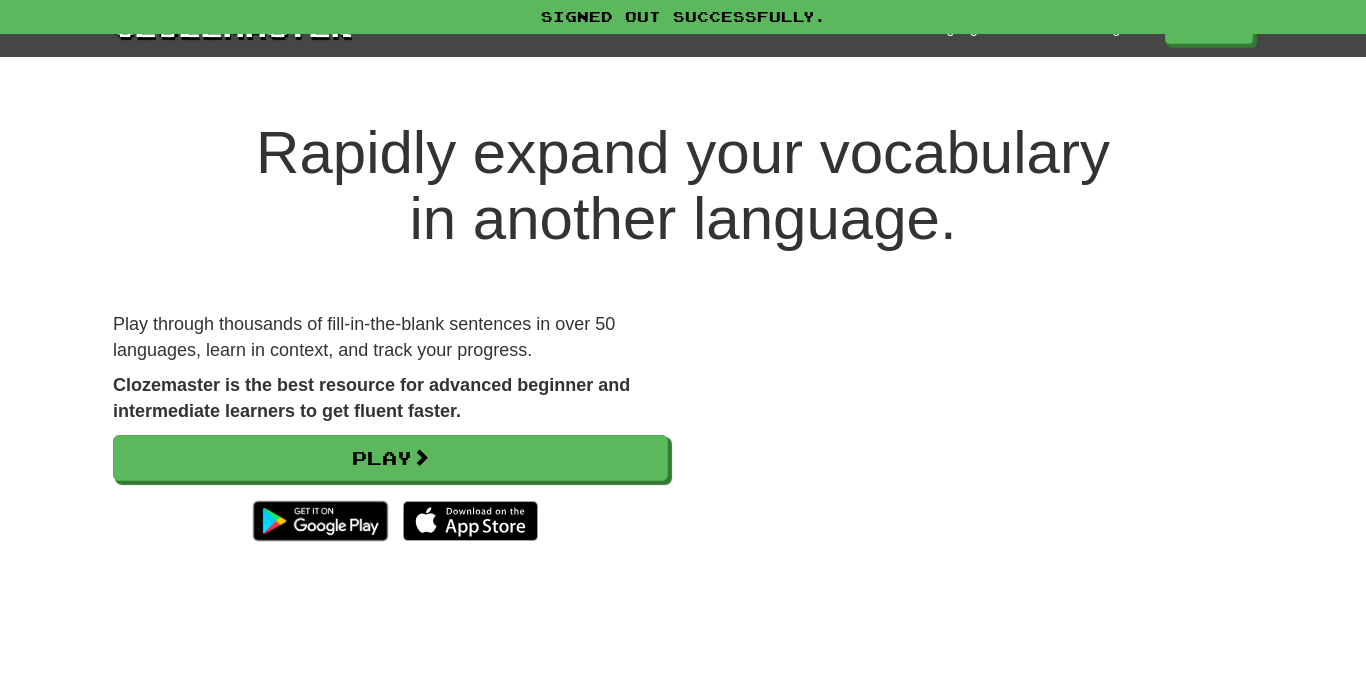 scroll, scrollTop: 0, scrollLeft: 0, axis: both 